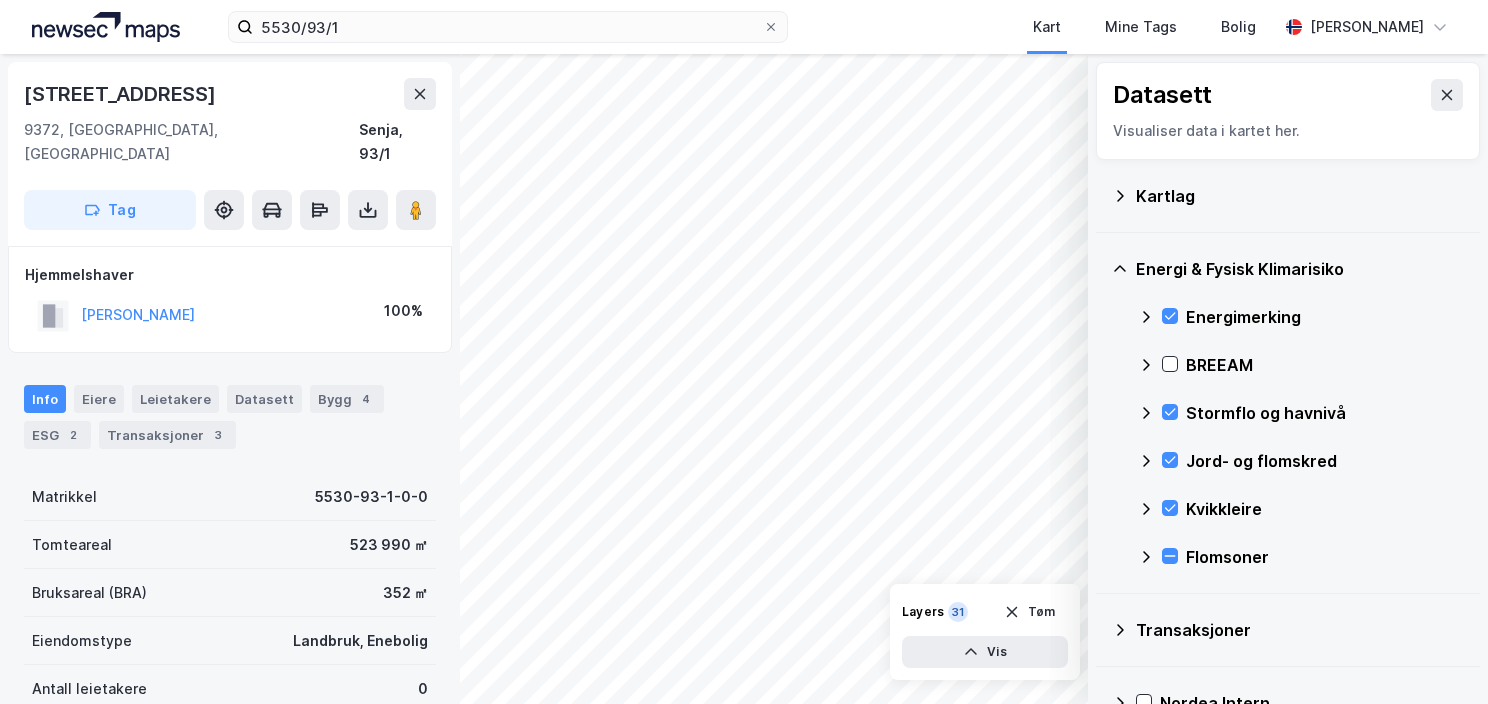 scroll, scrollTop: 0, scrollLeft: 0, axis: both 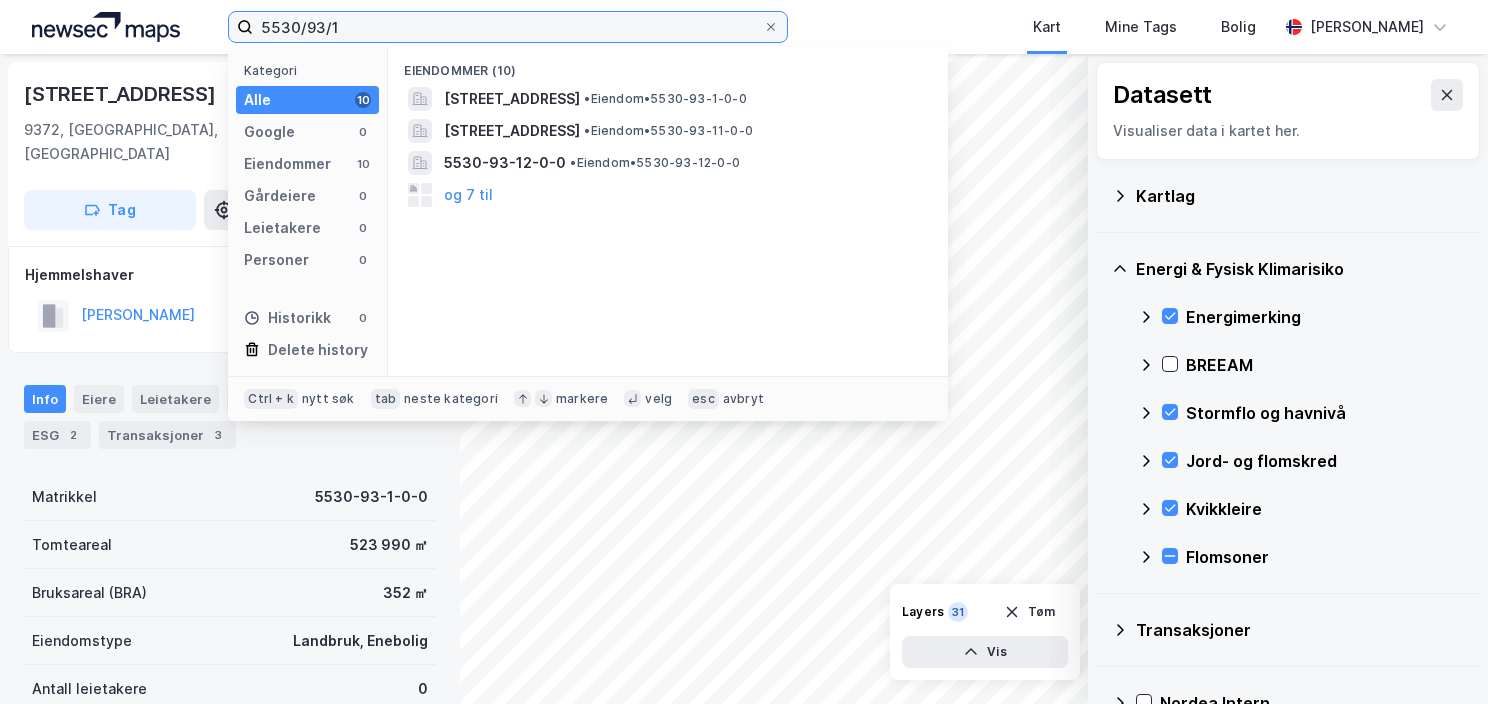 drag, startPoint x: 0, startPoint y: 0, endPoint x: 264, endPoint y: 14, distance: 264.37094 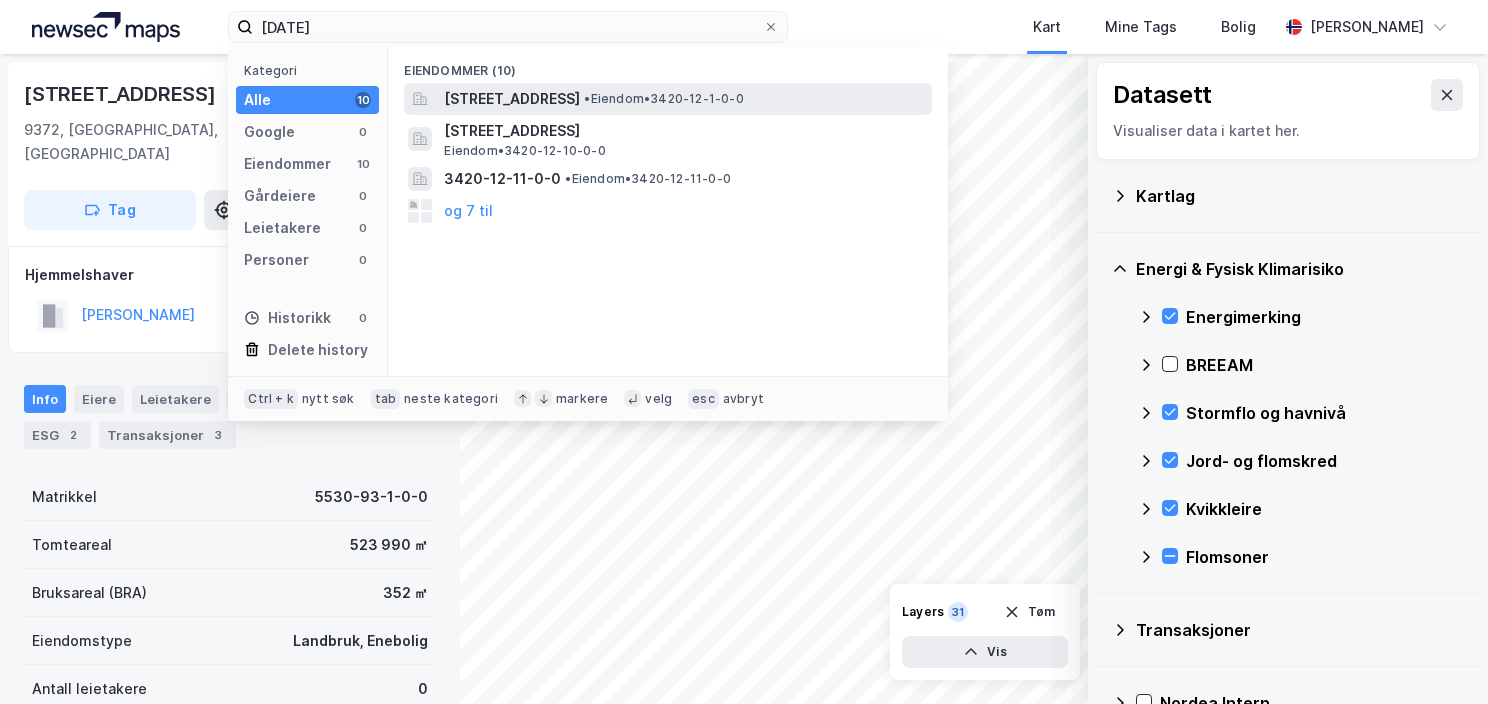 click on "[STREET_ADDRESS]" at bounding box center [512, 99] 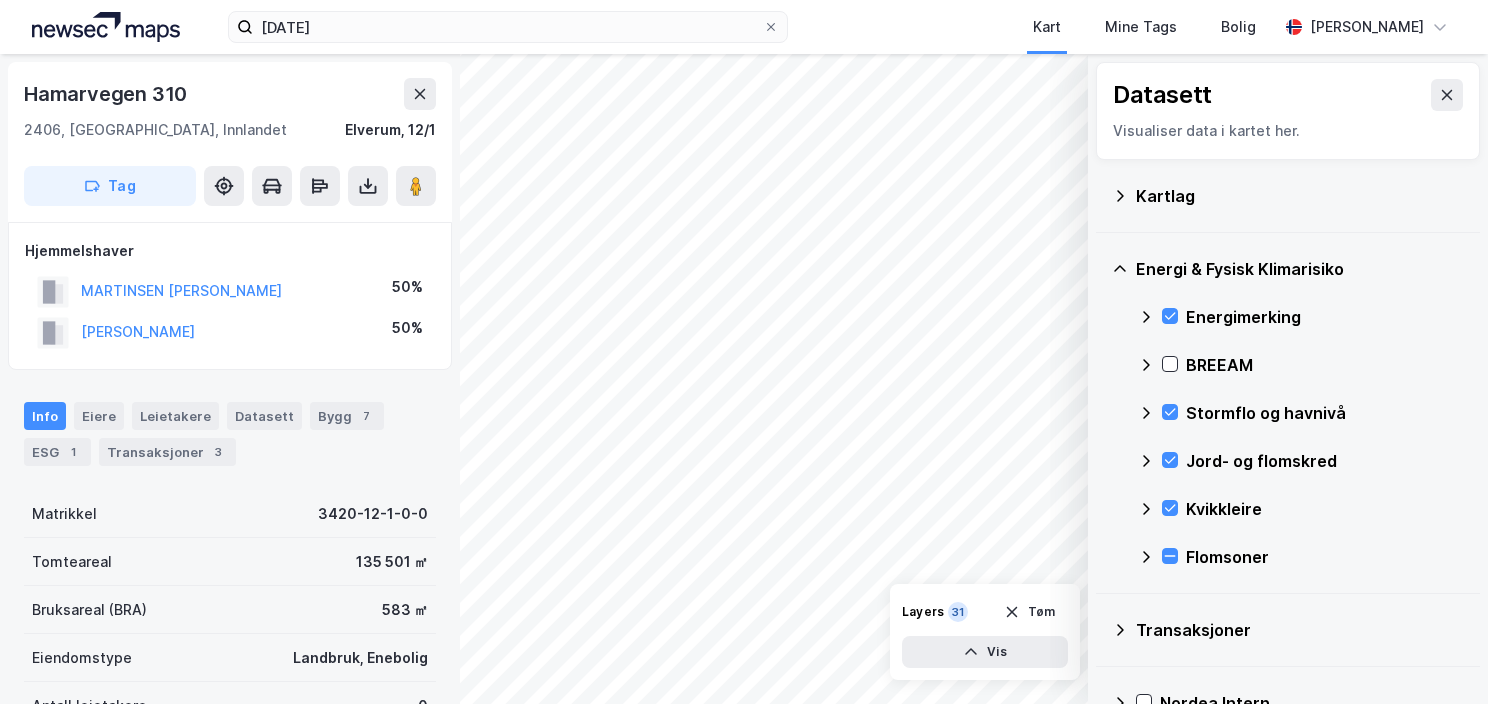 click at bounding box center [1447, 95] 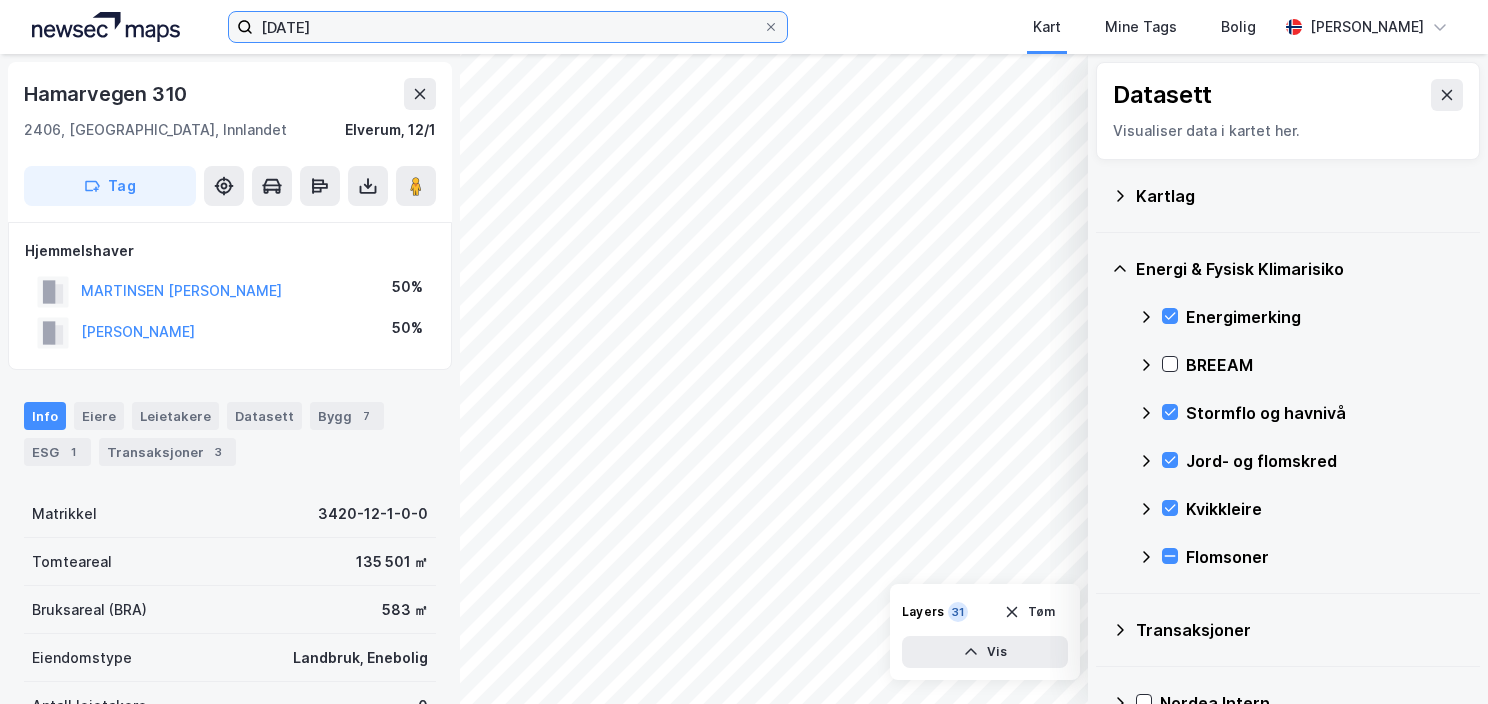 click on "[DATE]" at bounding box center (508, 27) 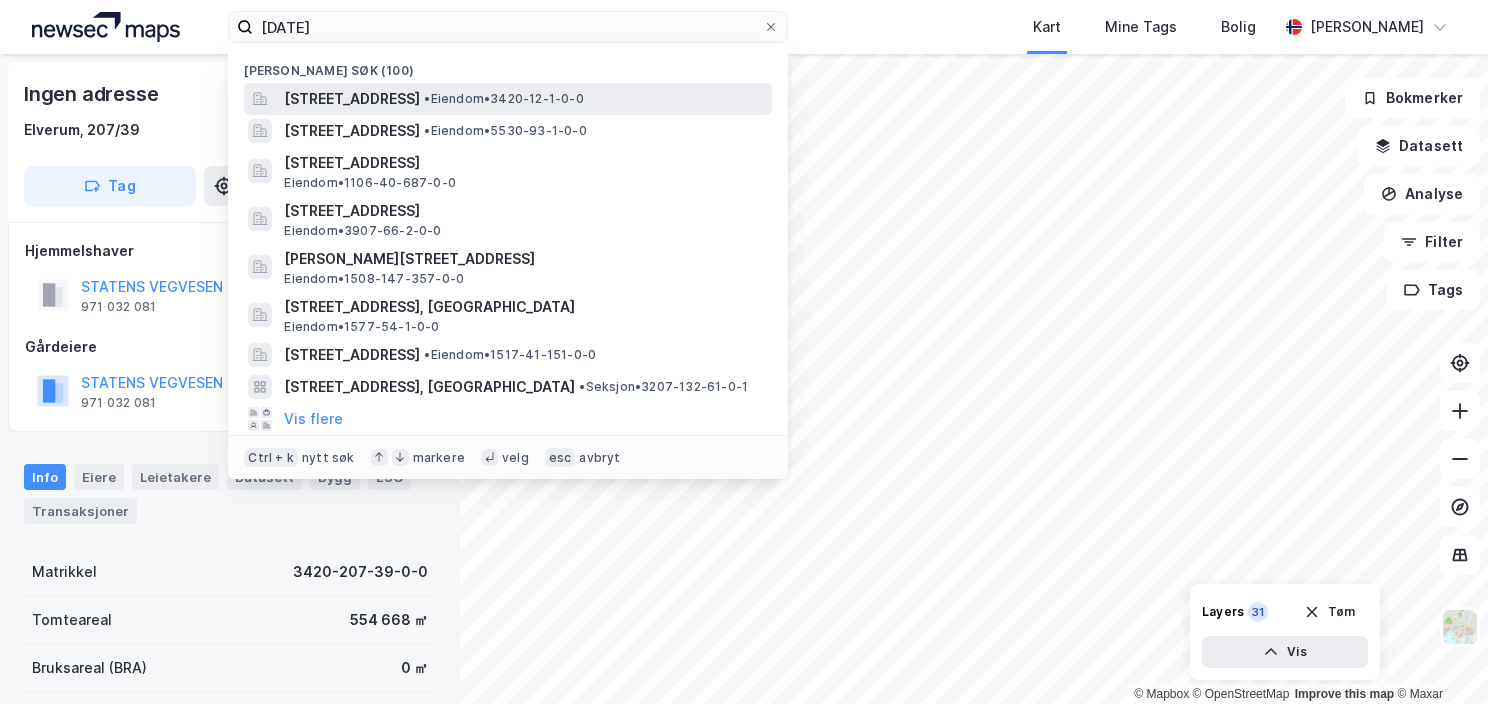 click on "[STREET_ADDRESS]" at bounding box center (352, 99) 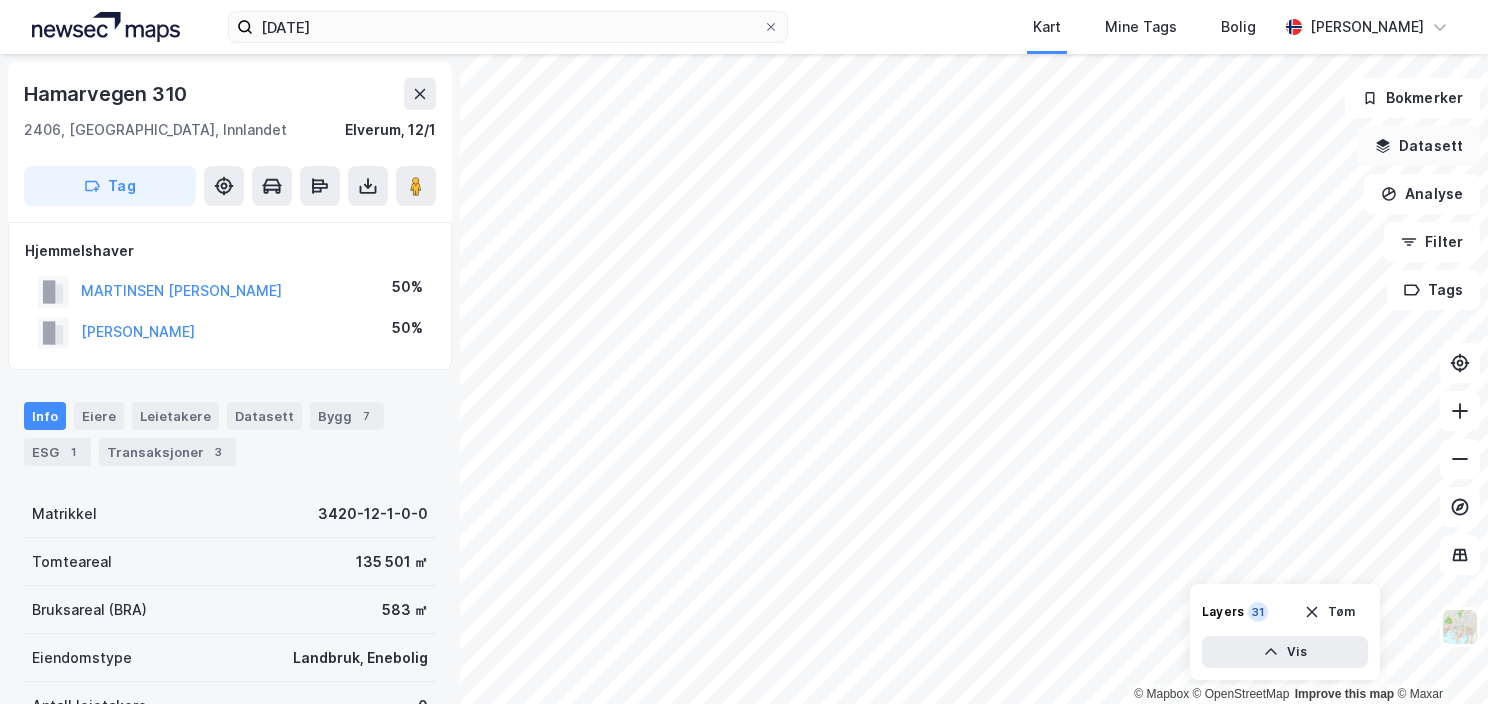 click on "Datasett" at bounding box center (1419, 146) 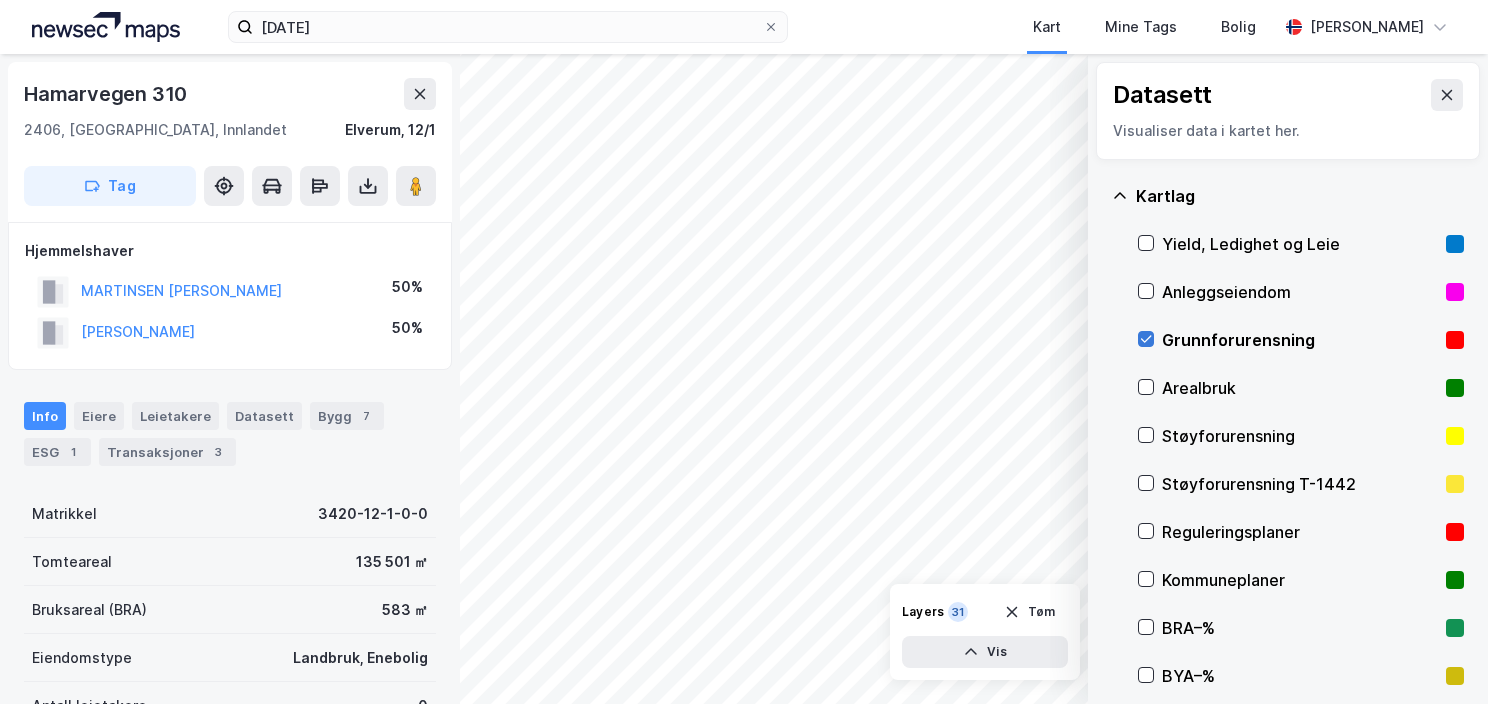 click 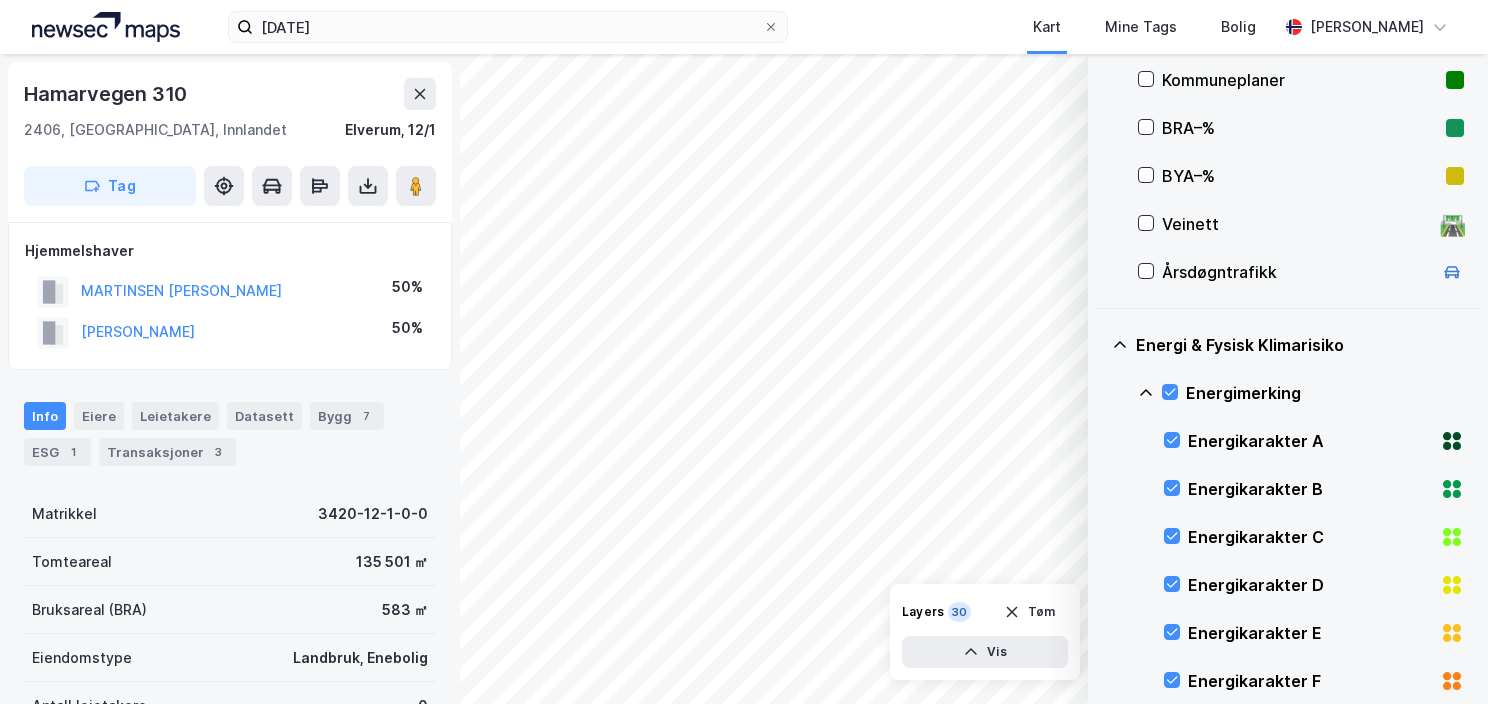 scroll, scrollTop: 600, scrollLeft: 0, axis: vertical 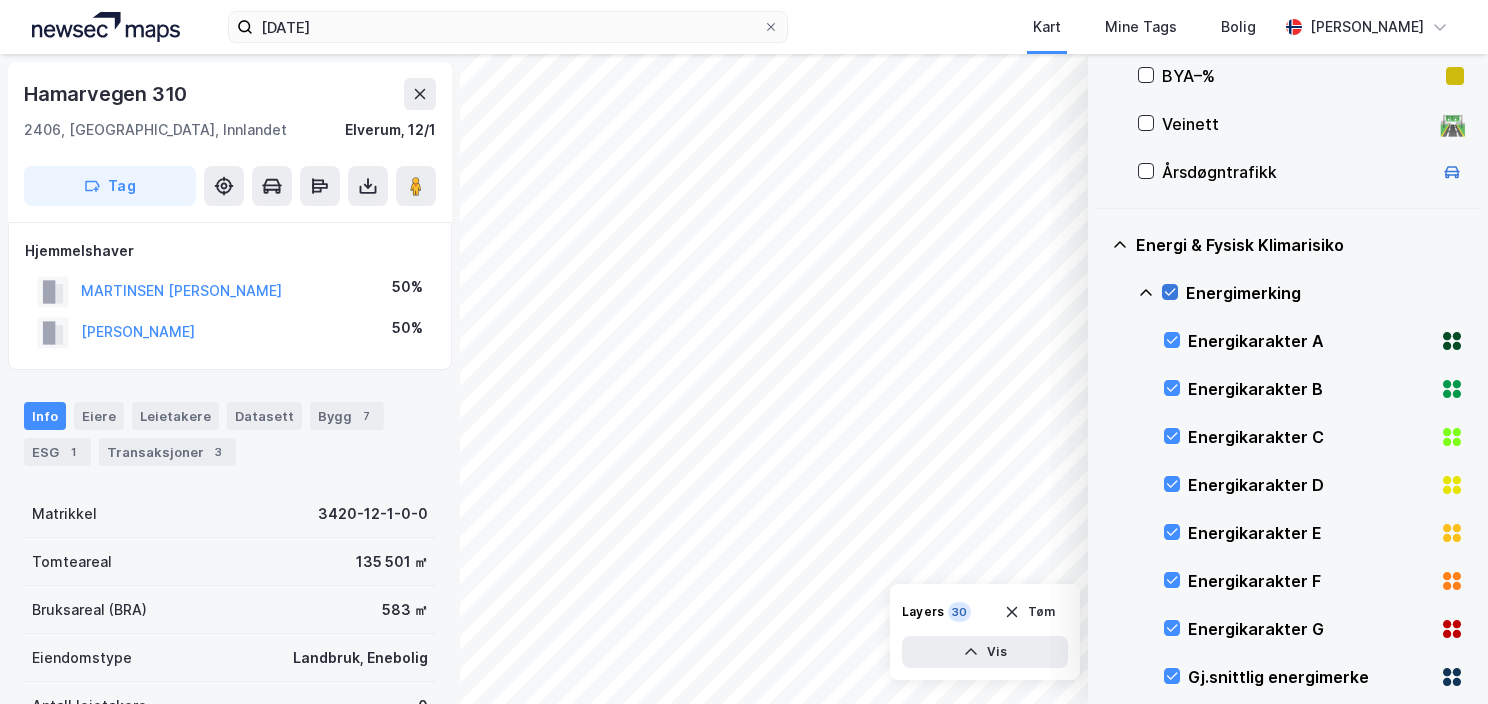 click 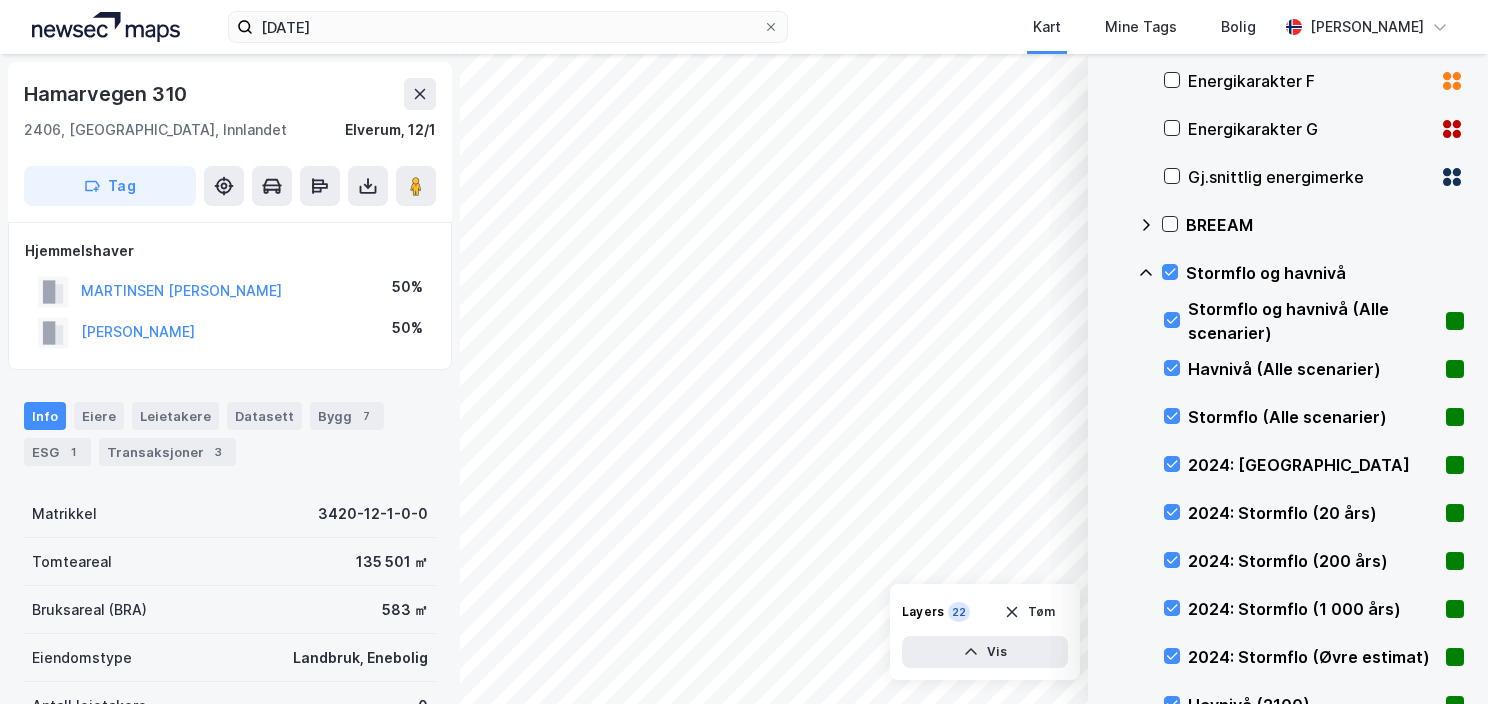 scroll, scrollTop: 1300, scrollLeft: 0, axis: vertical 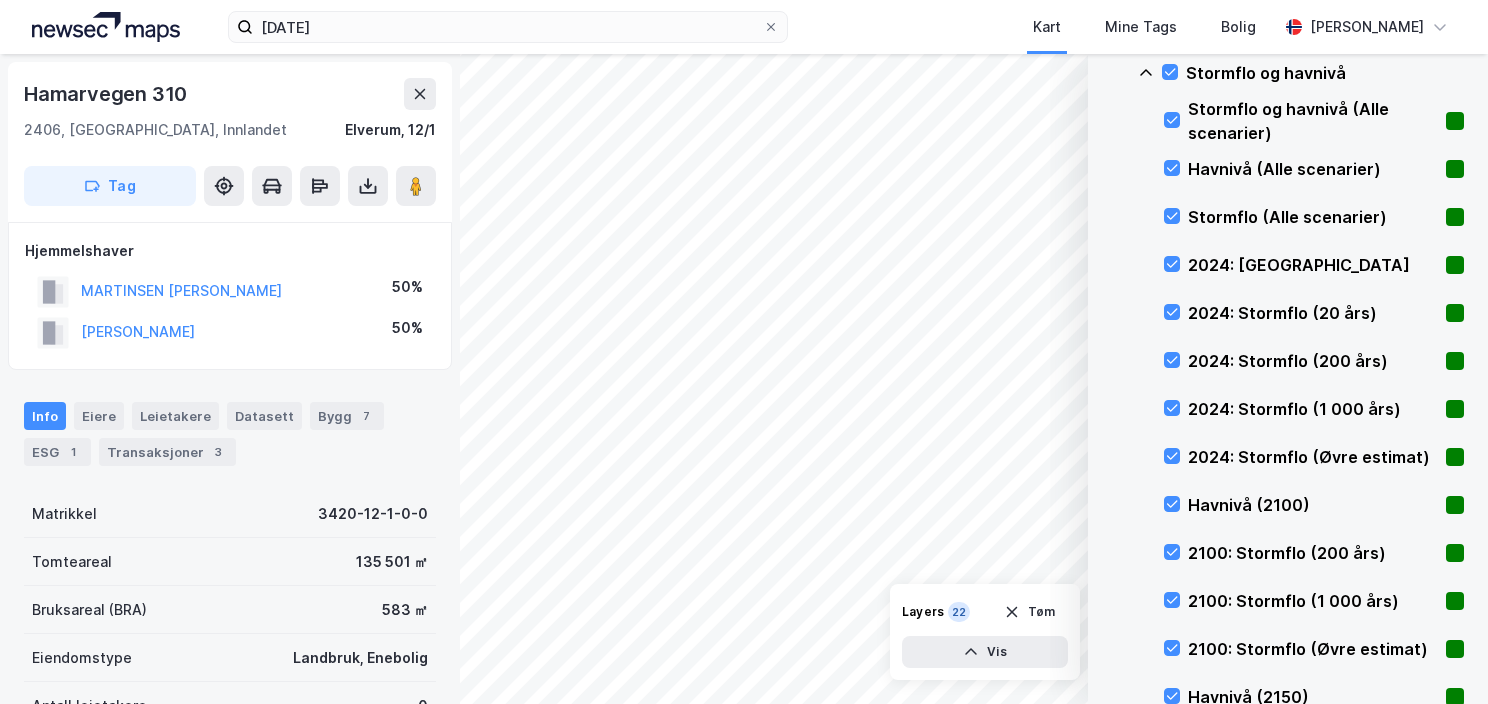 click at bounding box center (1170, 72) 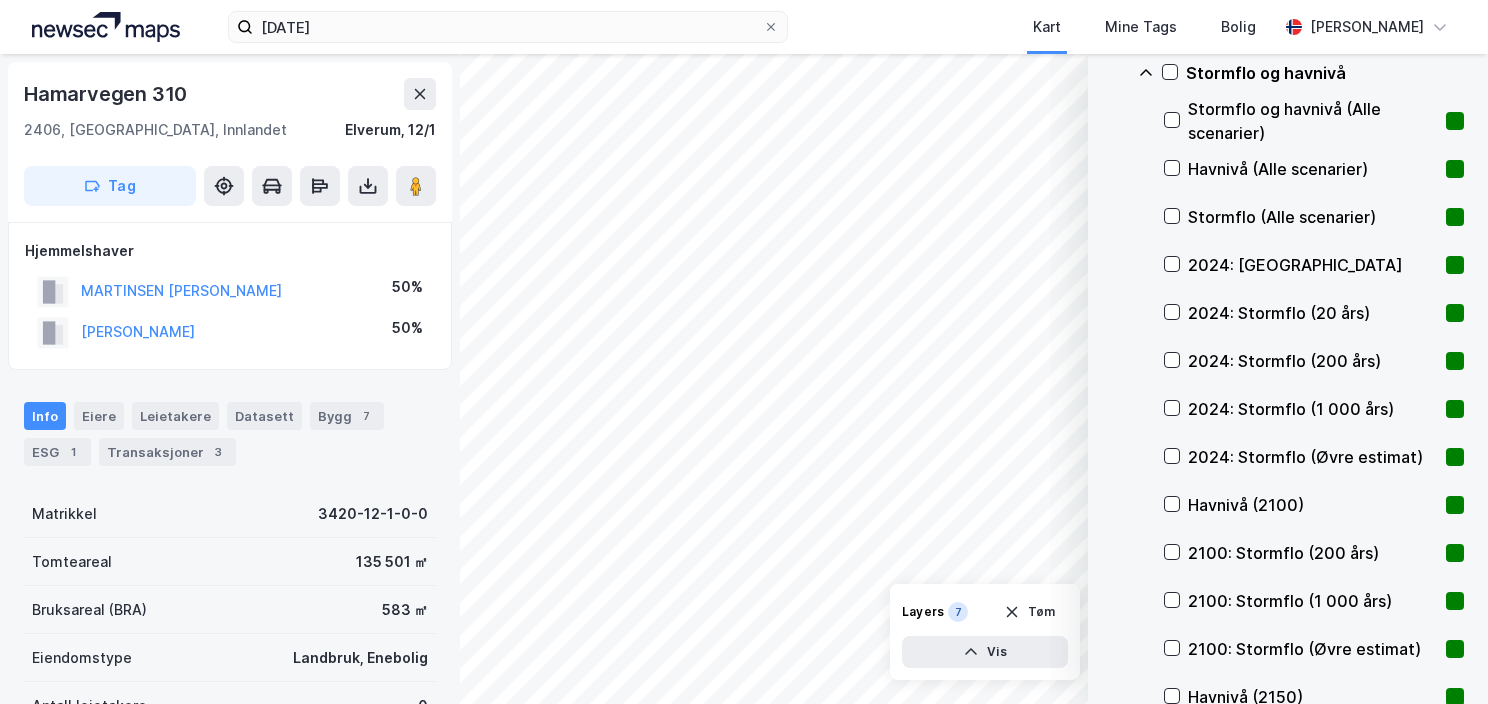 scroll, scrollTop: 1800, scrollLeft: 0, axis: vertical 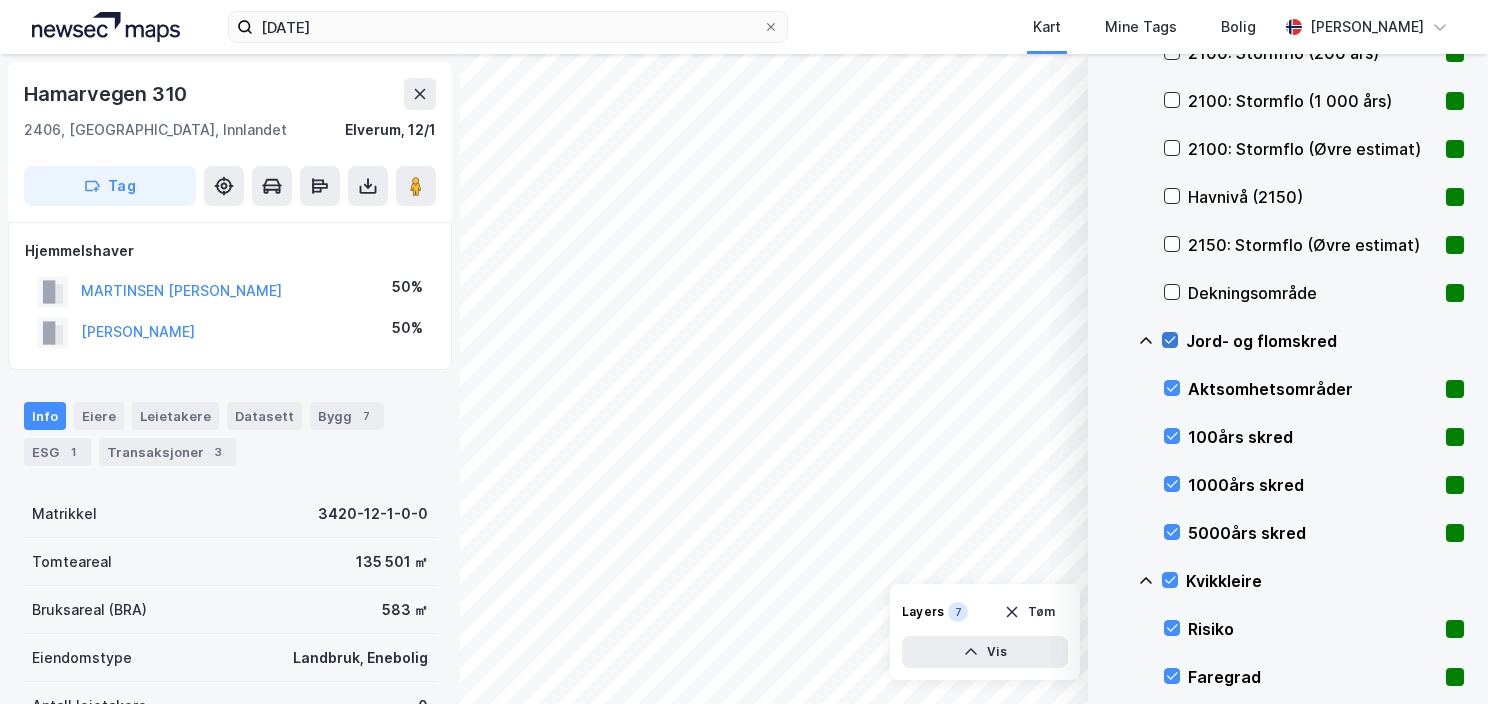 click 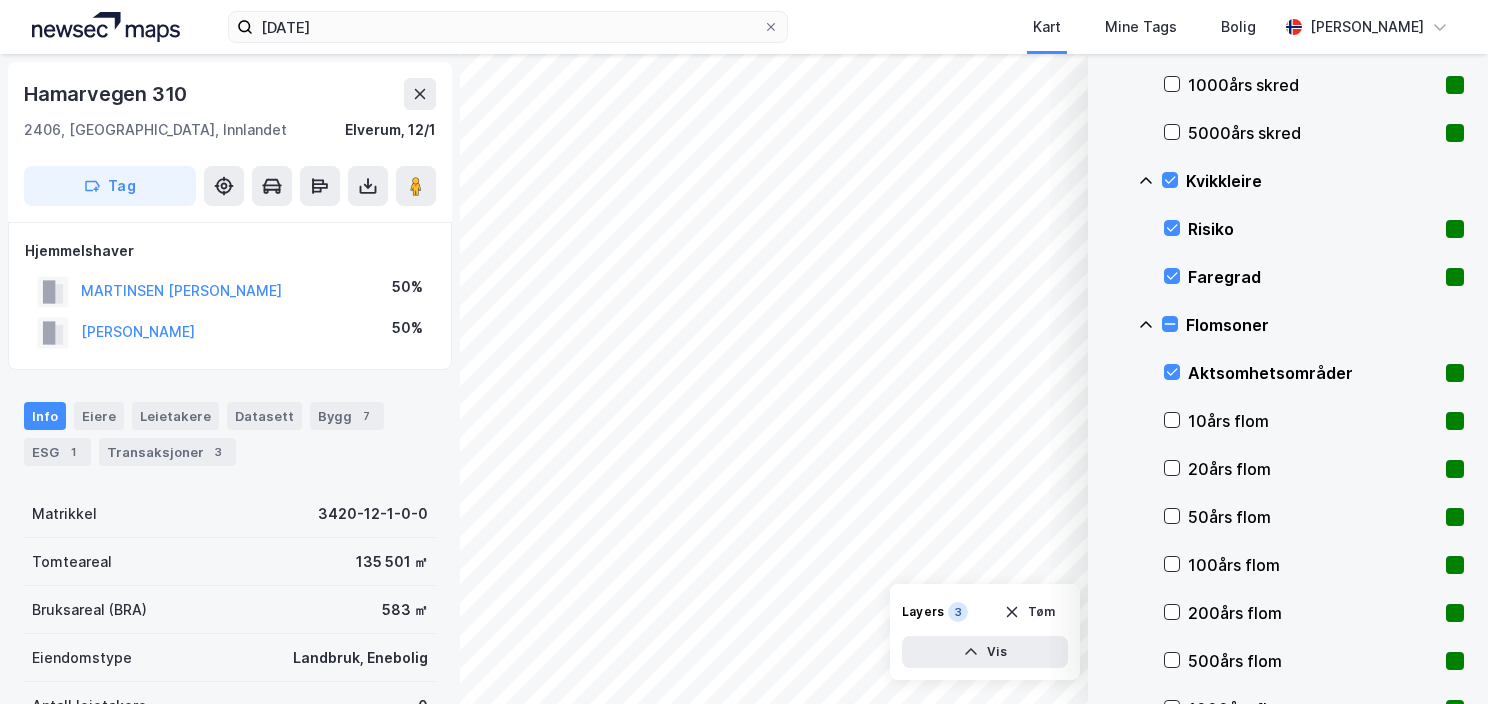 scroll, scrollTop: 2300, scrollLeft: 0, axis: vertical 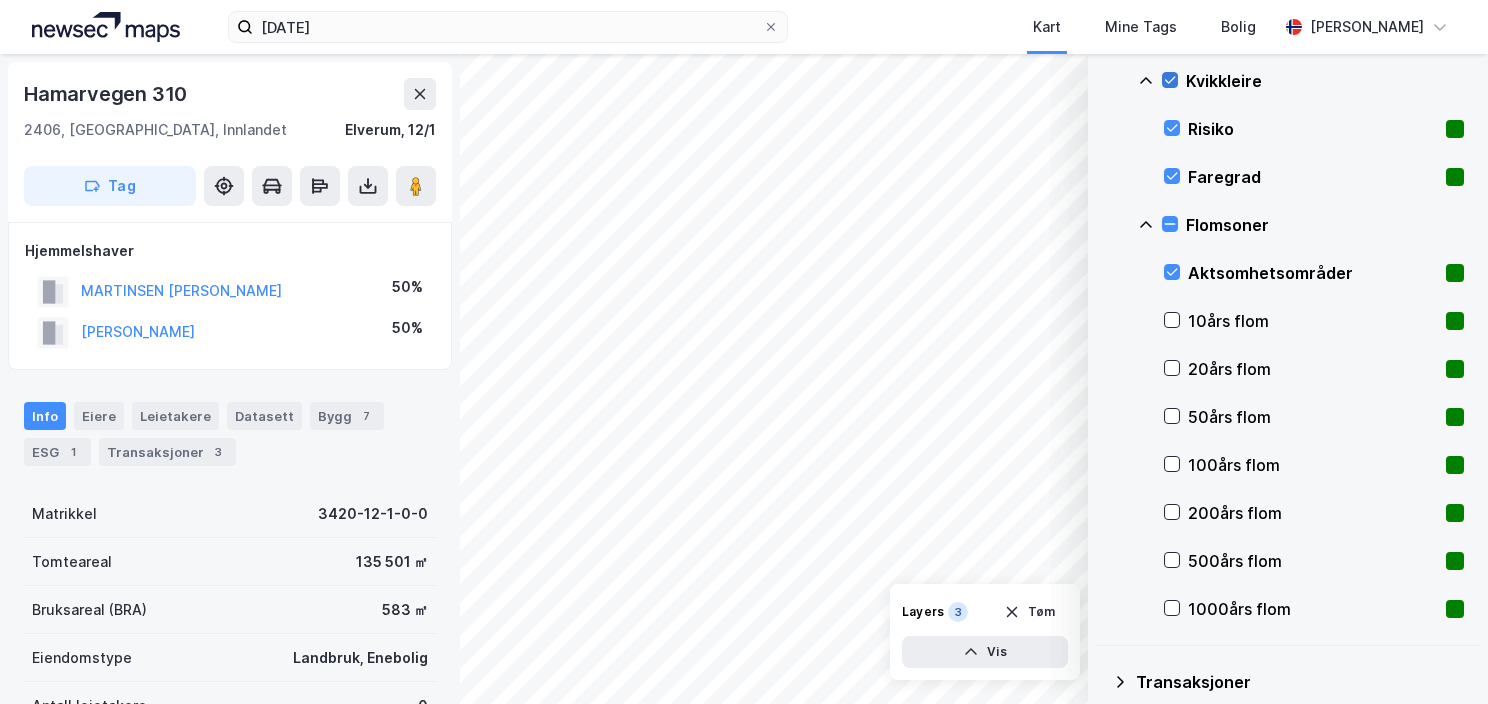 click 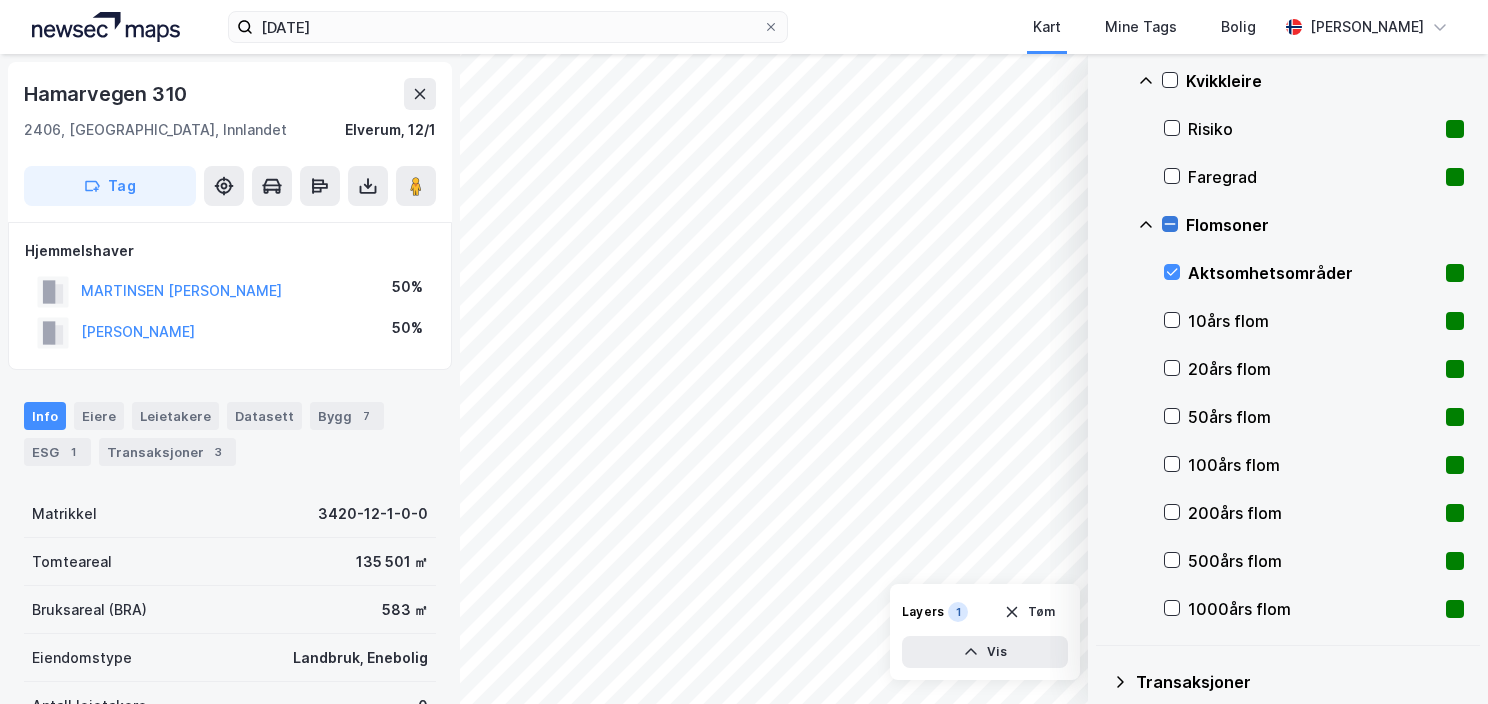 click 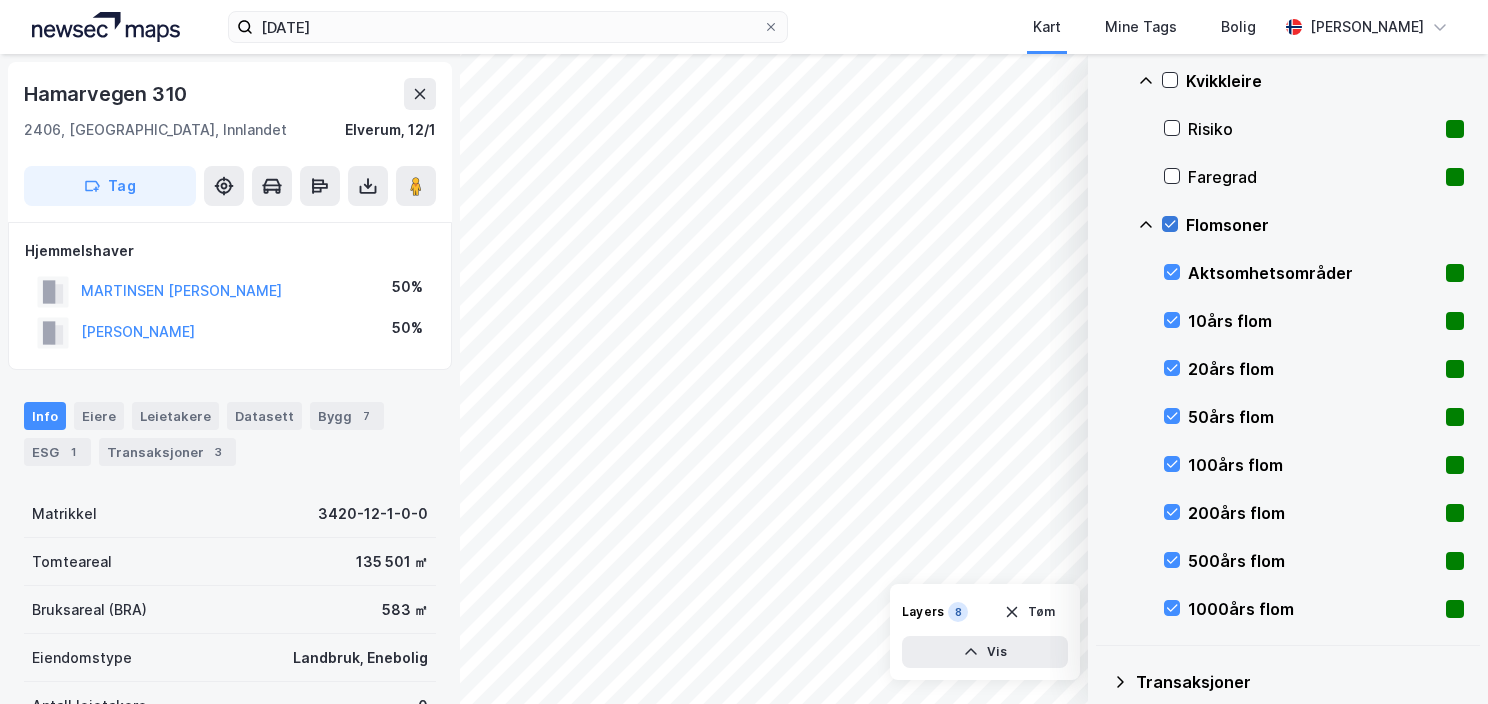 click 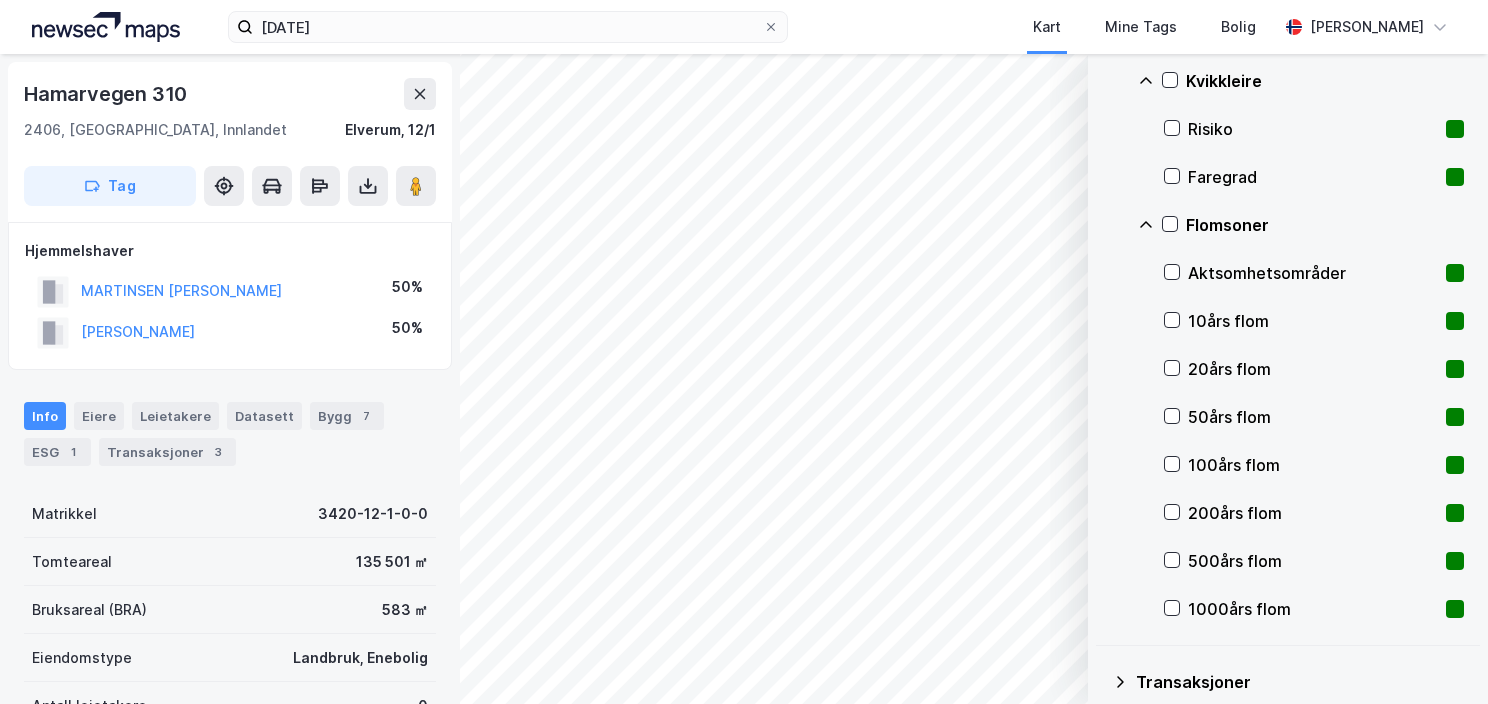 click on "Flomsoner" at bounding box center (1301, 225) 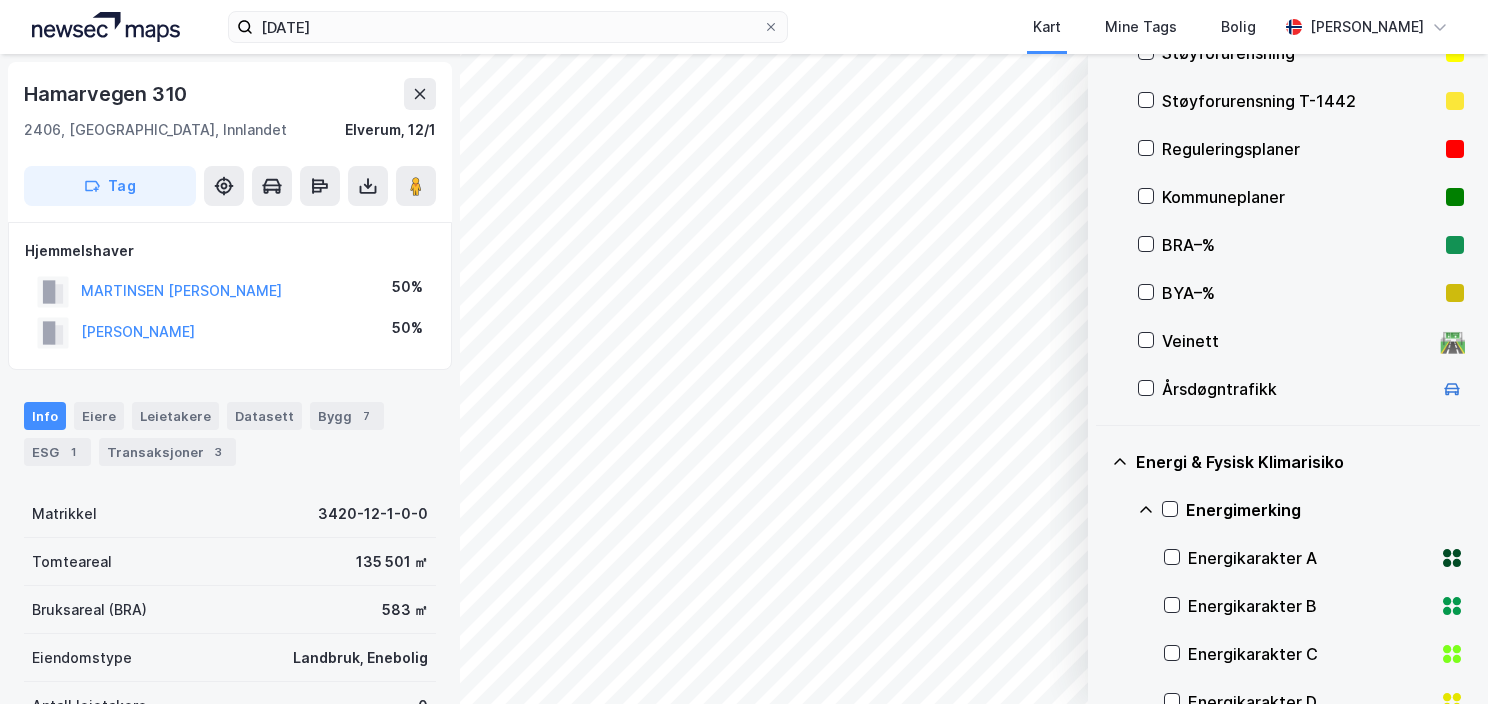 scroll, scrollTop: 0, scrollLeft: 0, axis: both 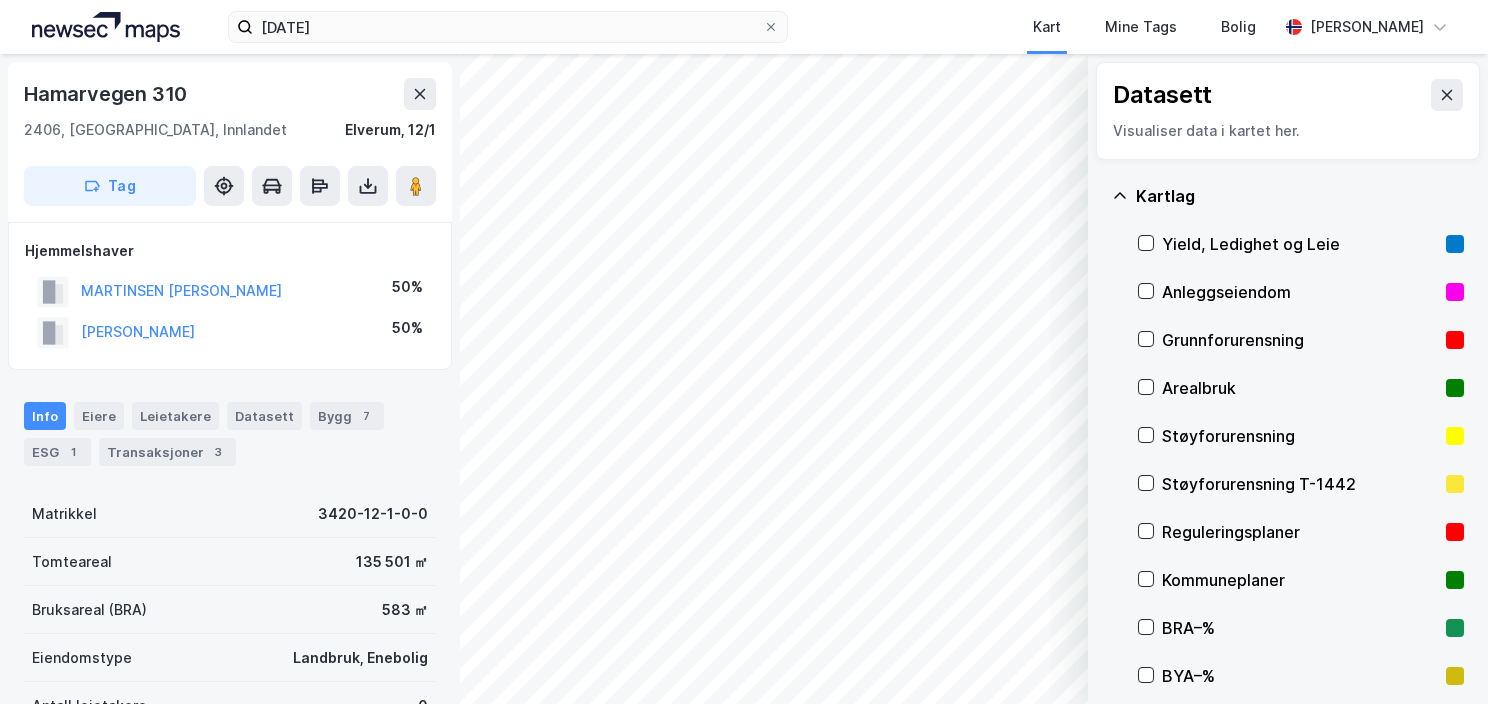 click on "Grunnforurensning" at bounding box center [1300, 340] 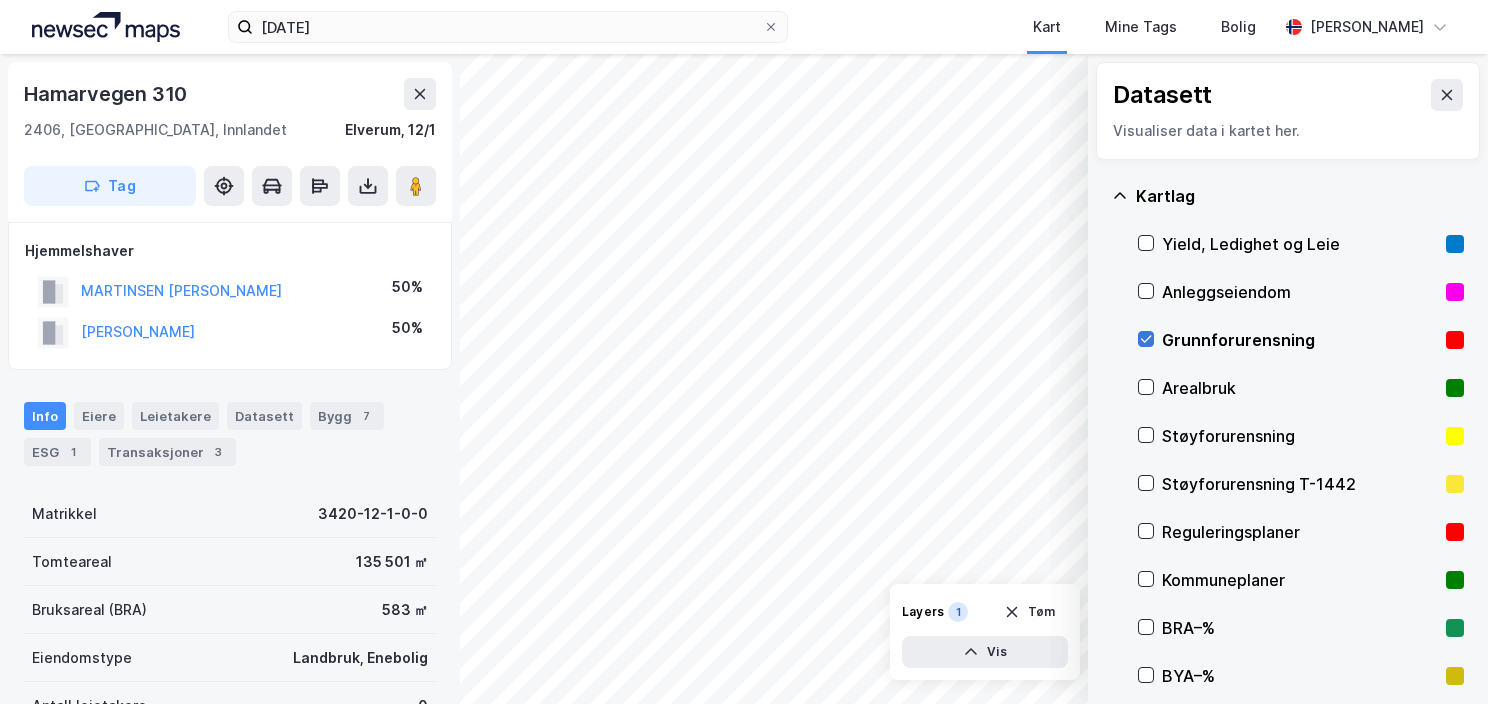 click 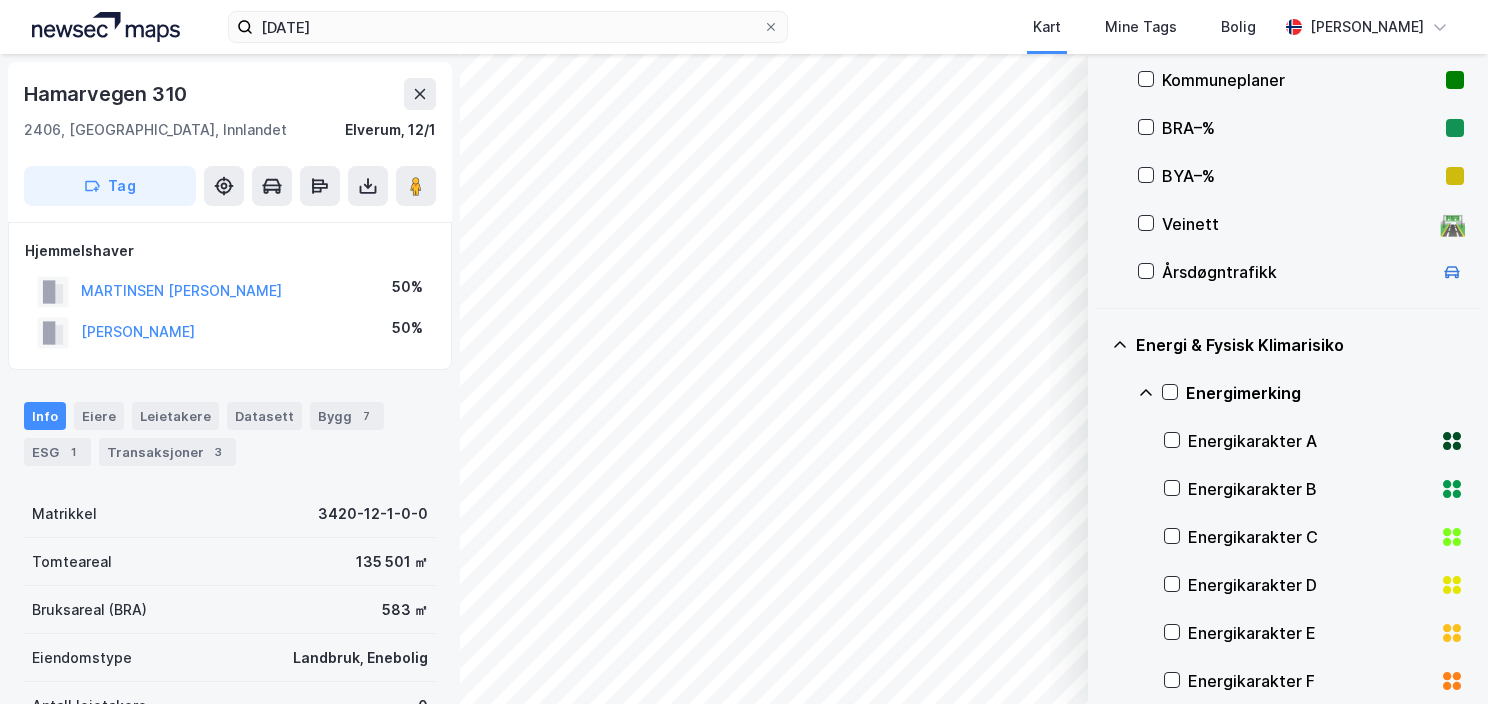 scroll, scrollTop: 600, scrollLeft: 0, axis: vertical 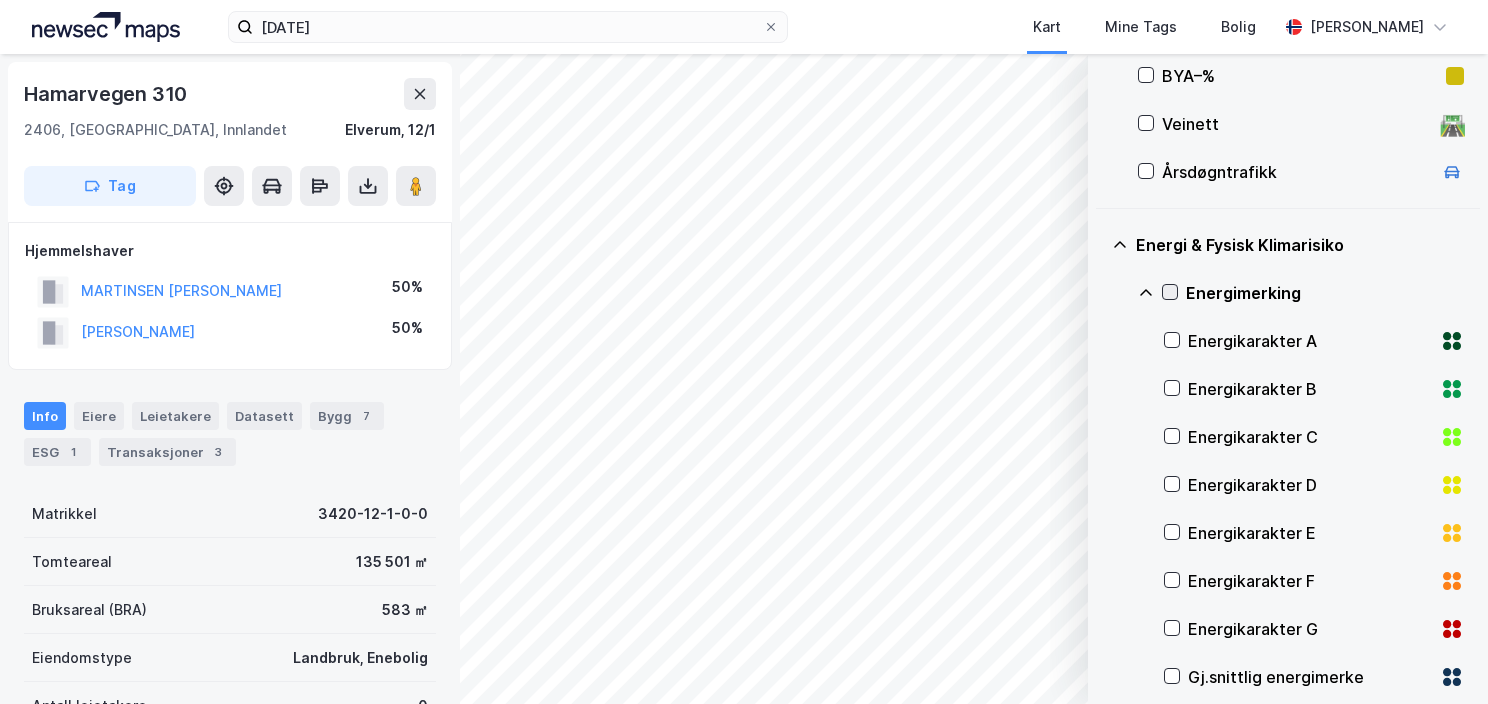 click 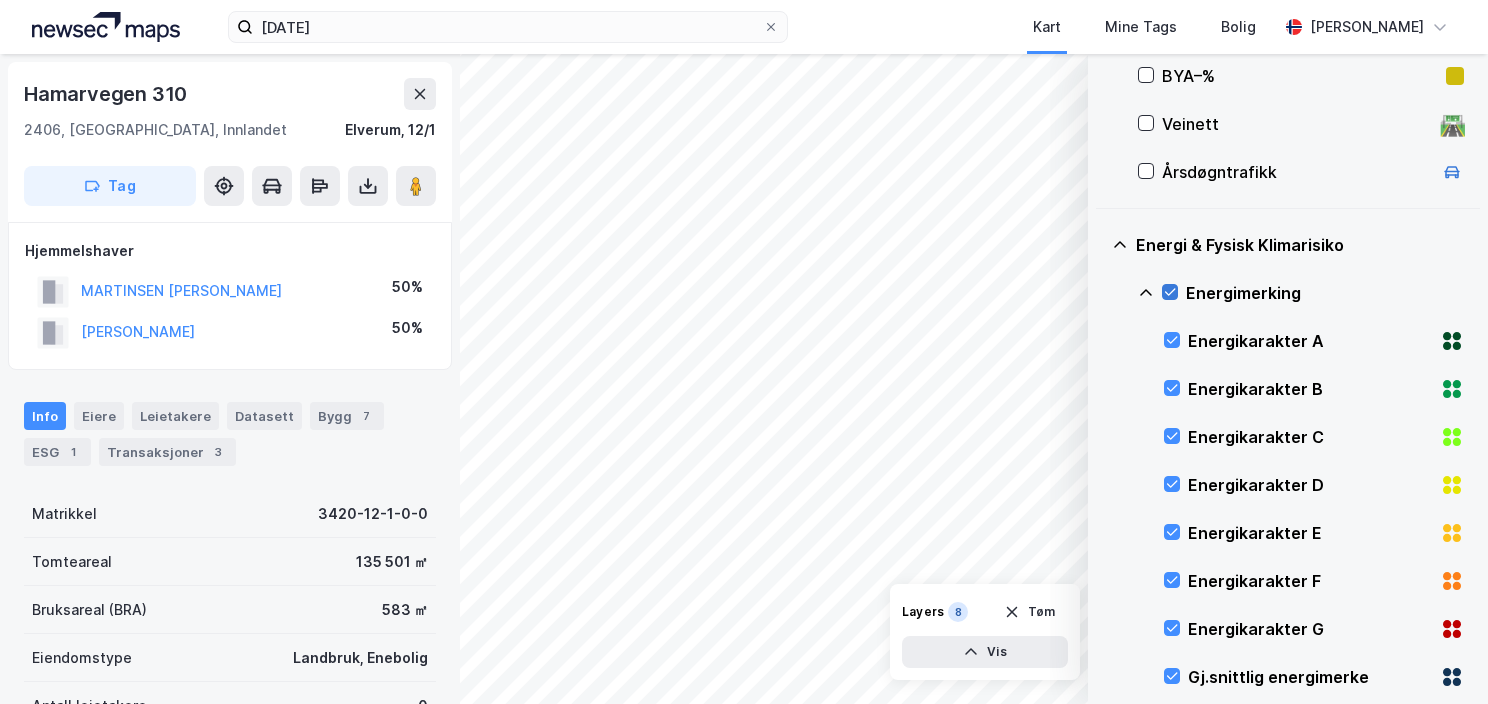 click 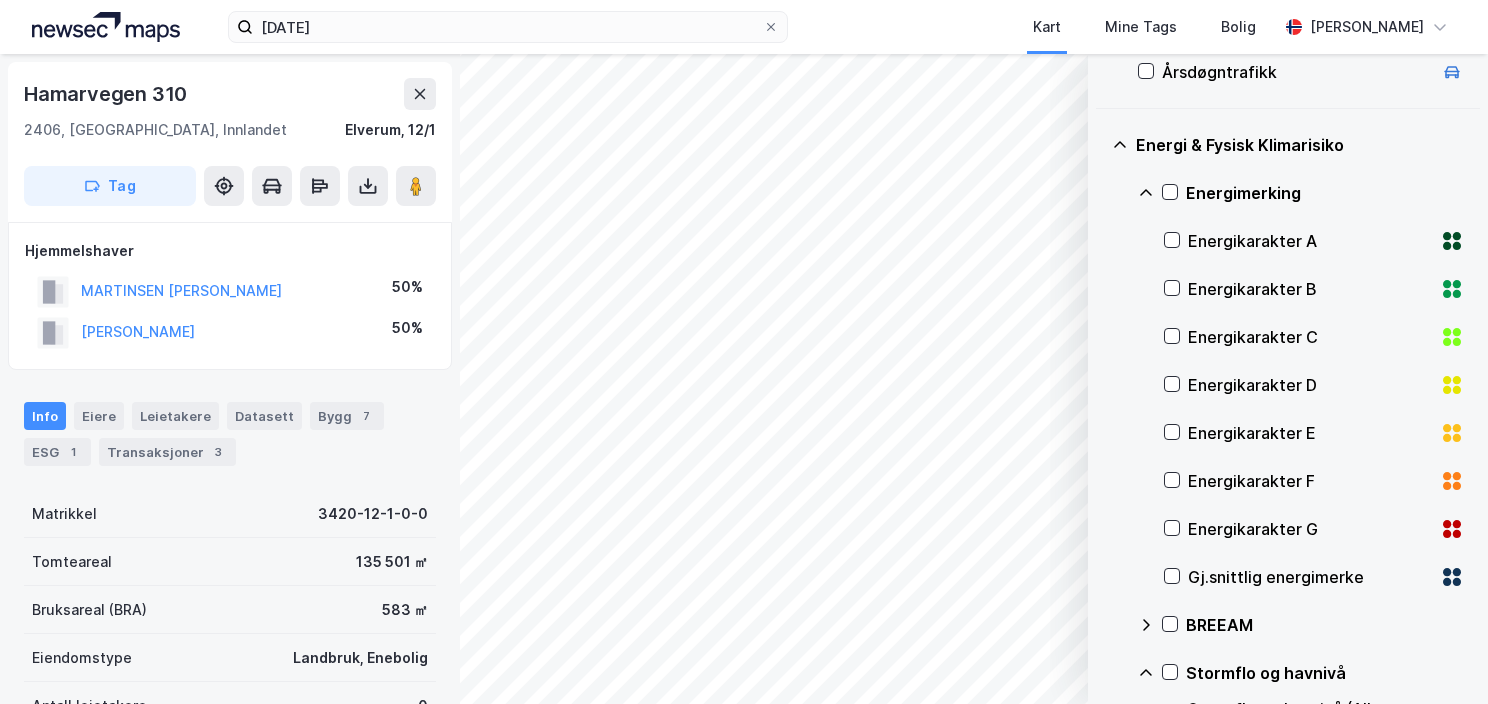 scroll, scrollTop: 1000, scrollLeft: 0, axis: vertical 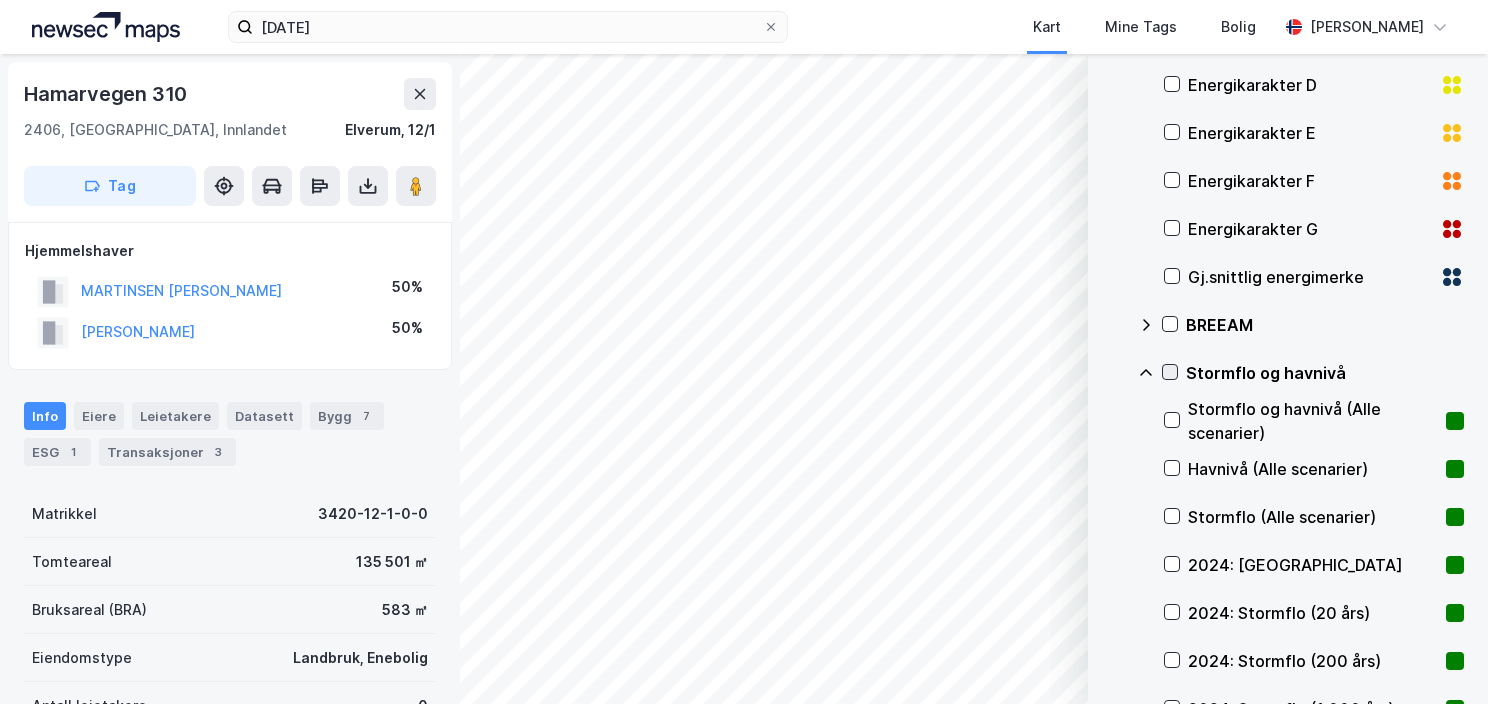 click 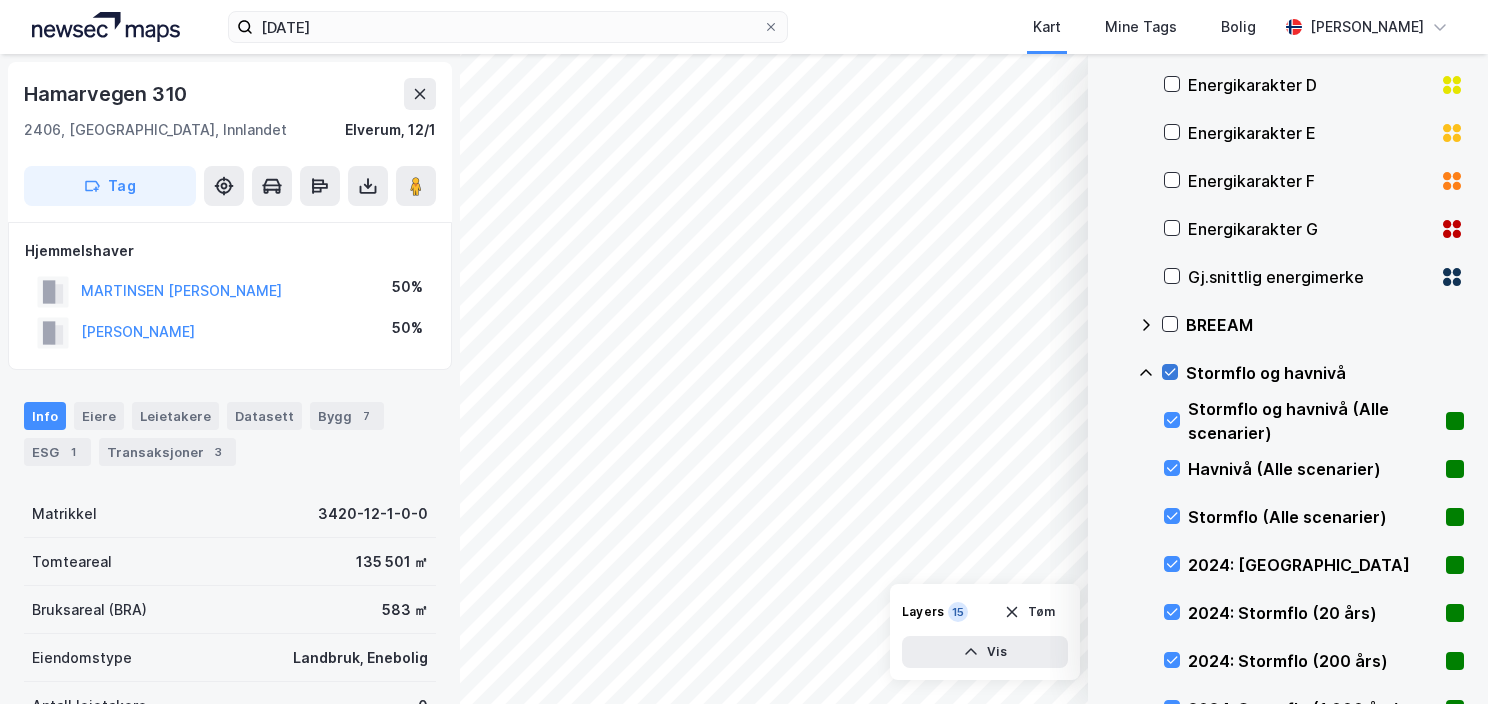 click 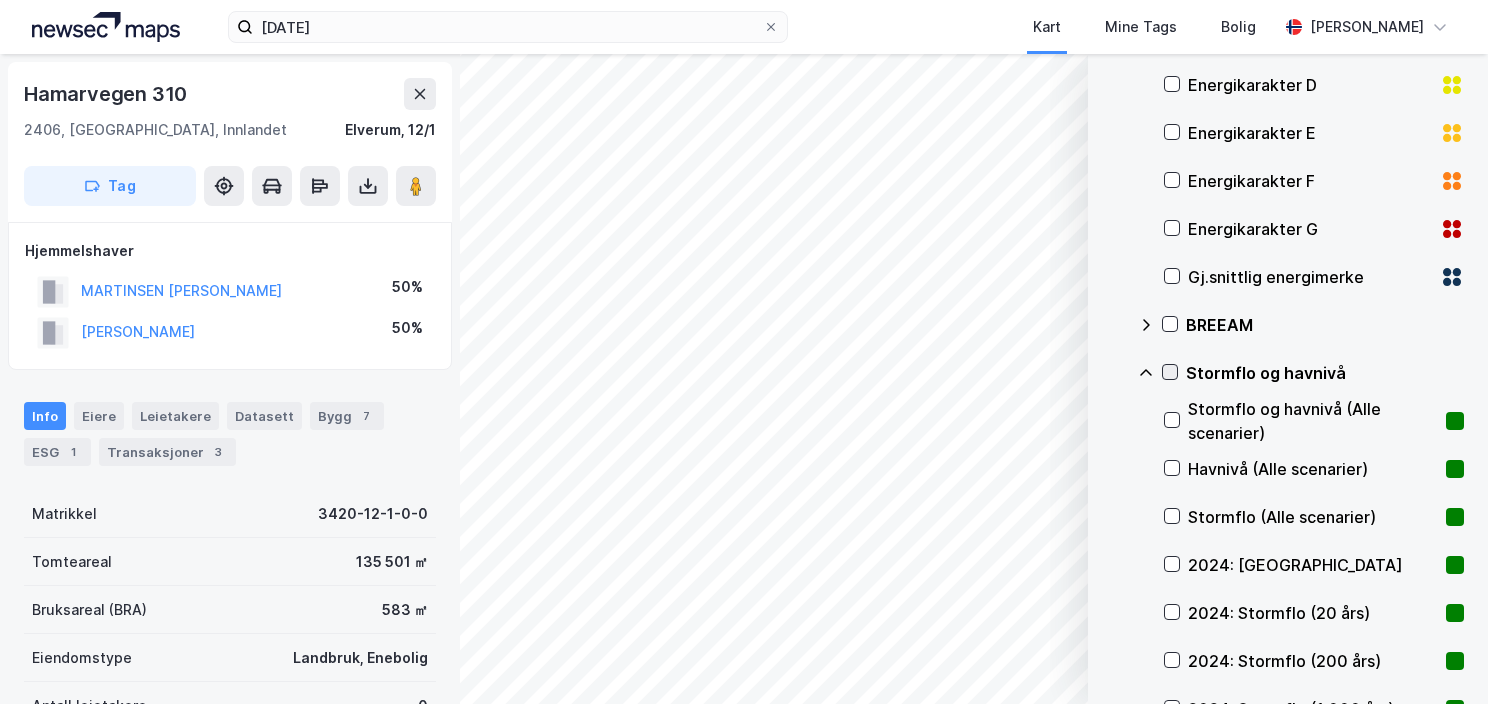 click 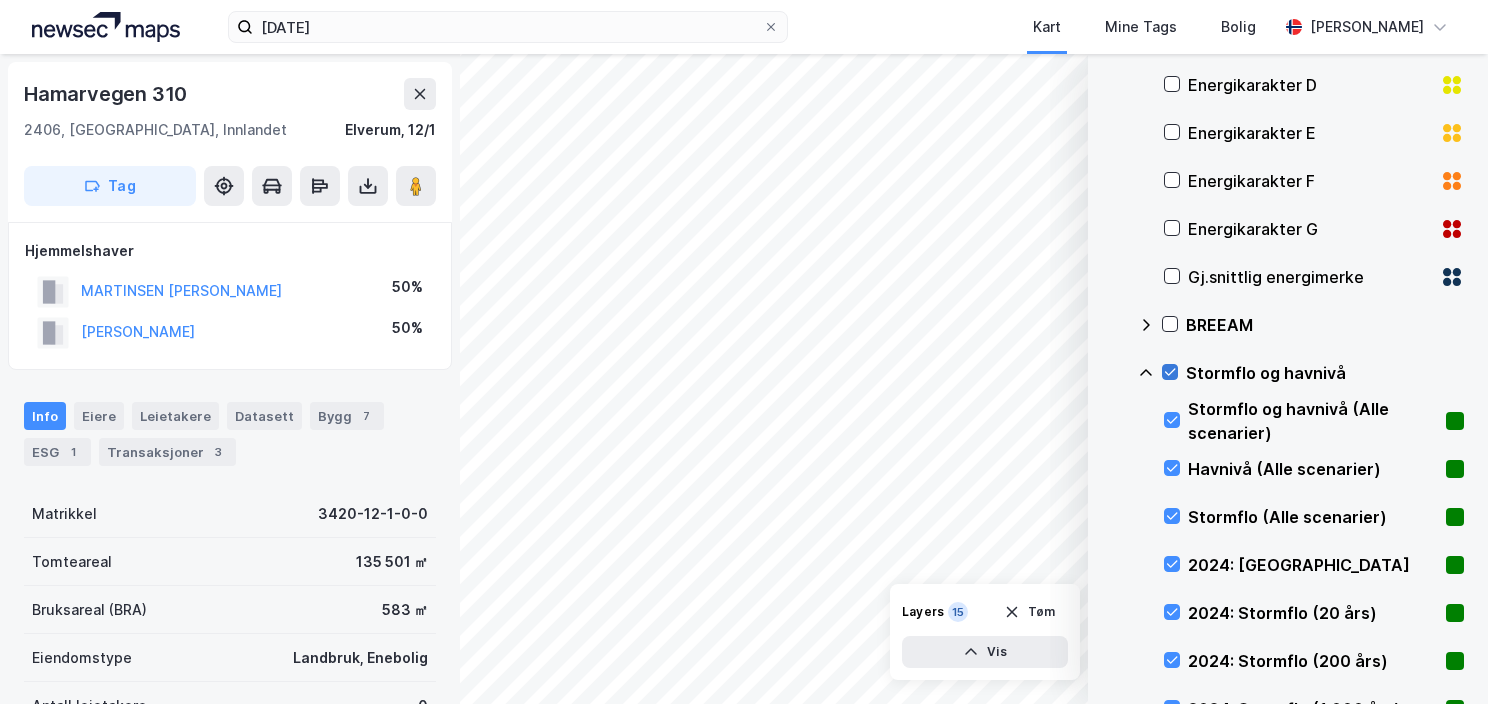 click 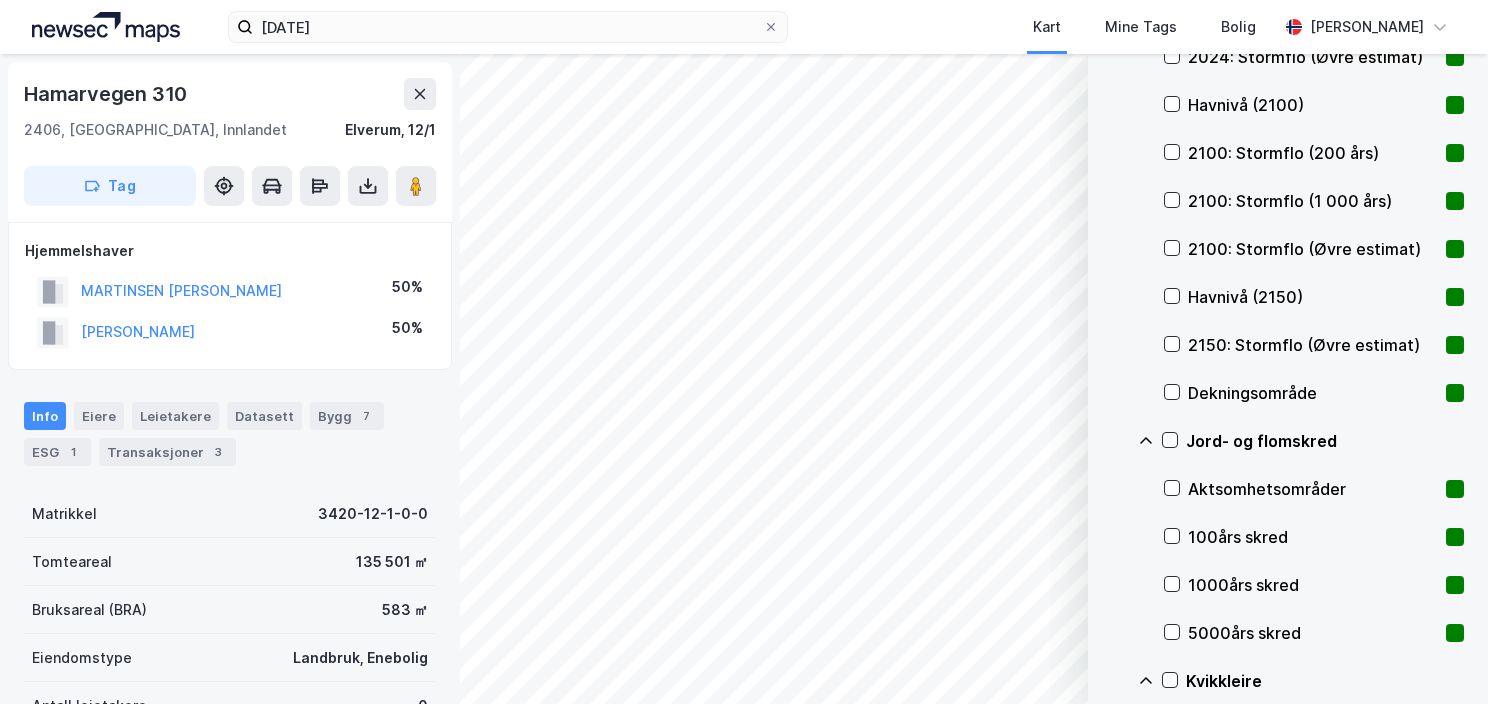 scroll, scrollTop: 1800, scrollLeft: 0, axis: vertical 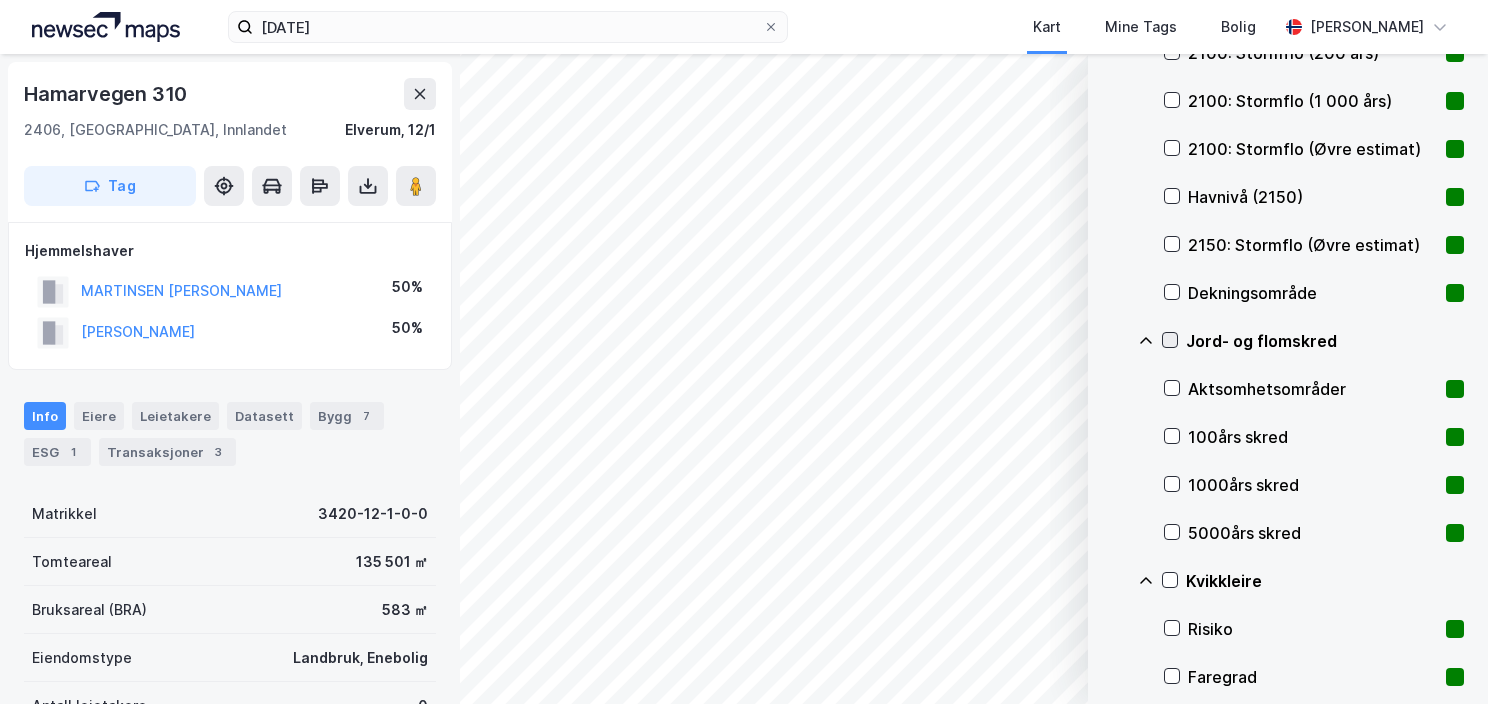 click 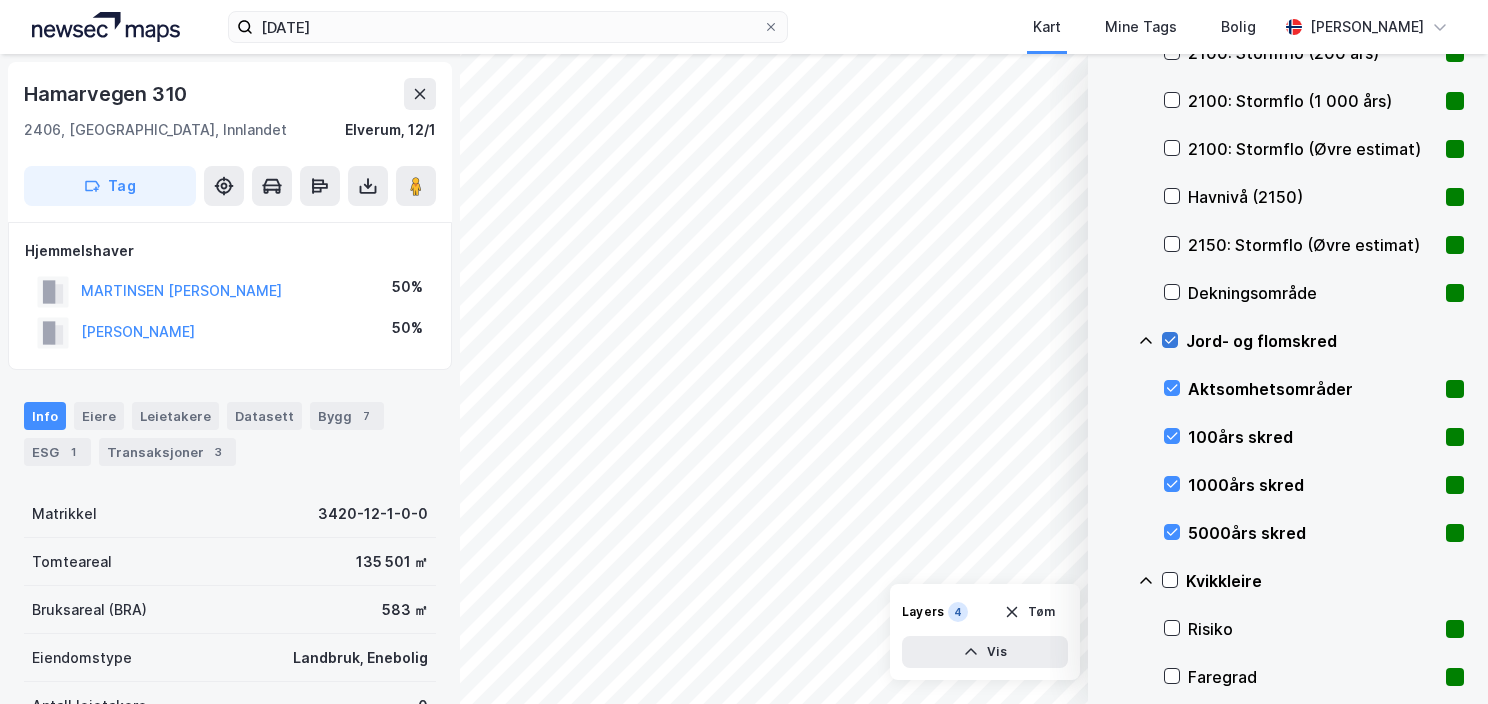click 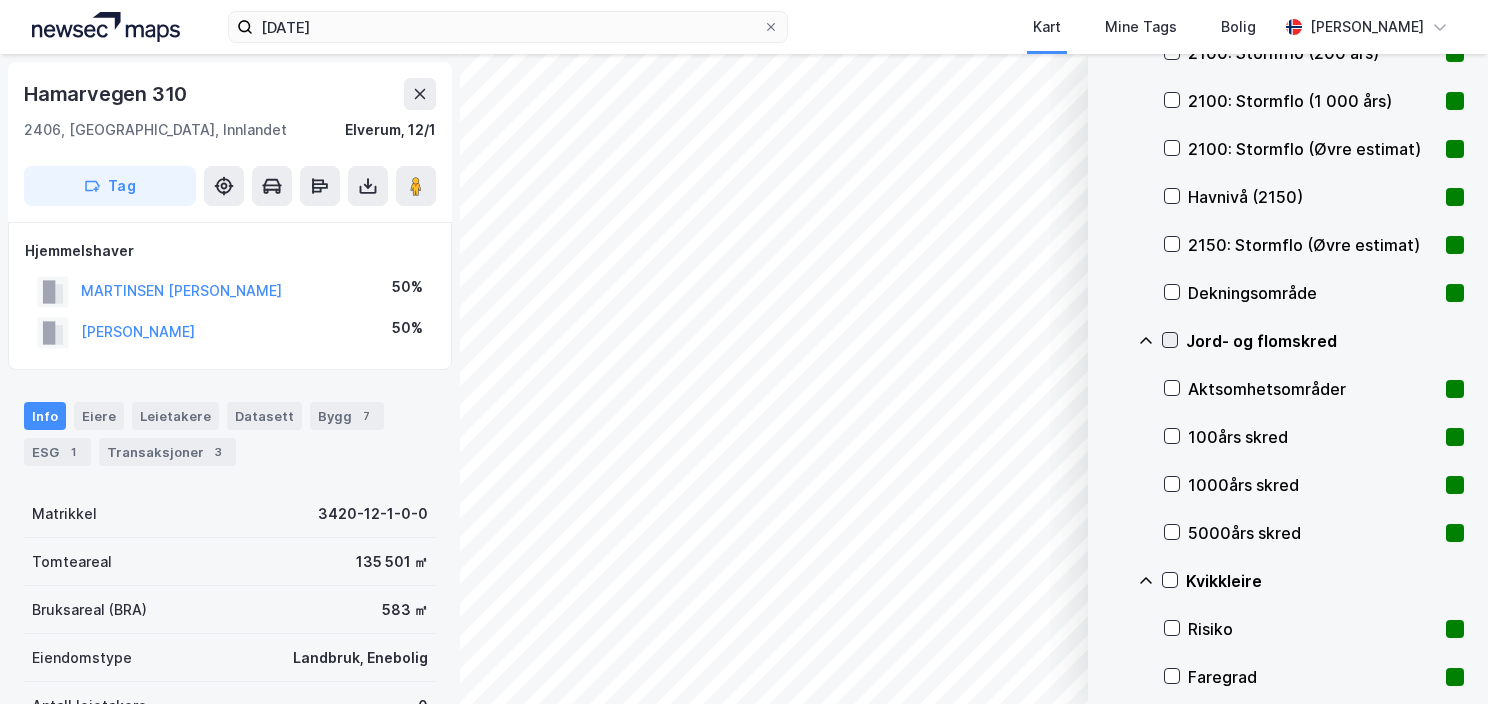 click 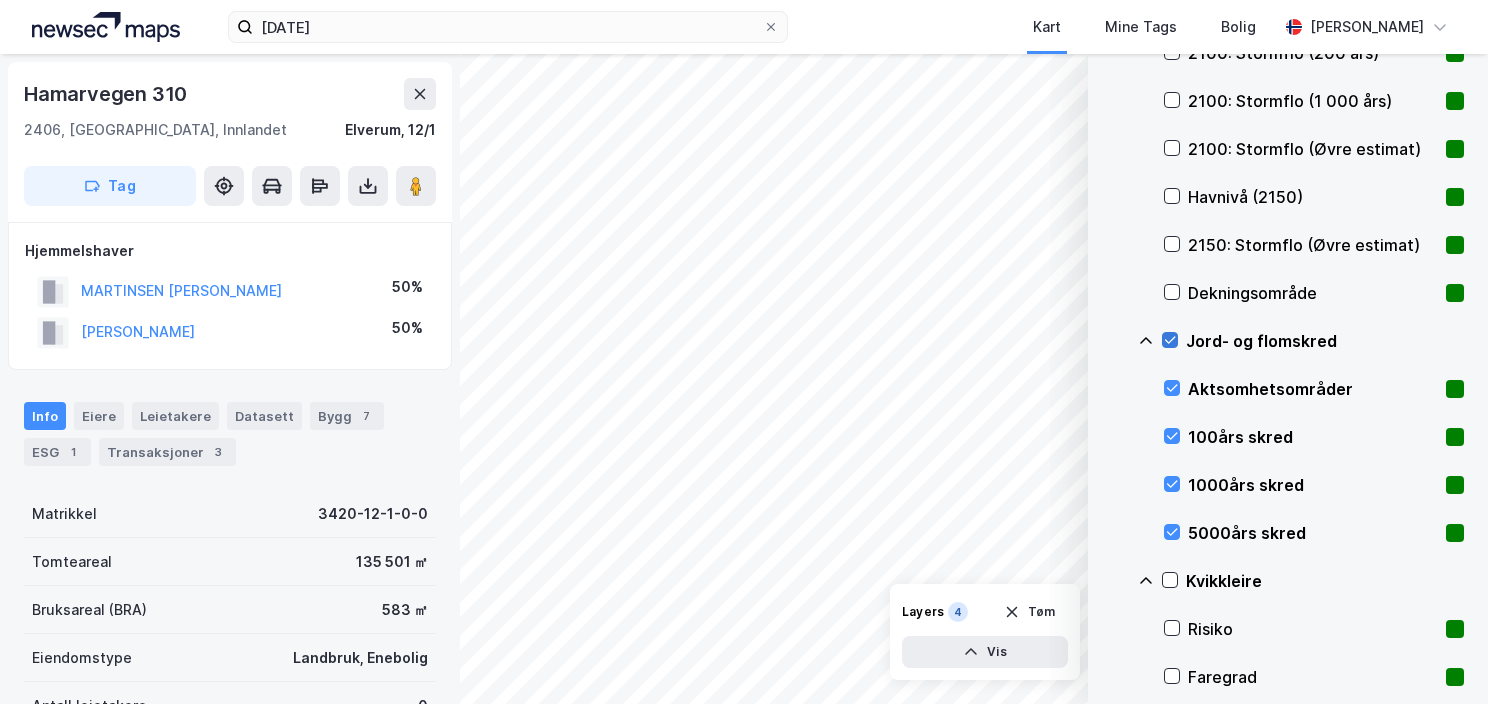 click 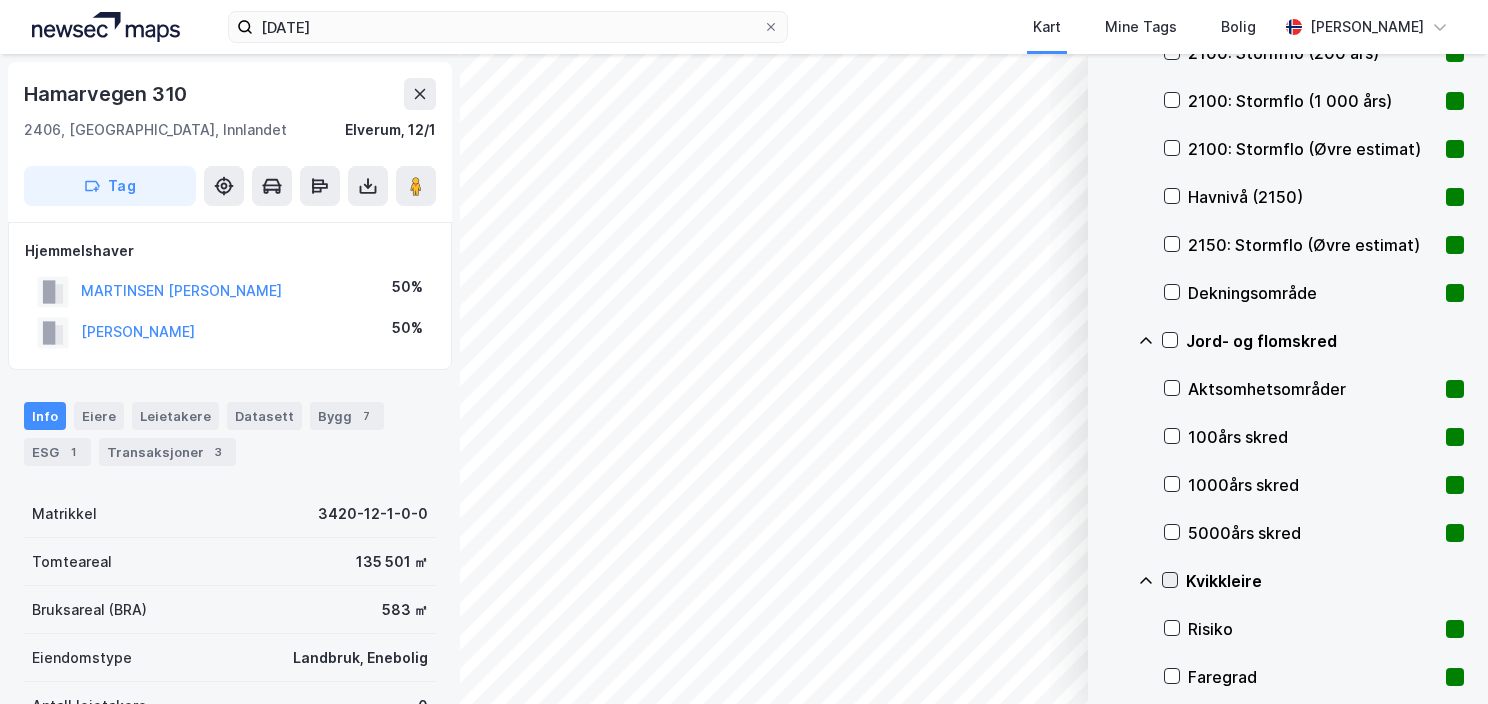 click 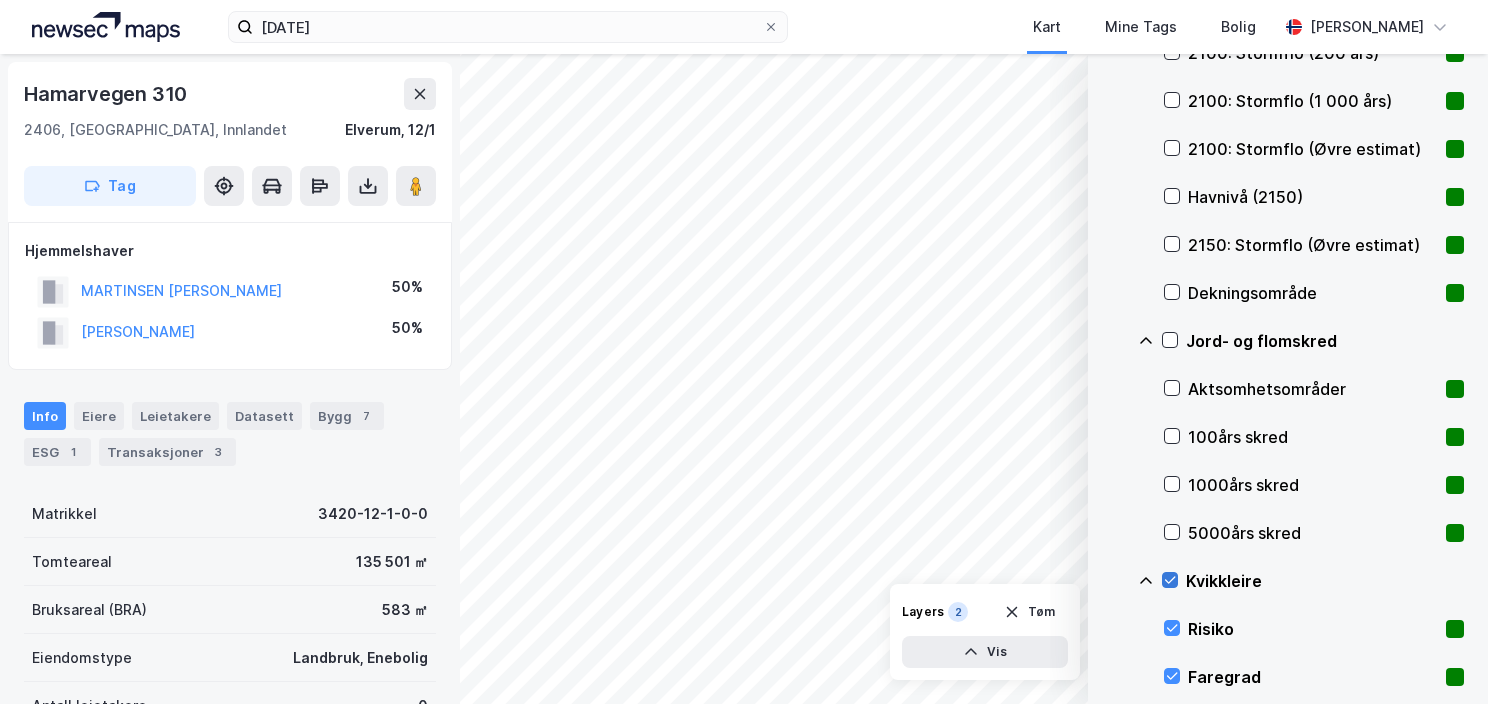 click 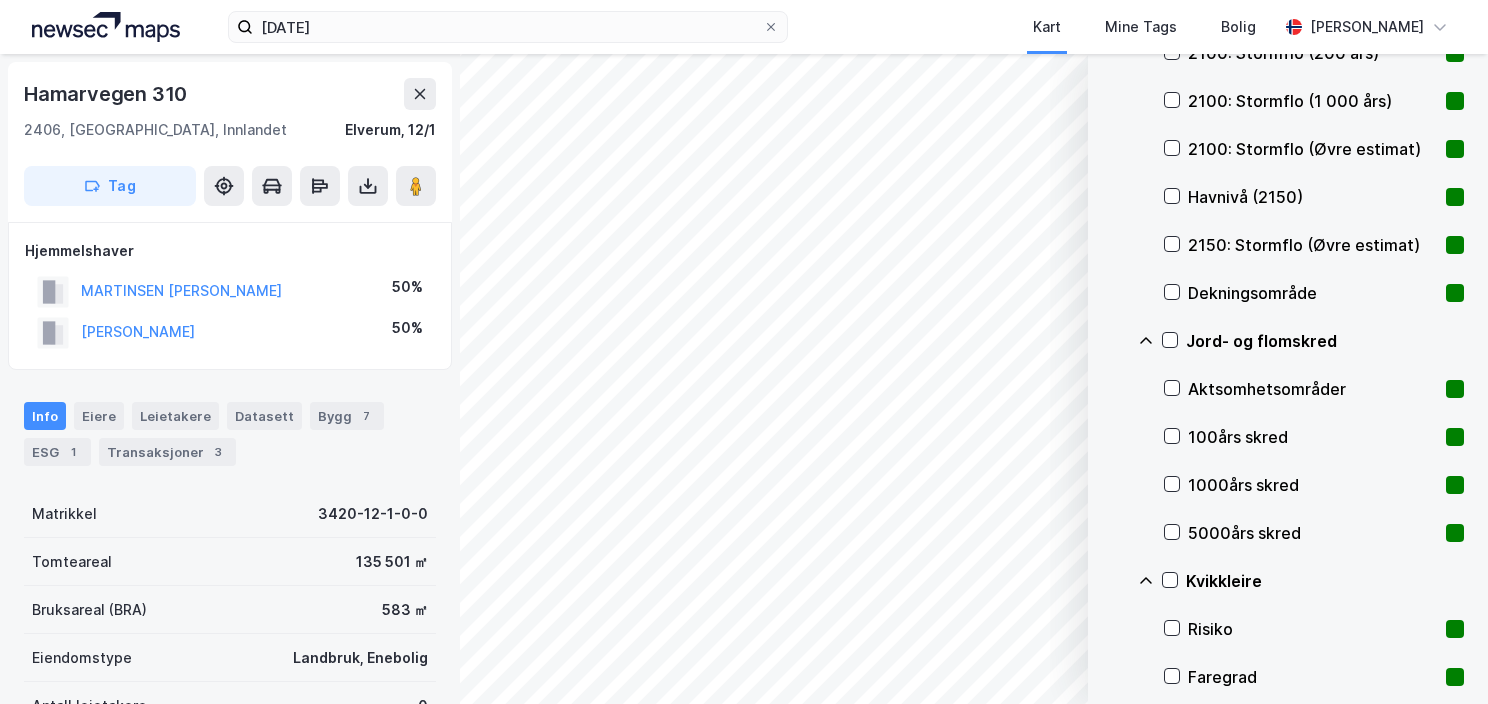 scroll, scrollTop: 2083, scrollLeft: 0, axis: vertical 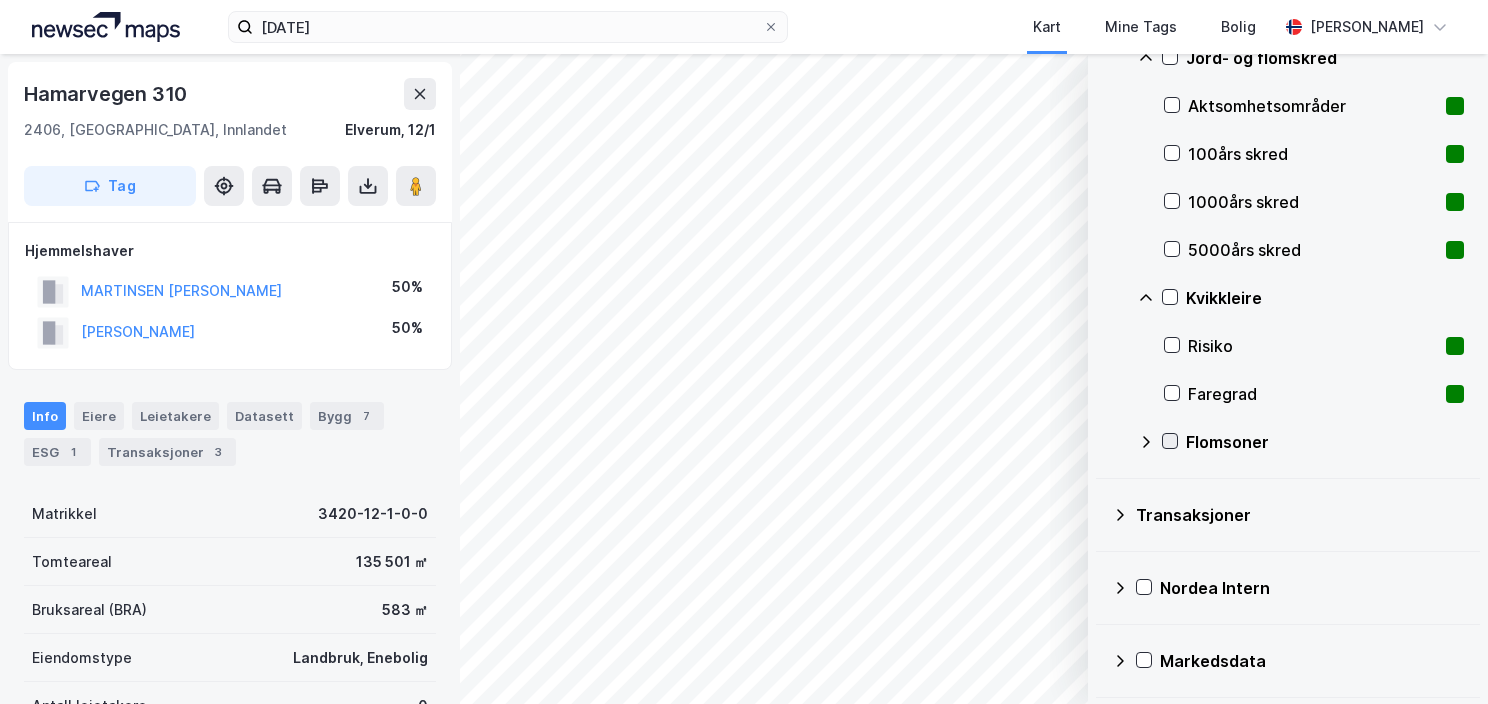 click 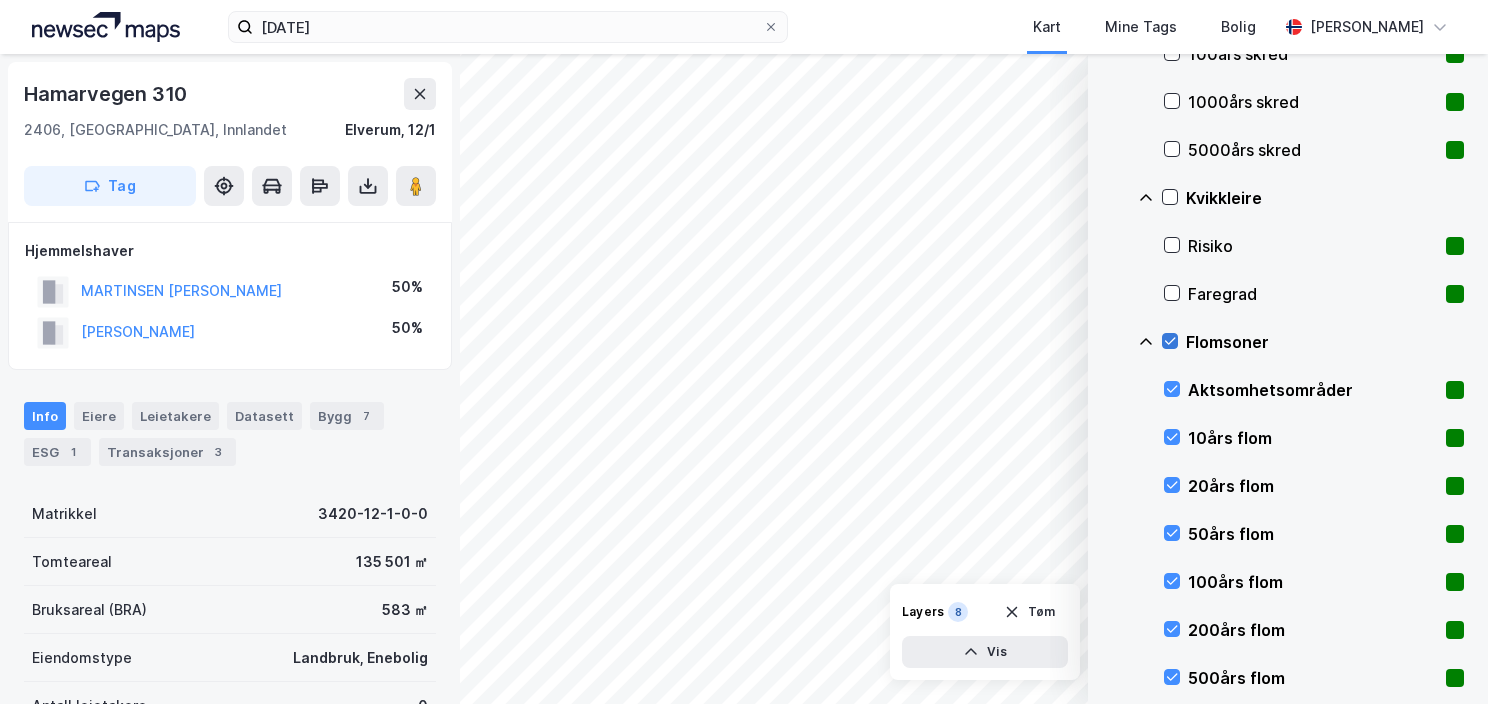 scroll, scrollTop: 2283, scrollLeft: 0, axis: vertical 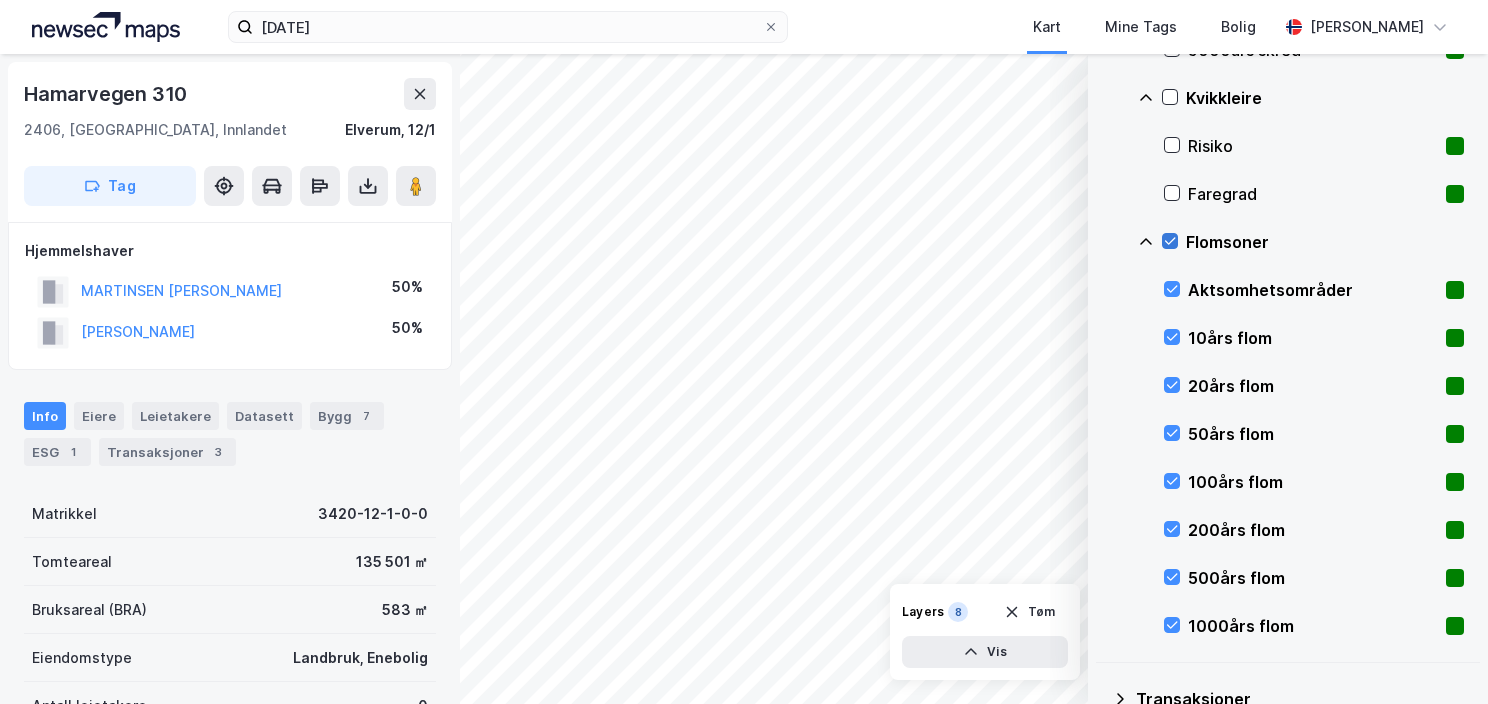 click 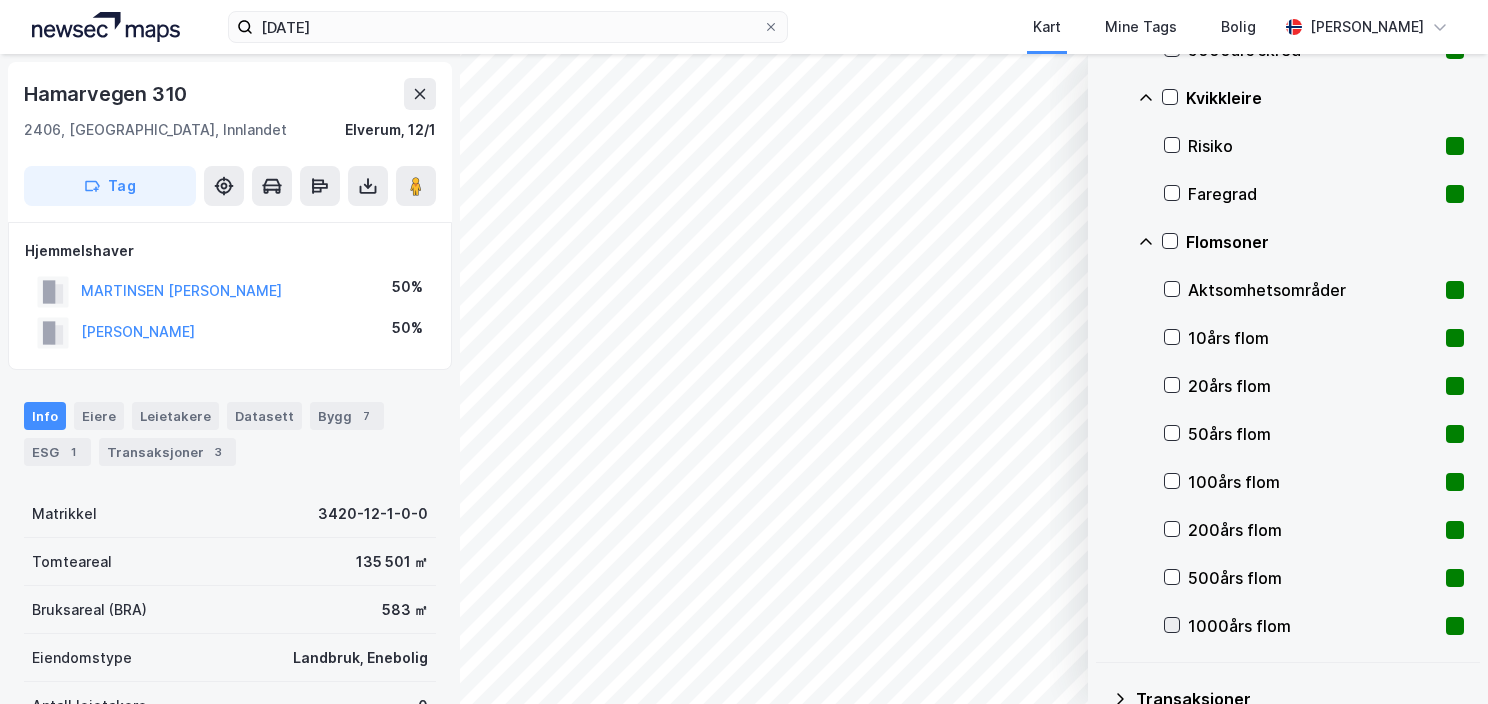 click 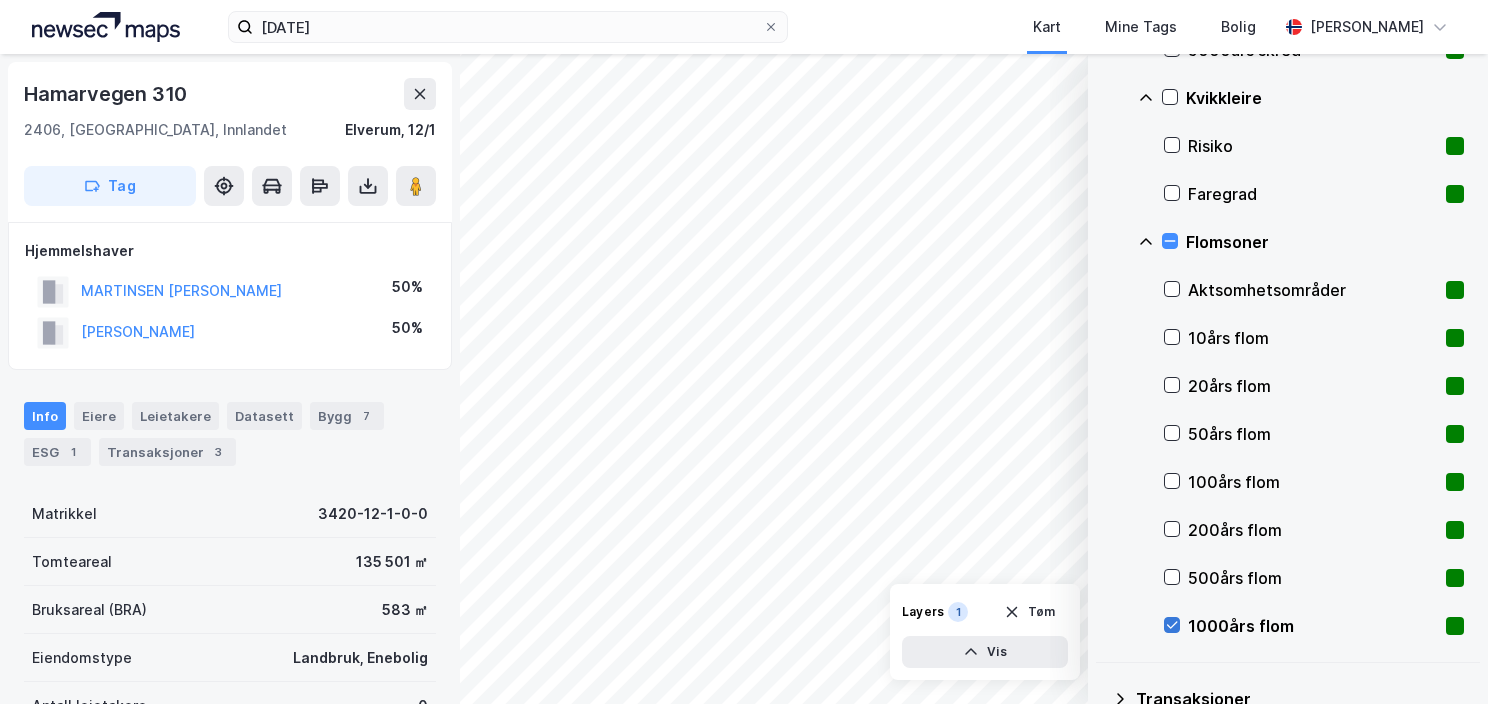 click 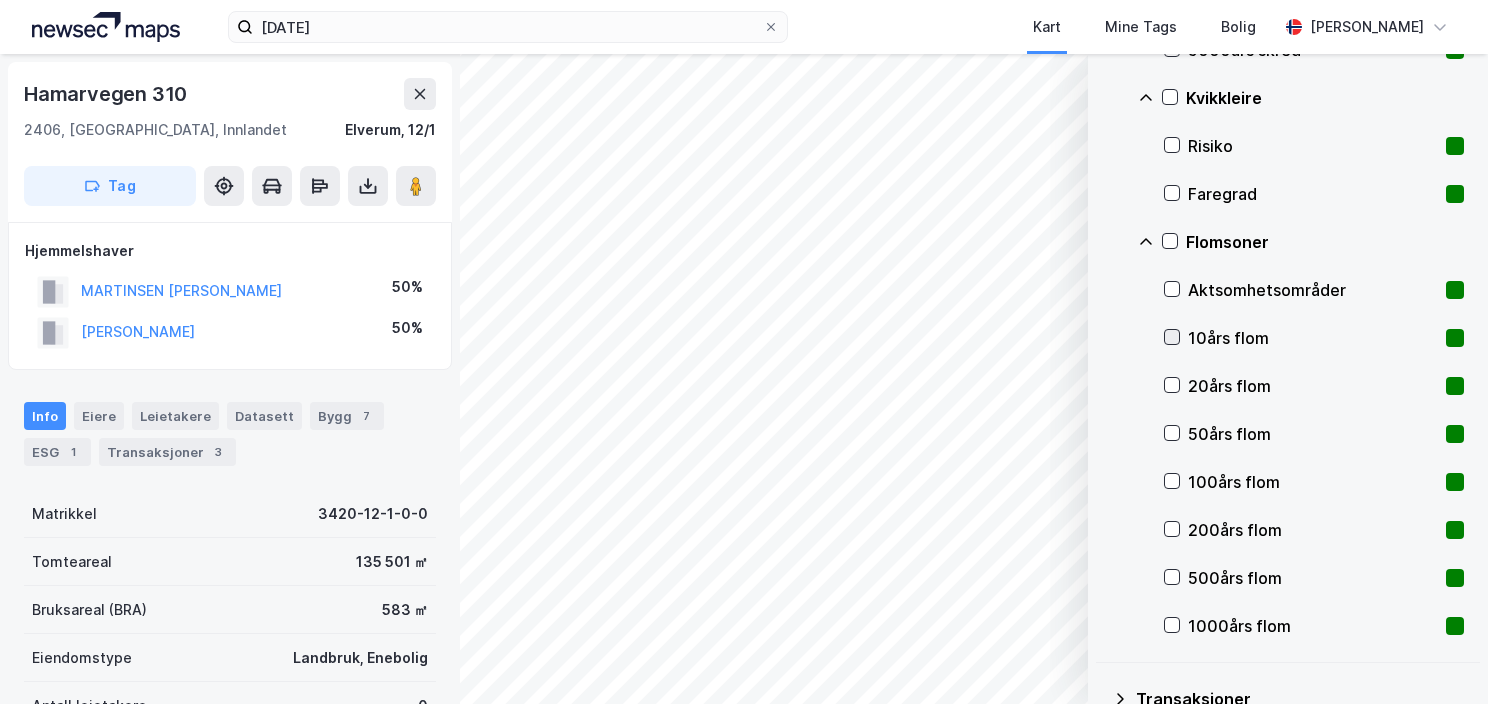 click 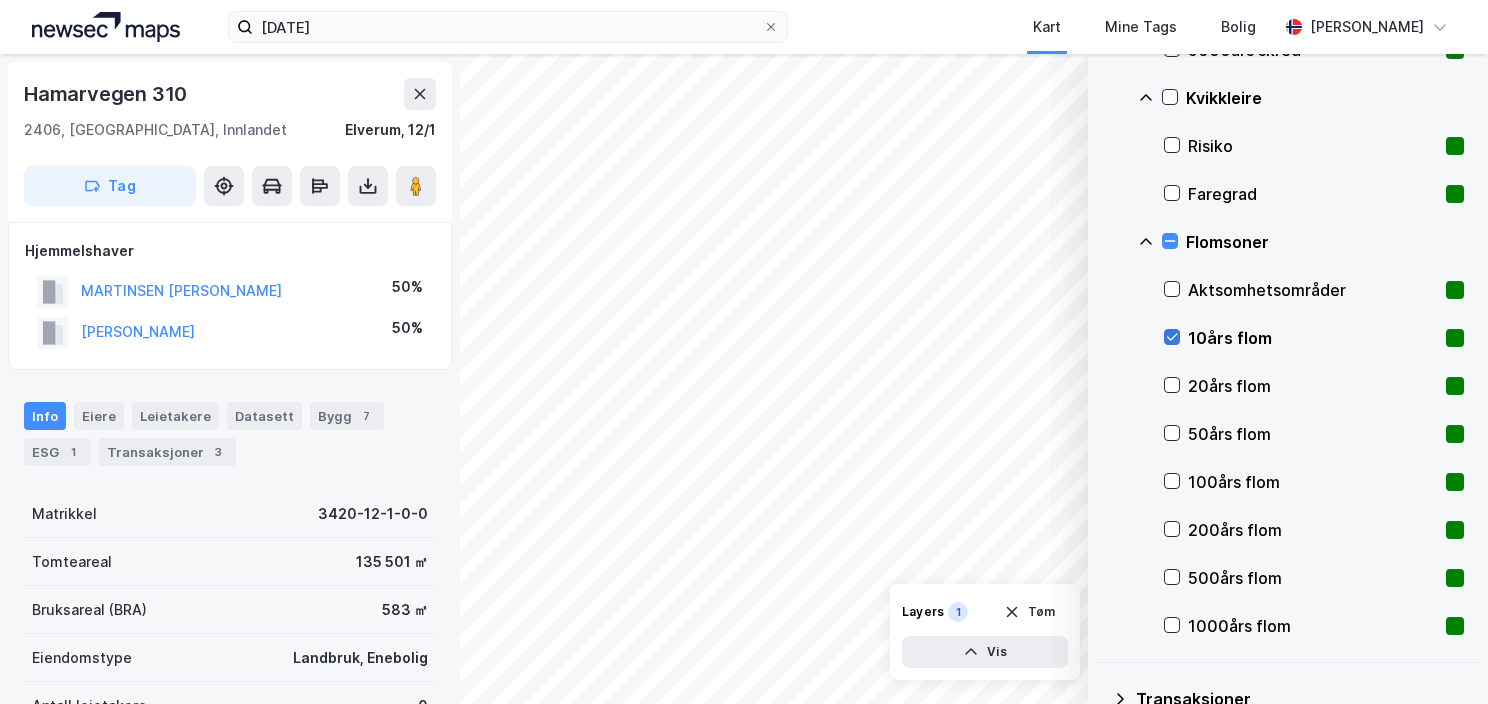 click 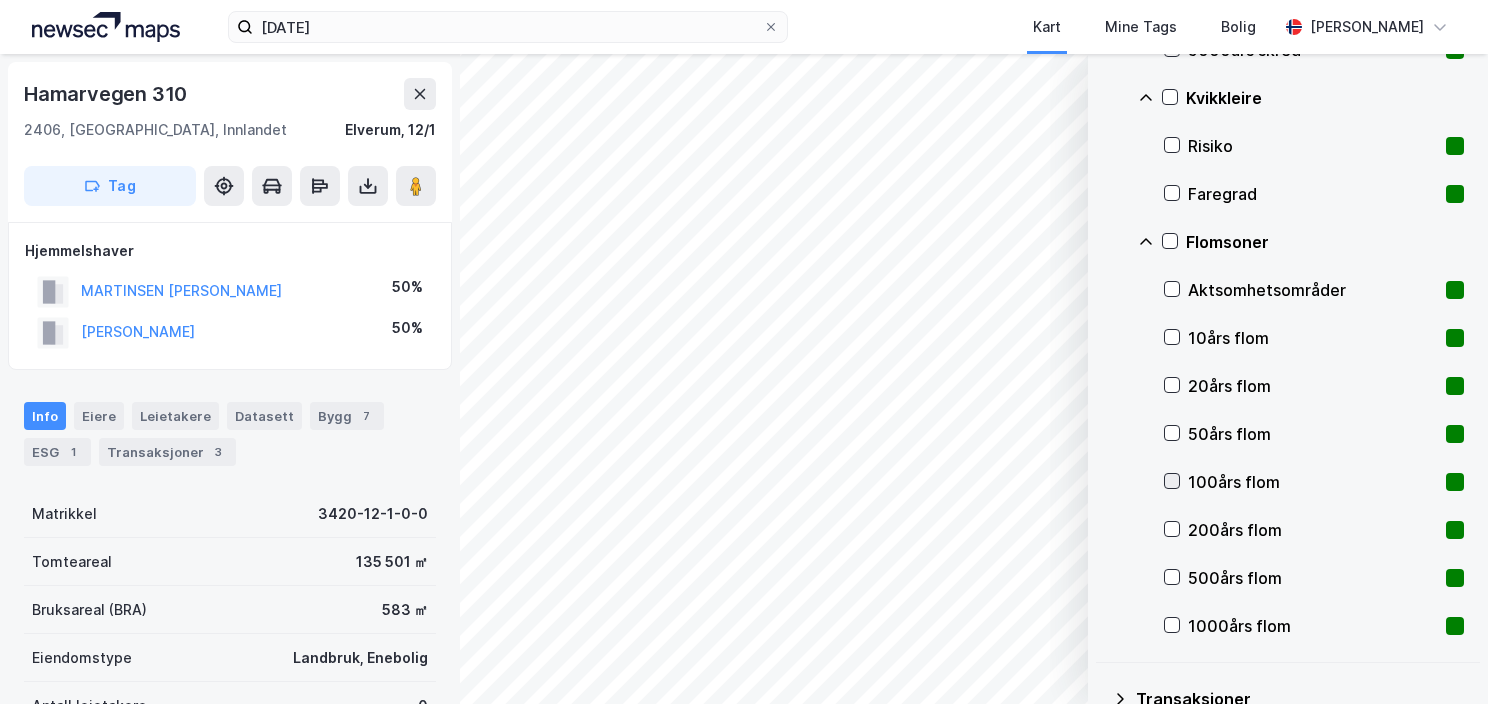 click 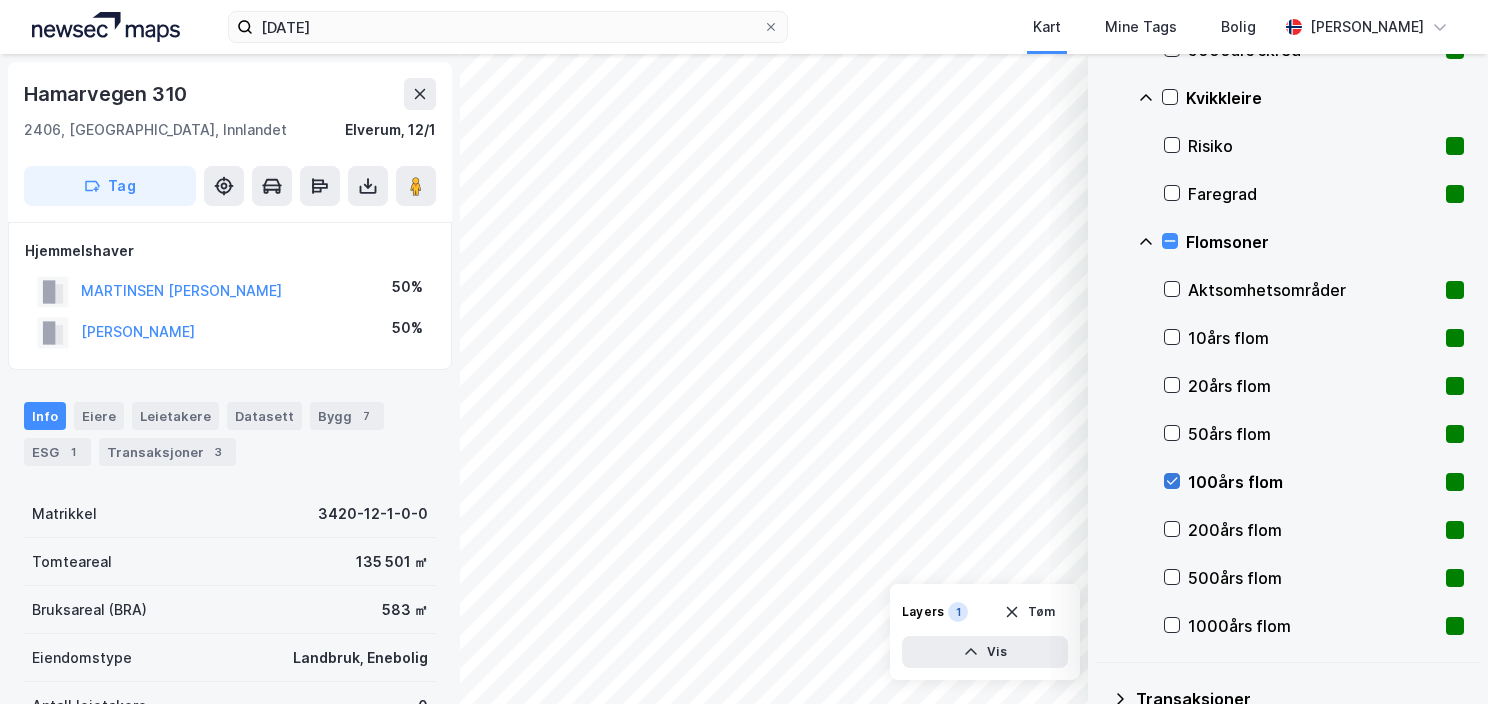 click 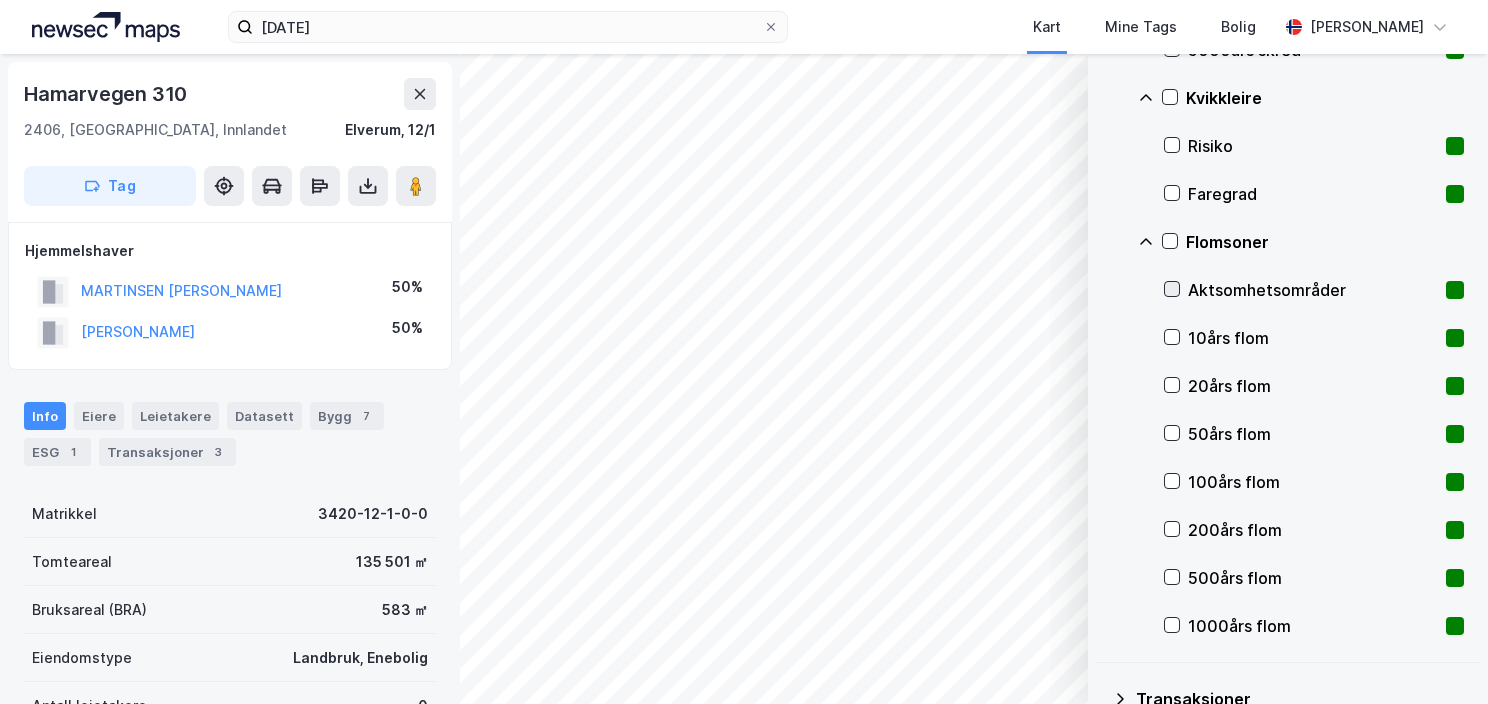 click 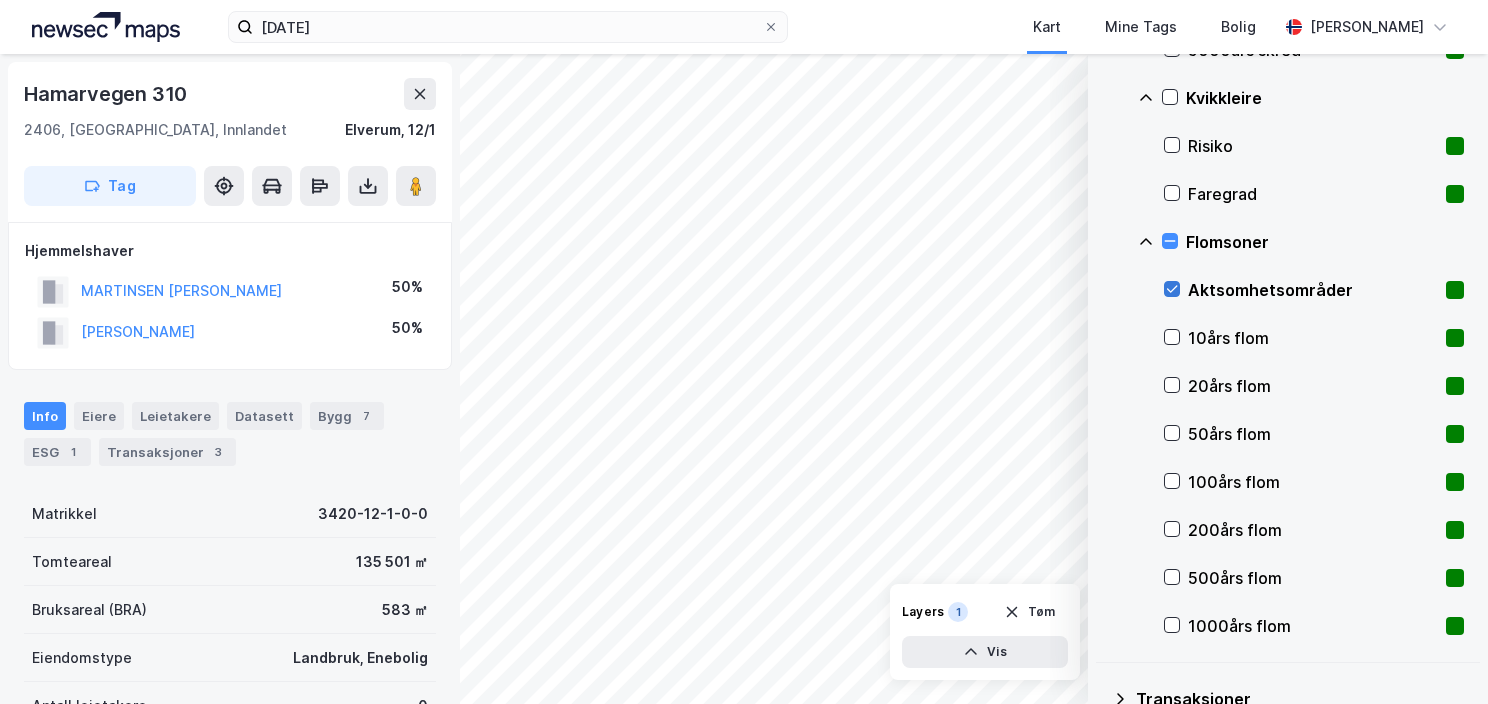 scroll, scrollTop: 2083, scrollLeft: 0, axis: vertical 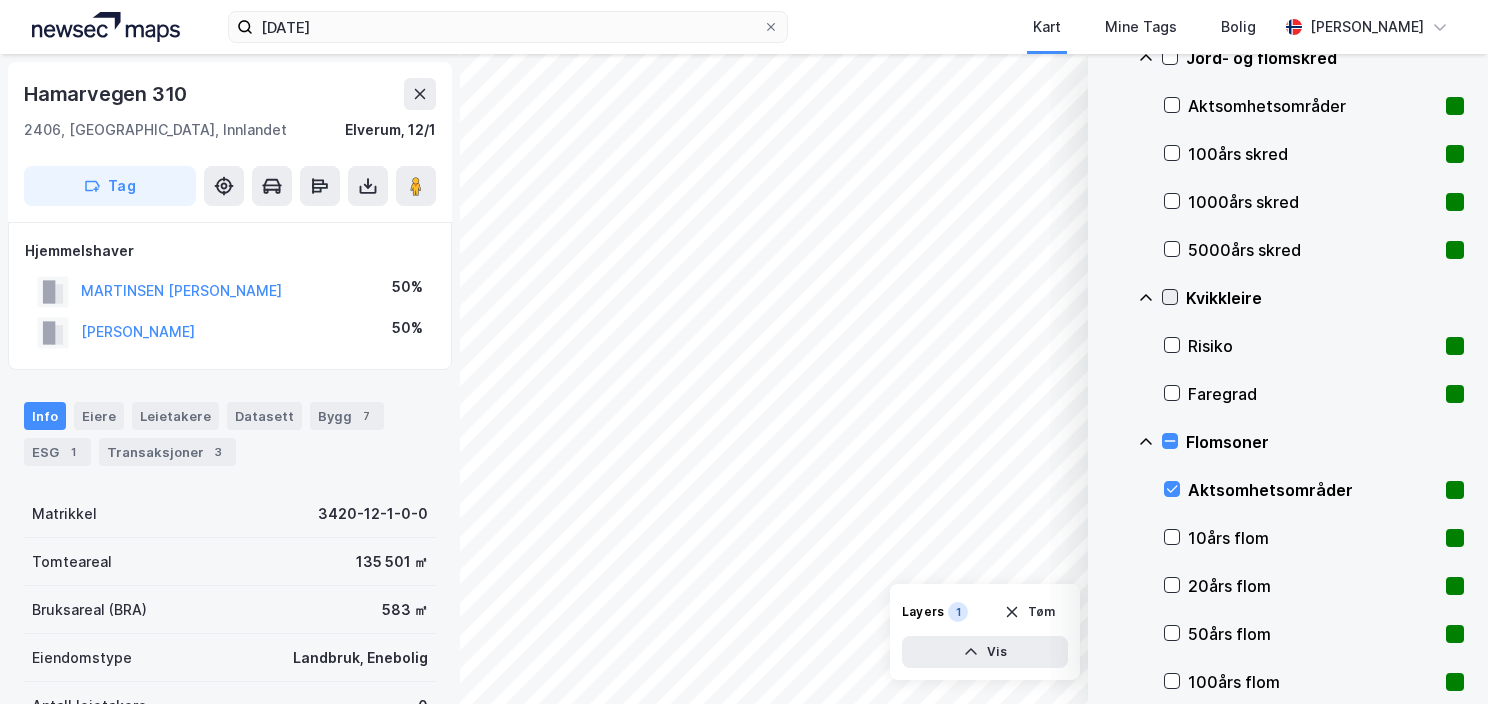 click 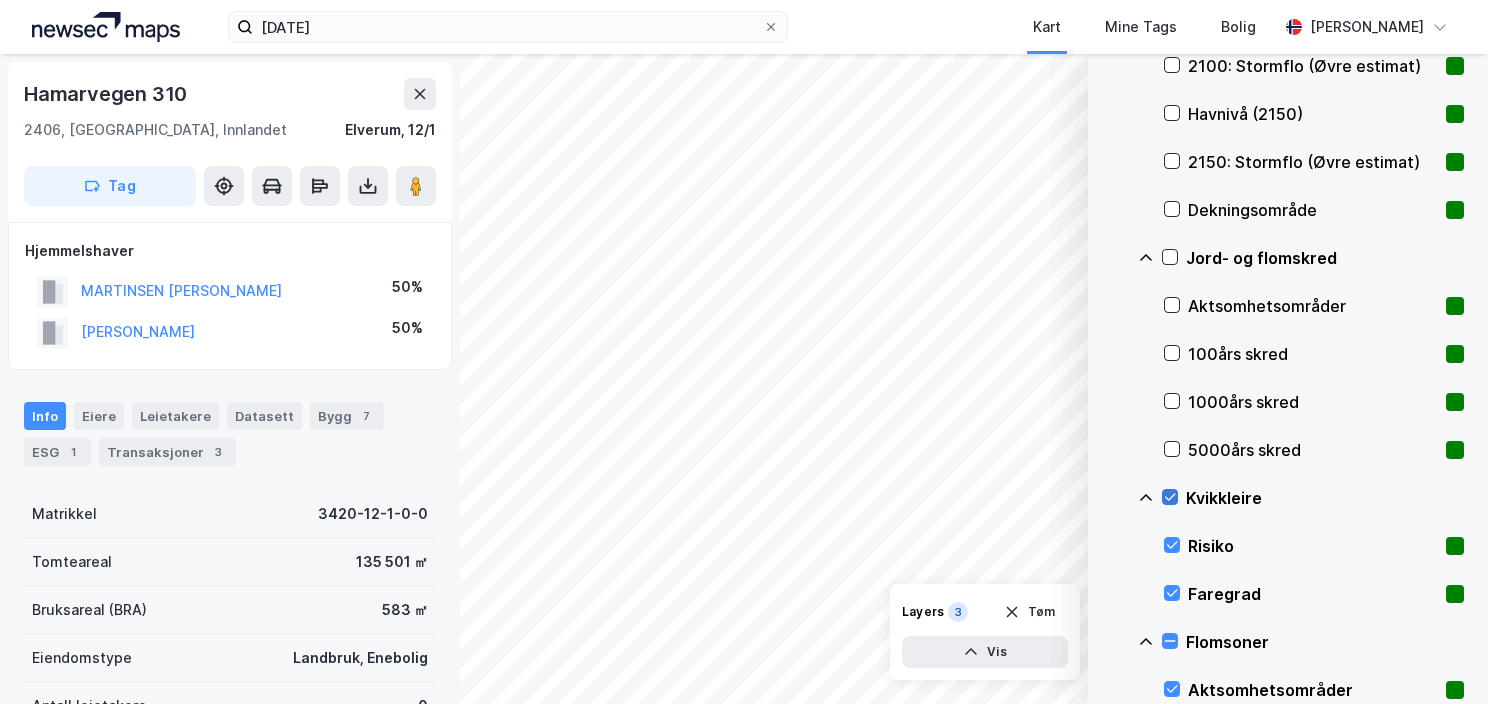 scroll, scrollTop: 1783, scrollLeft: 0, axis: vertical 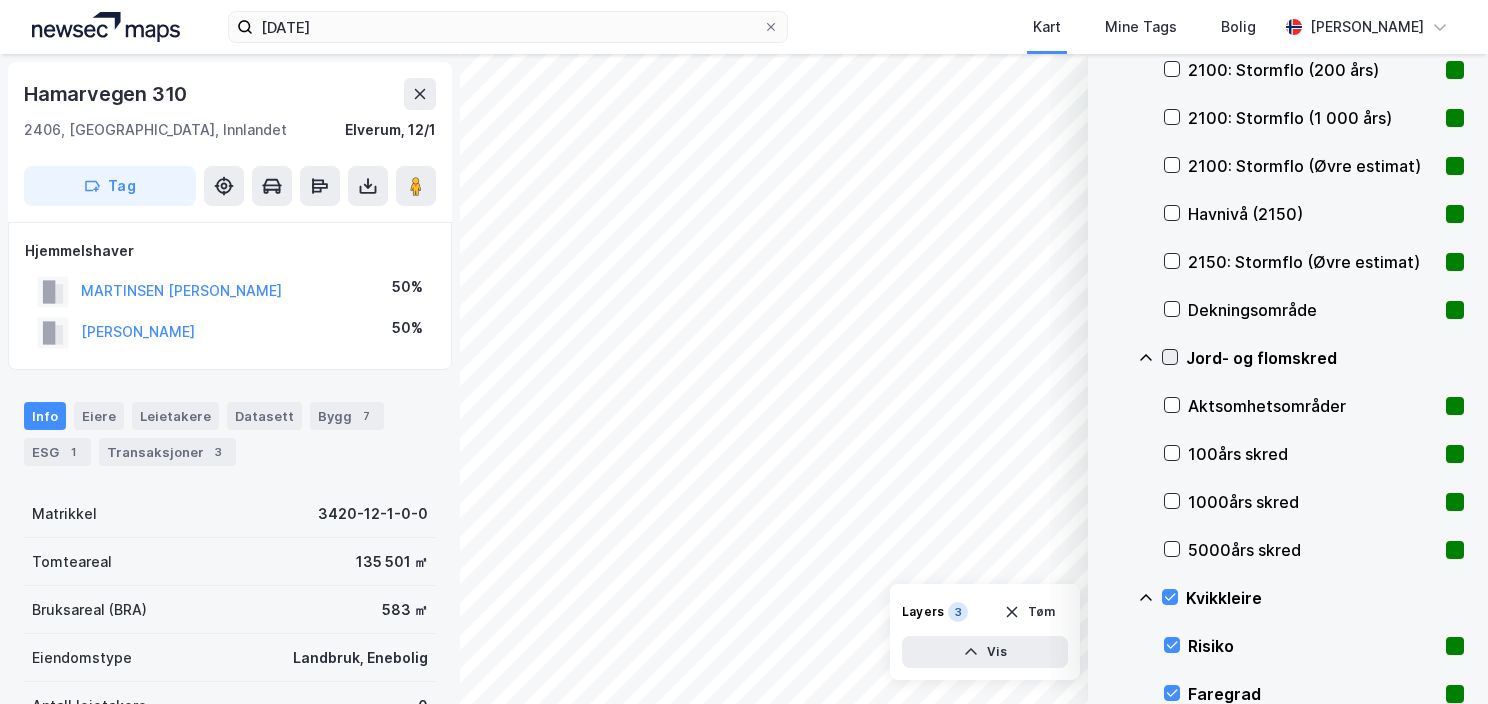 click 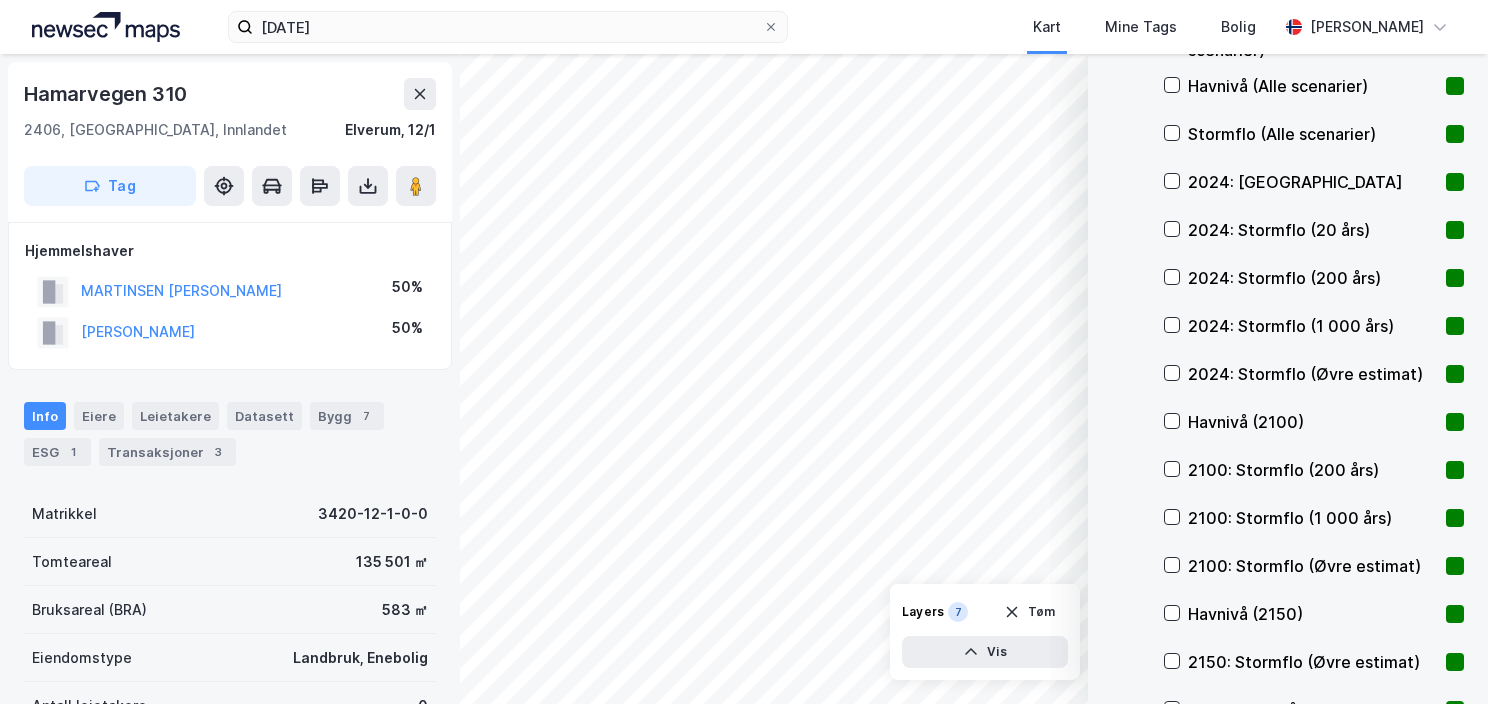 scroll, scrollTop: 1083, scrollLeft: 0, axis: vertical 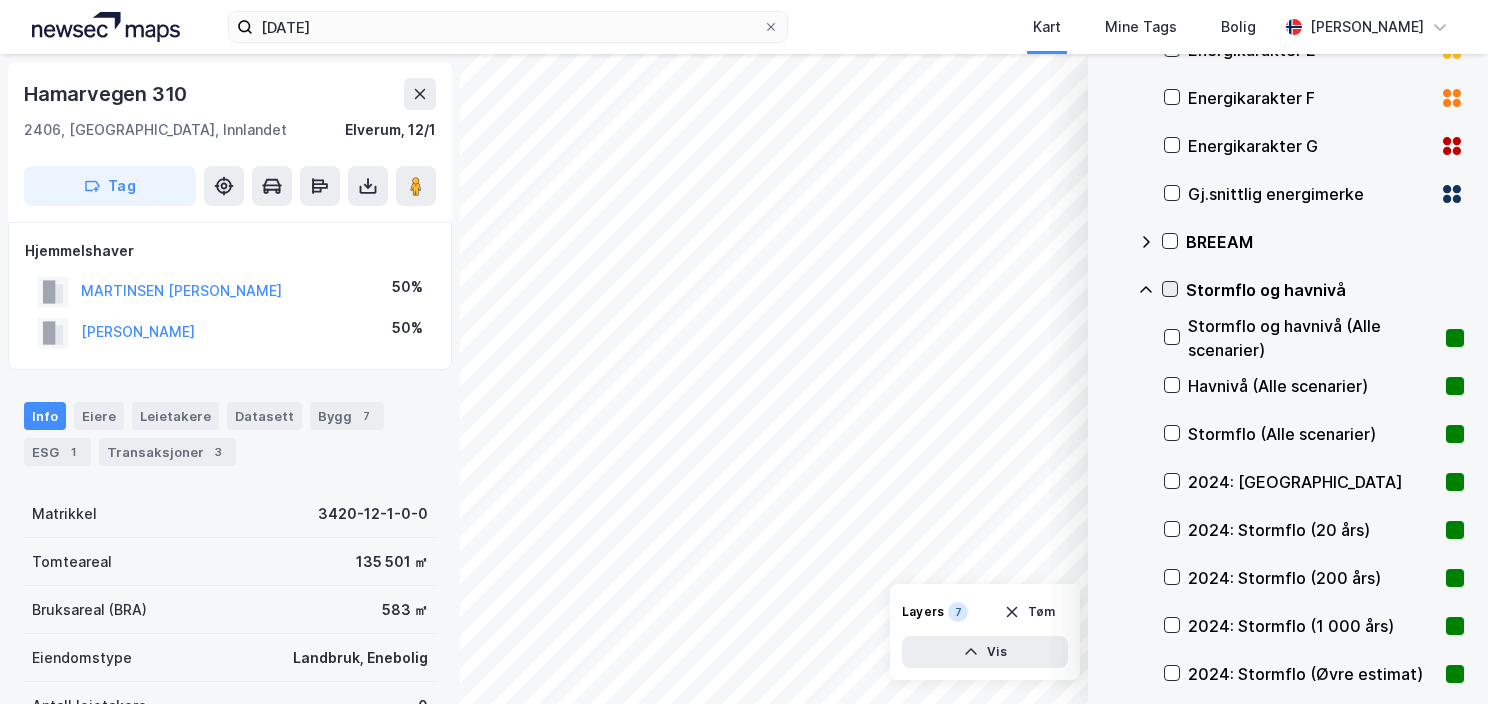 click 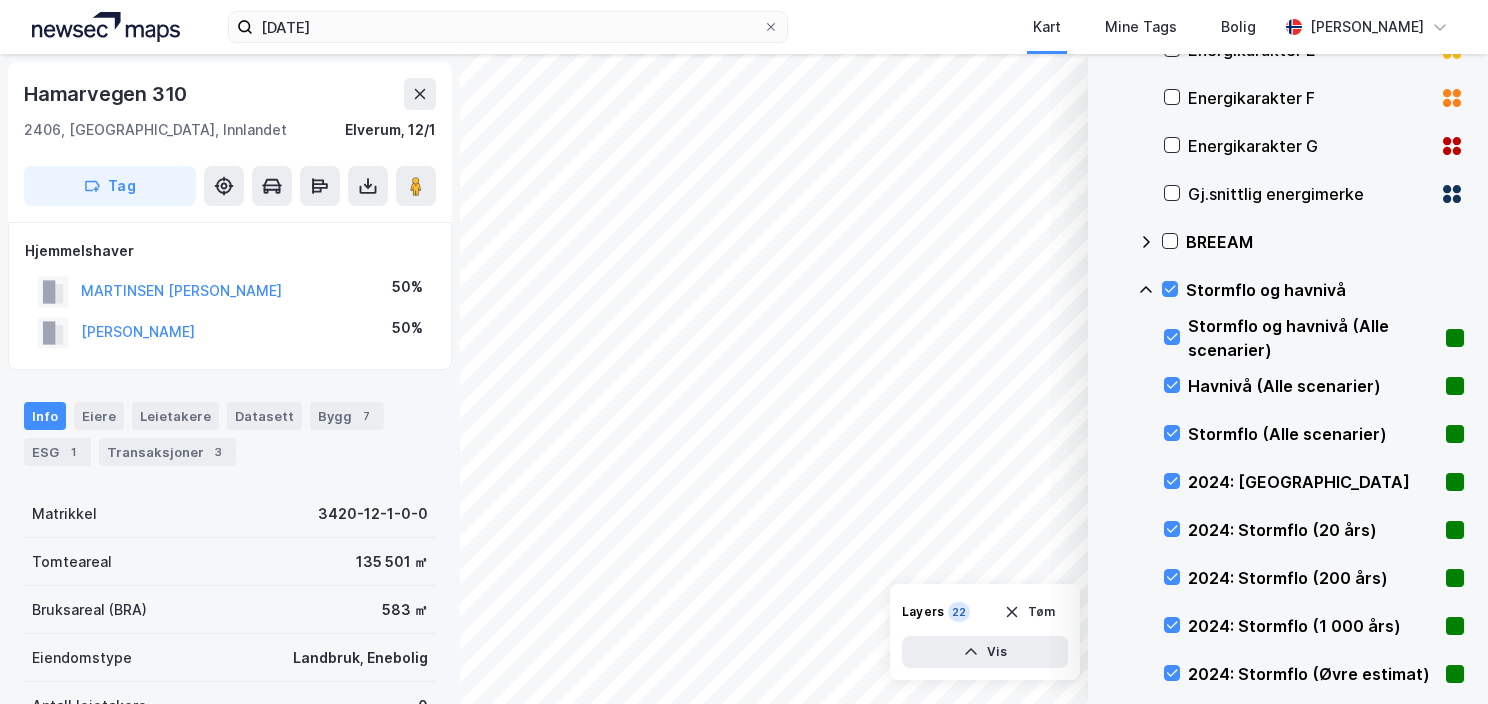 click 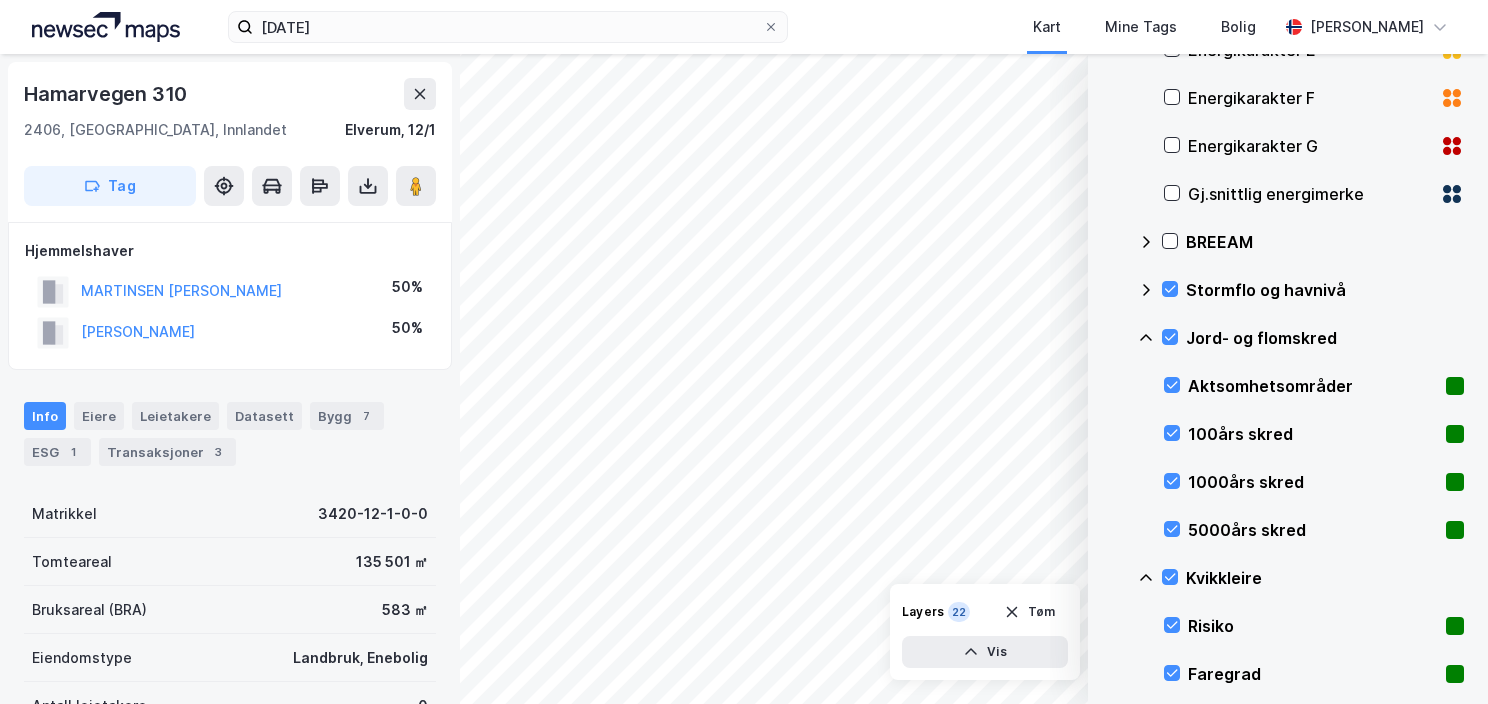 click 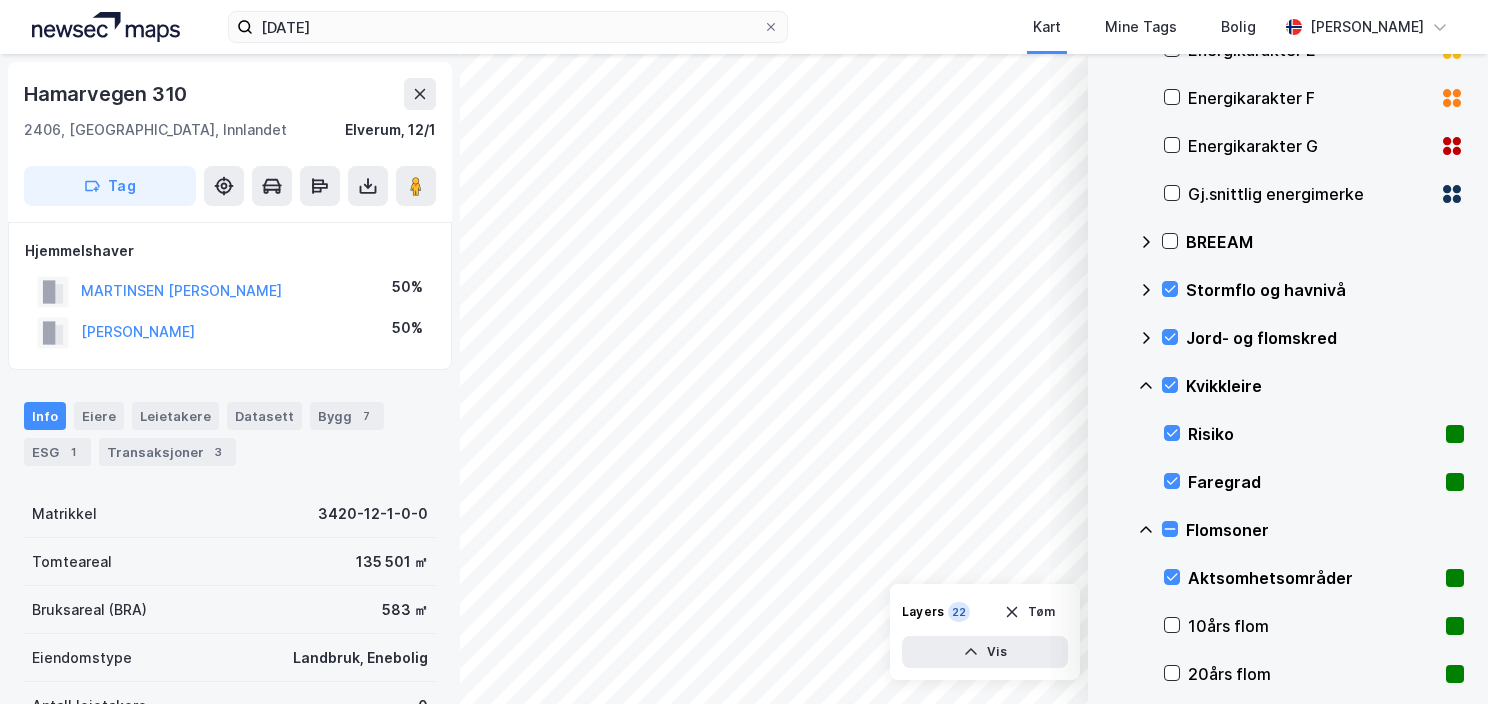click 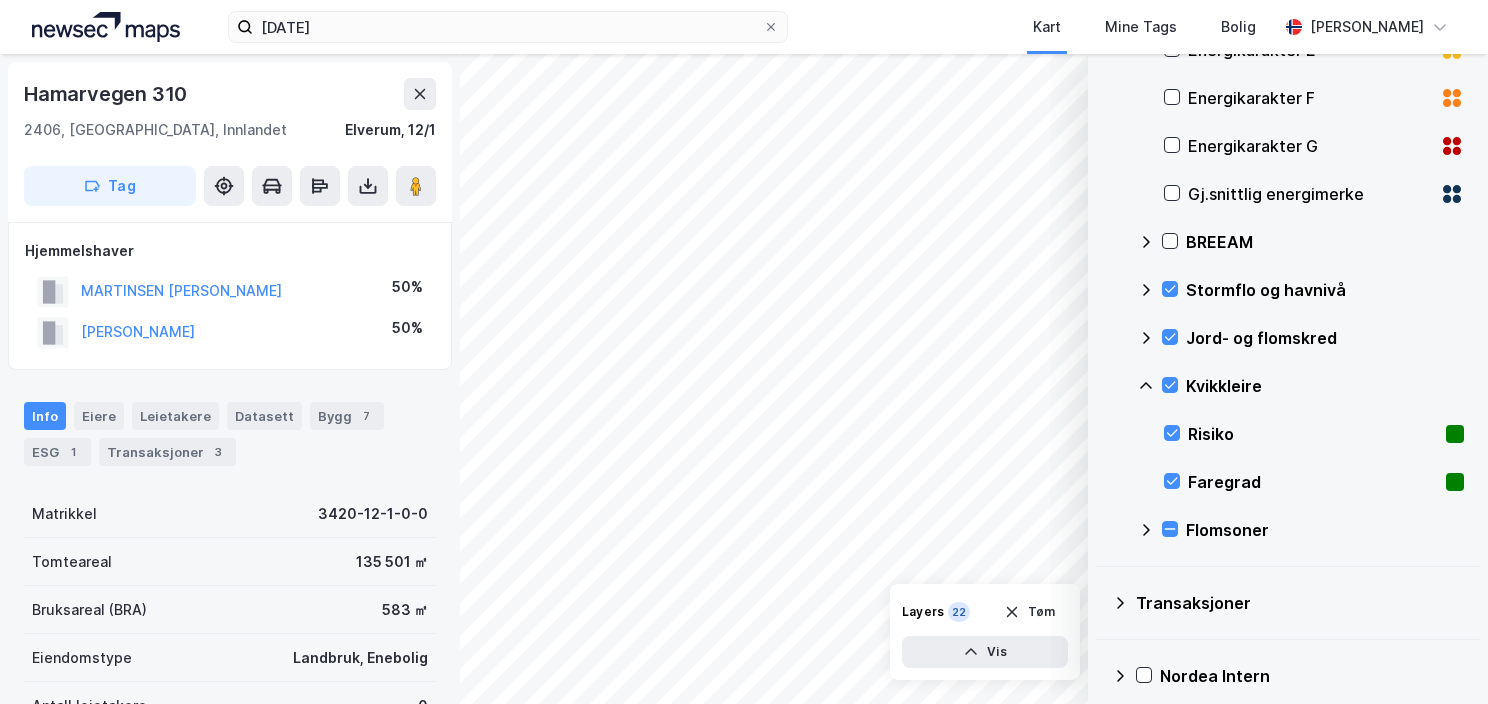 click 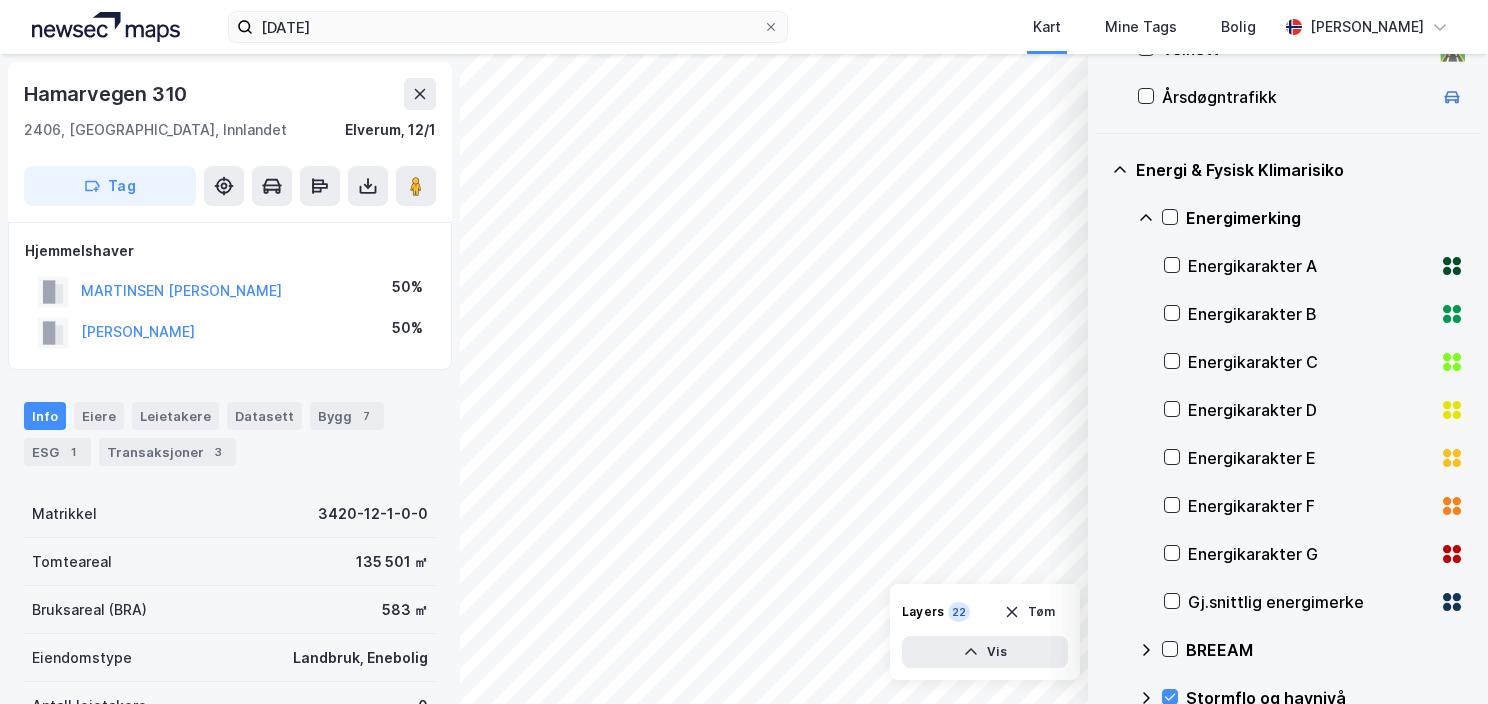 scroll, scrollTop: 575, scrollLeft: 0, axis: vertical 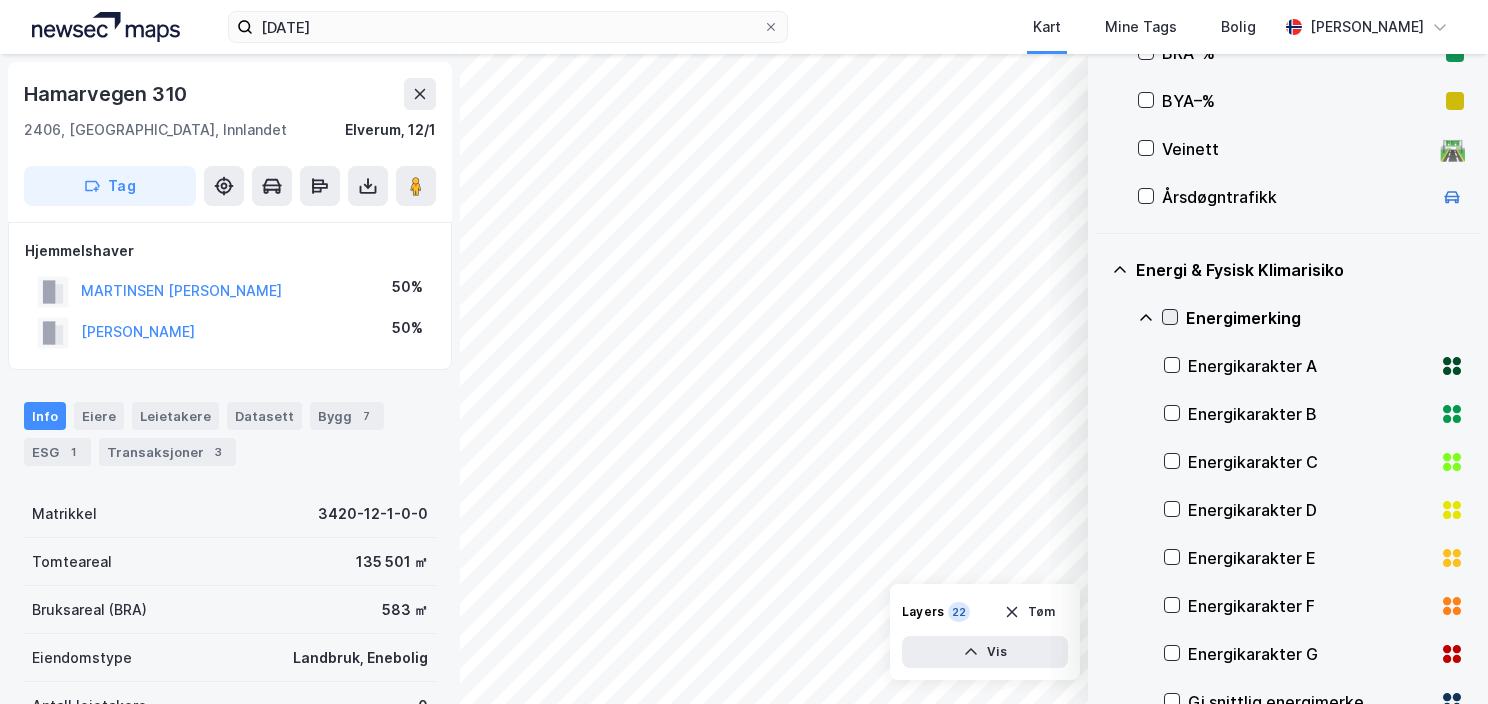 click 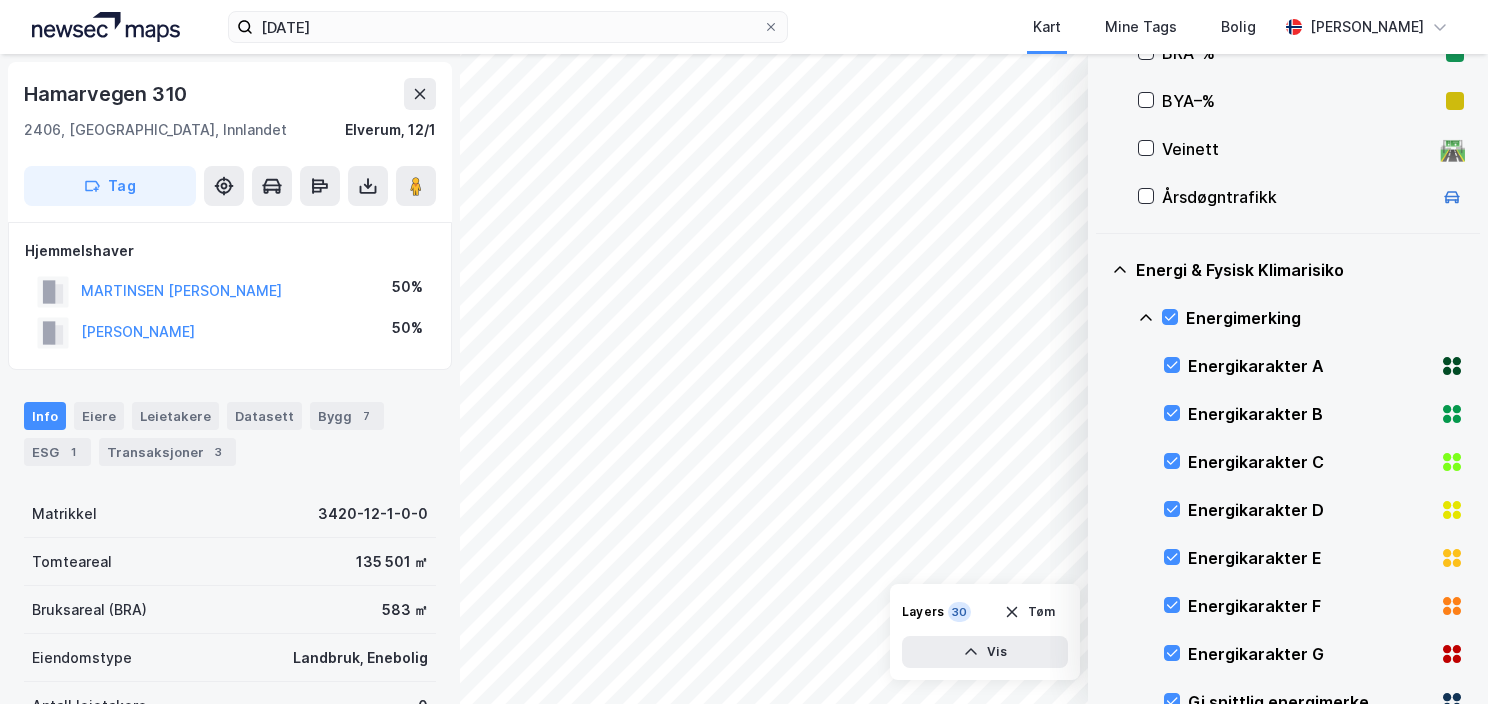 click 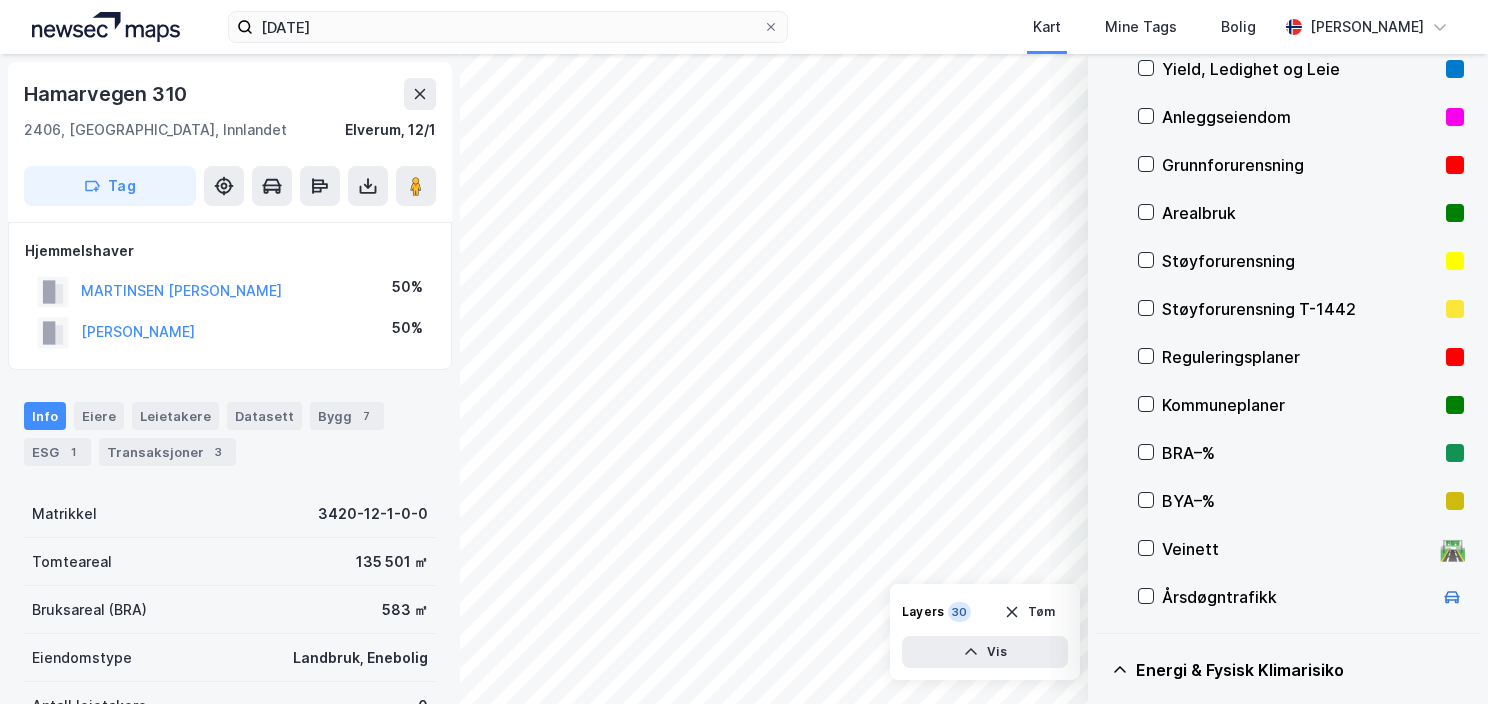 scroll, scrollTop: 75, scrollLeft: 0, axis: vertical 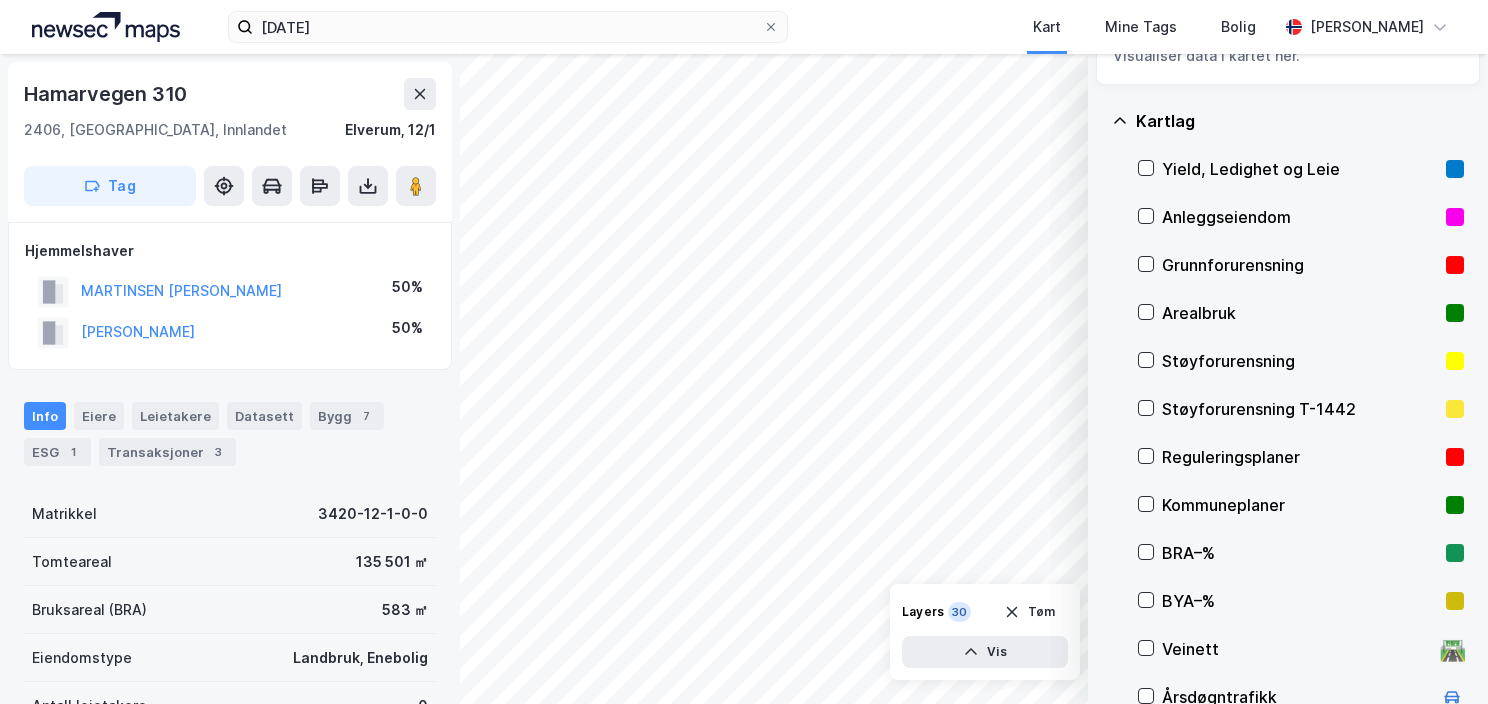 click at bounding box center [1146, 264] 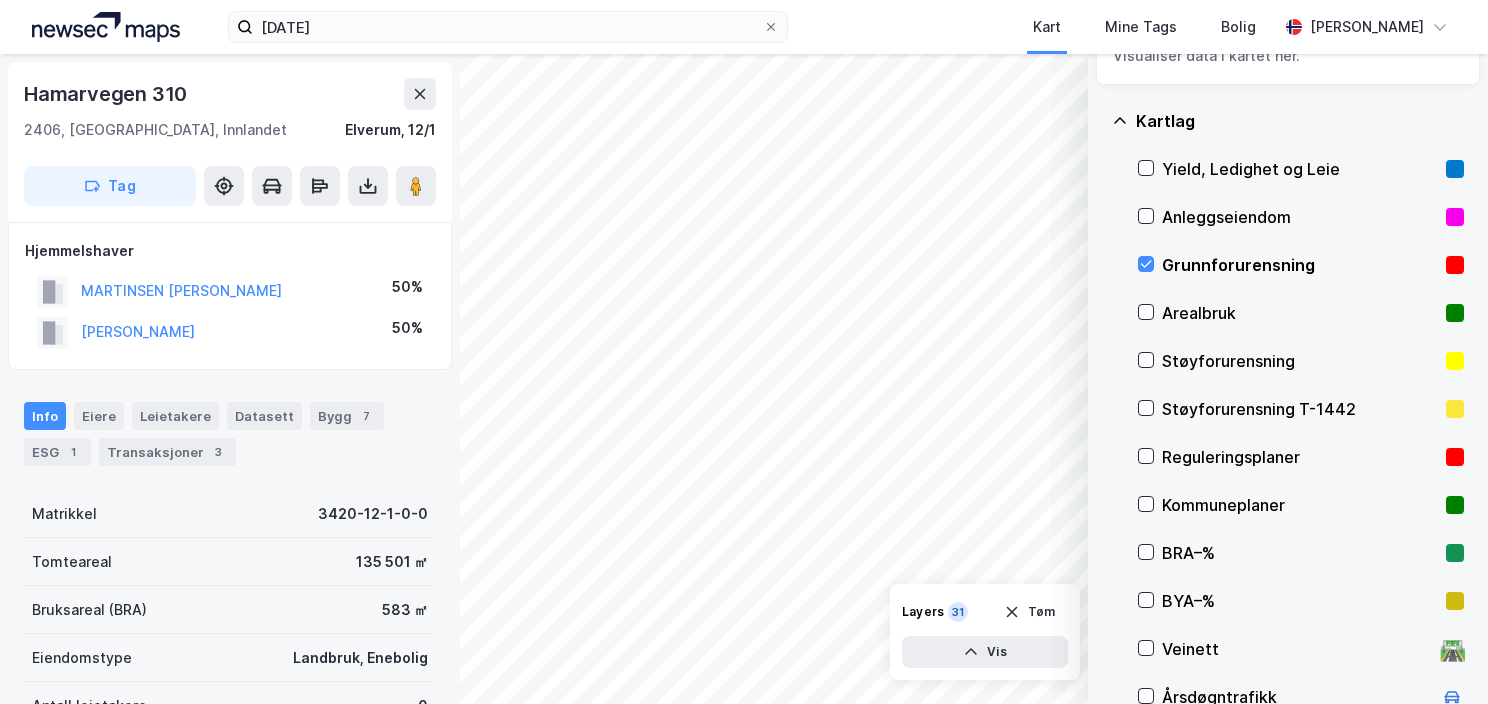 click on "Kartlag" at bounding box center (1288, 121) 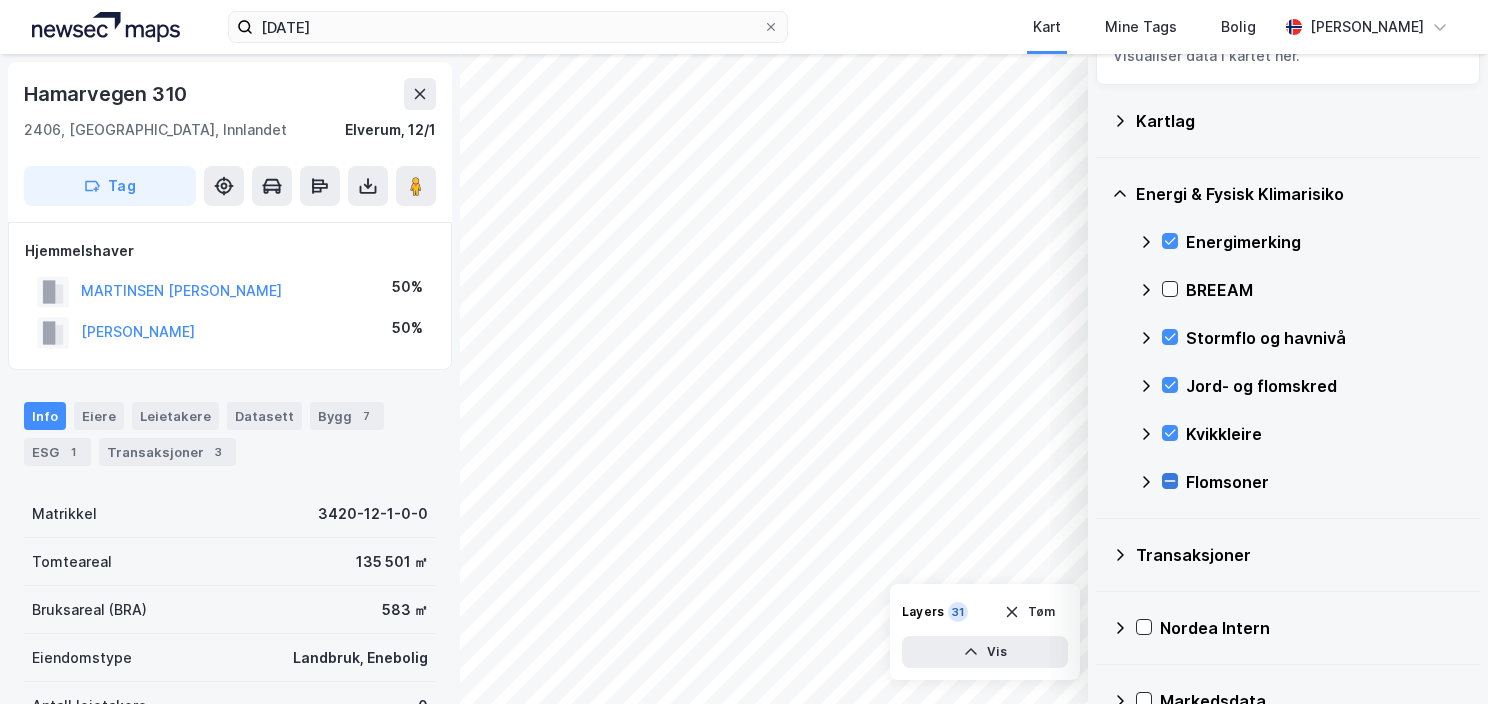click 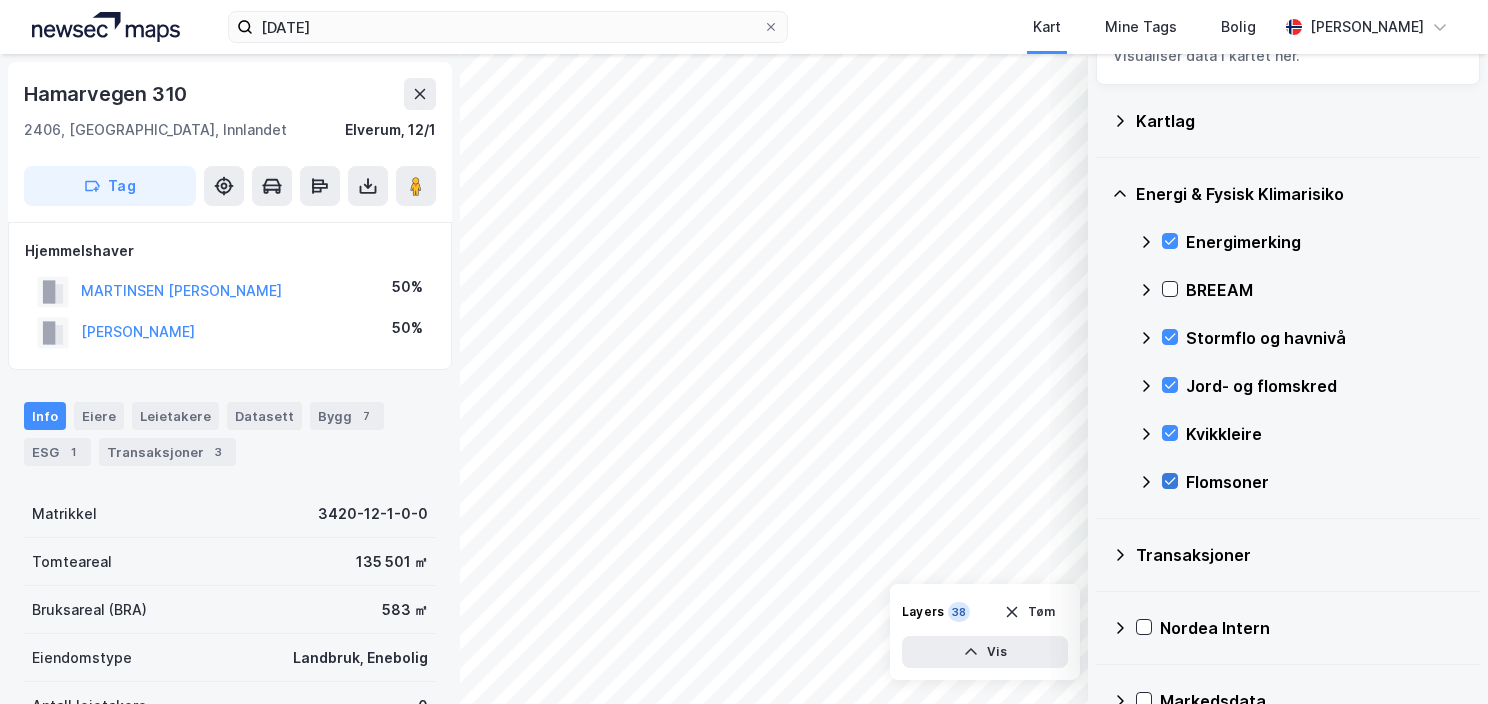 click 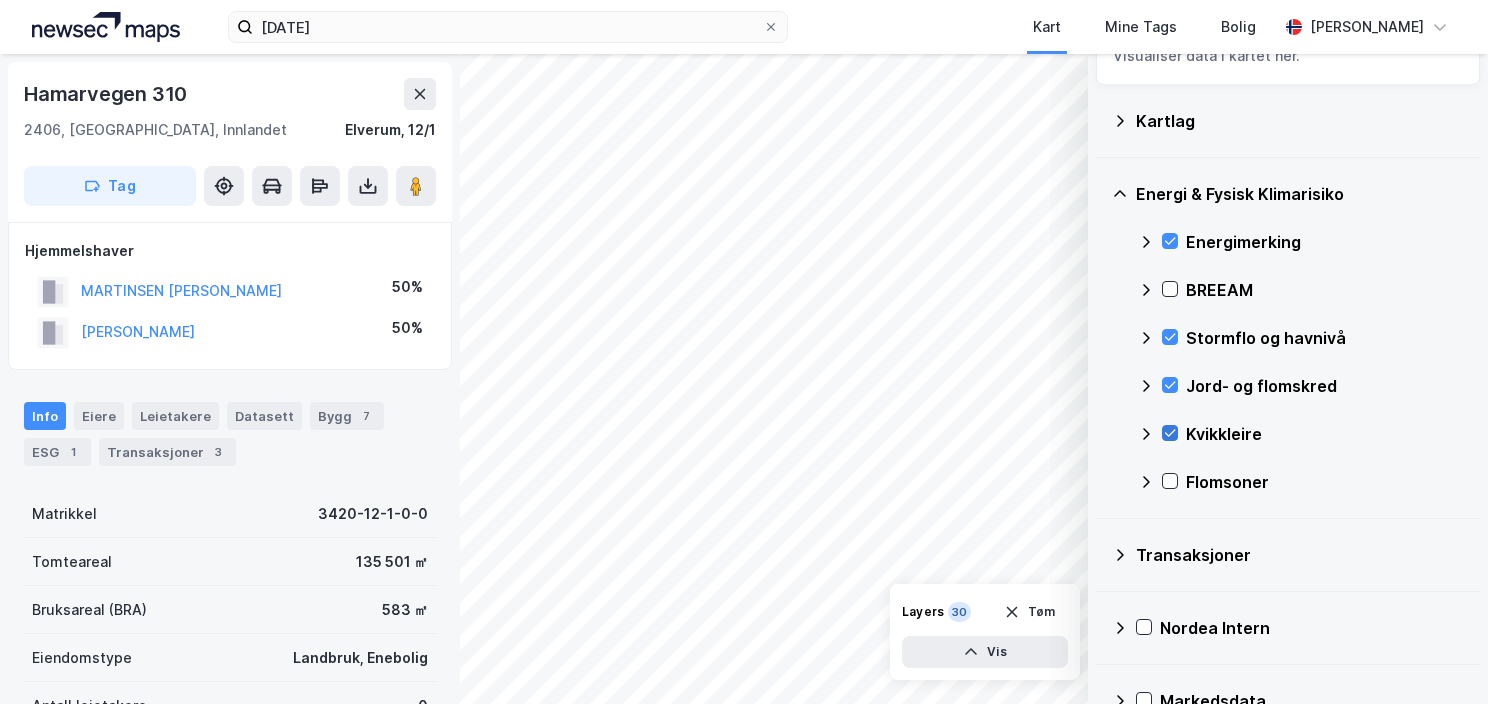 click 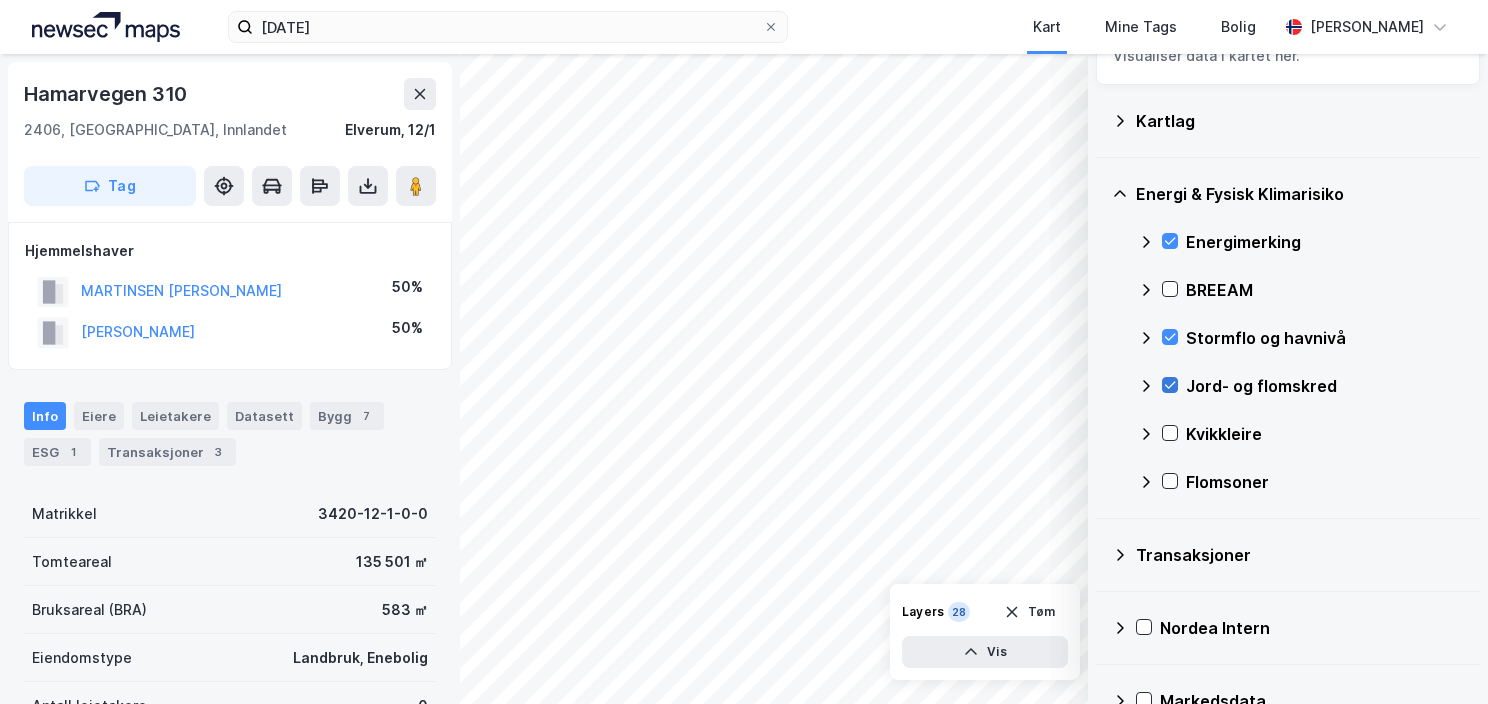 click 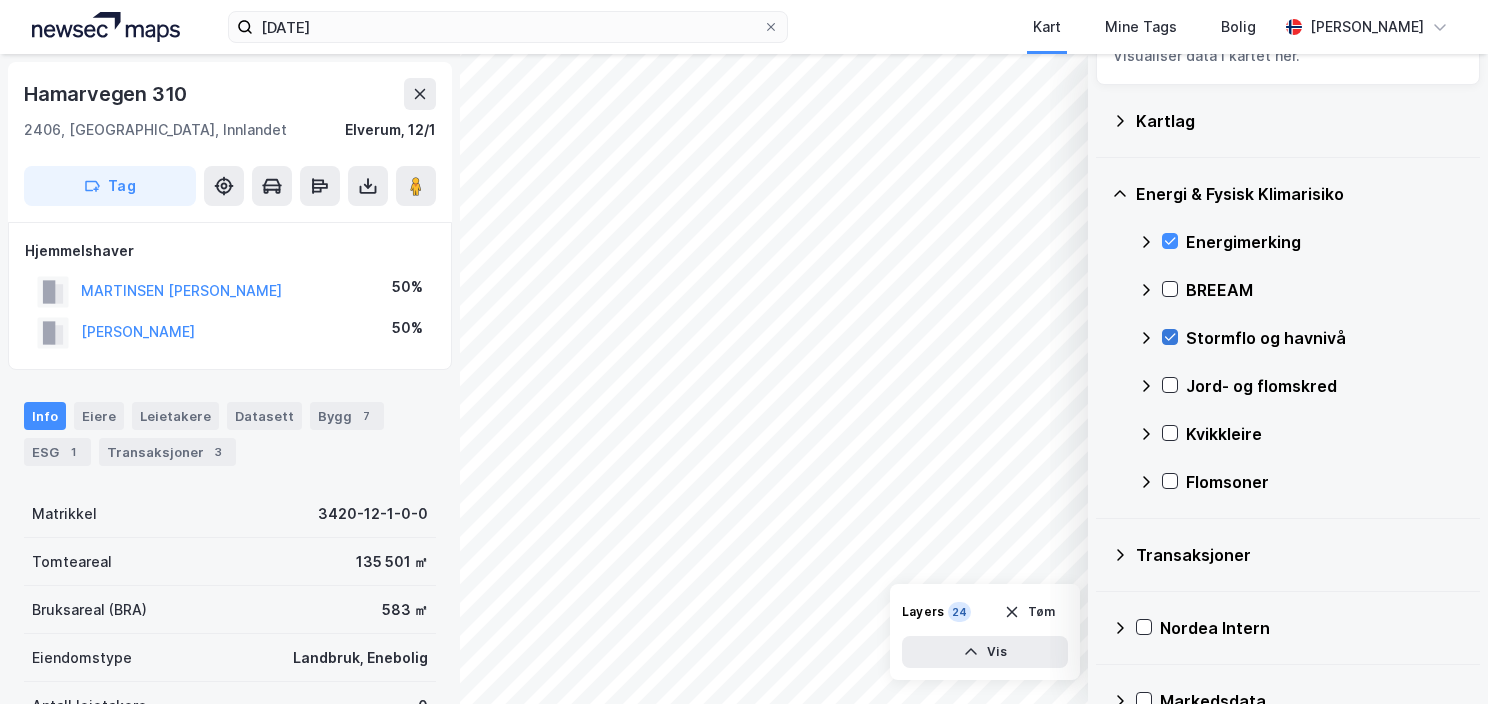 click 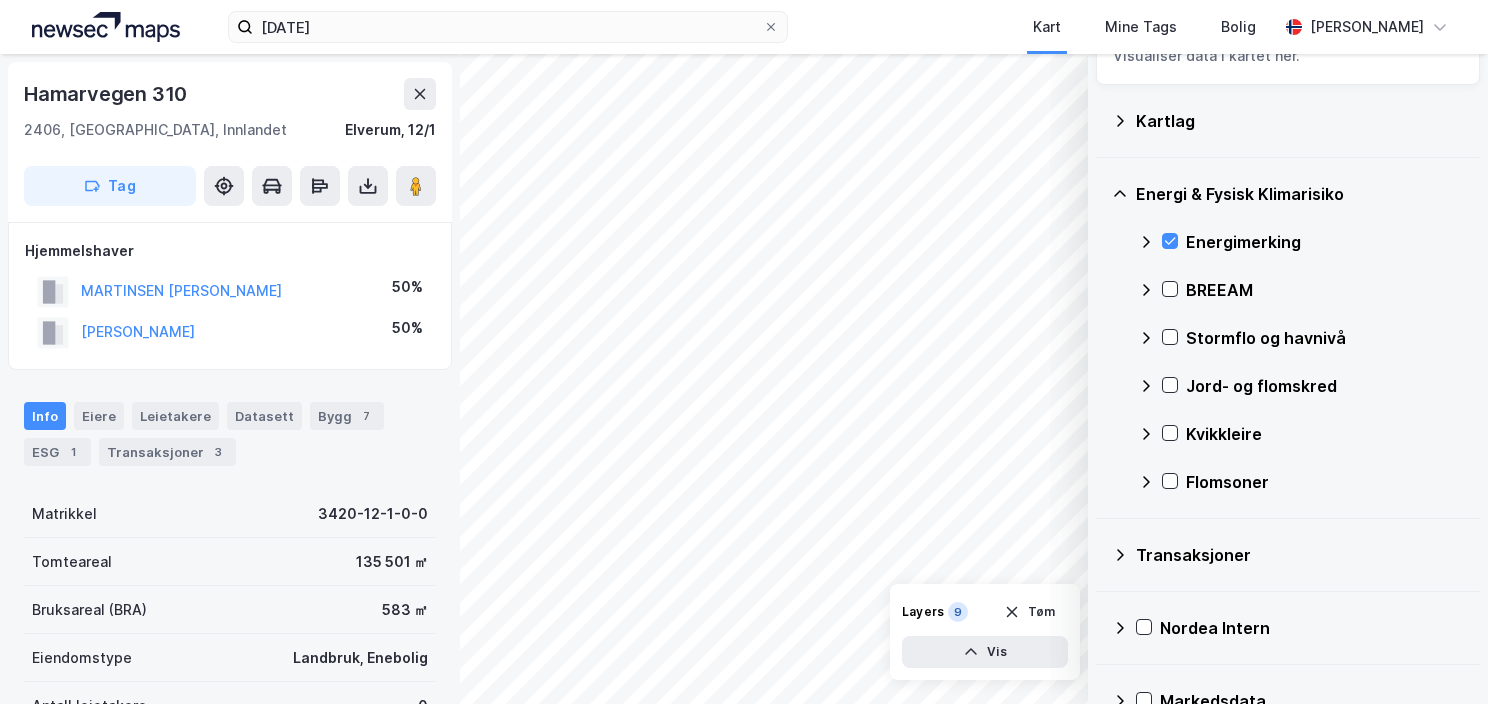 click on "Energimerking" at bounding box center (1301, 242) 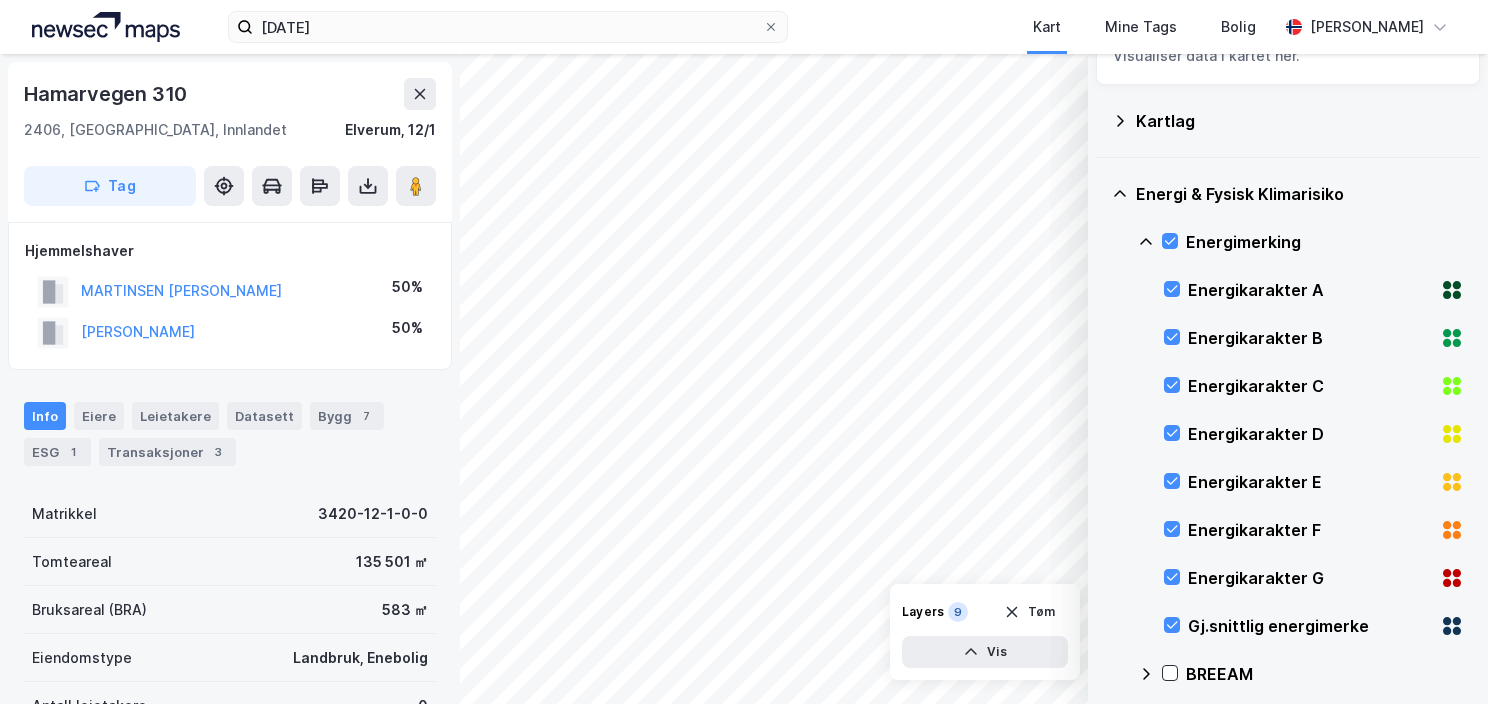 click on "Energimerking" at bounding box center [1301, 242] 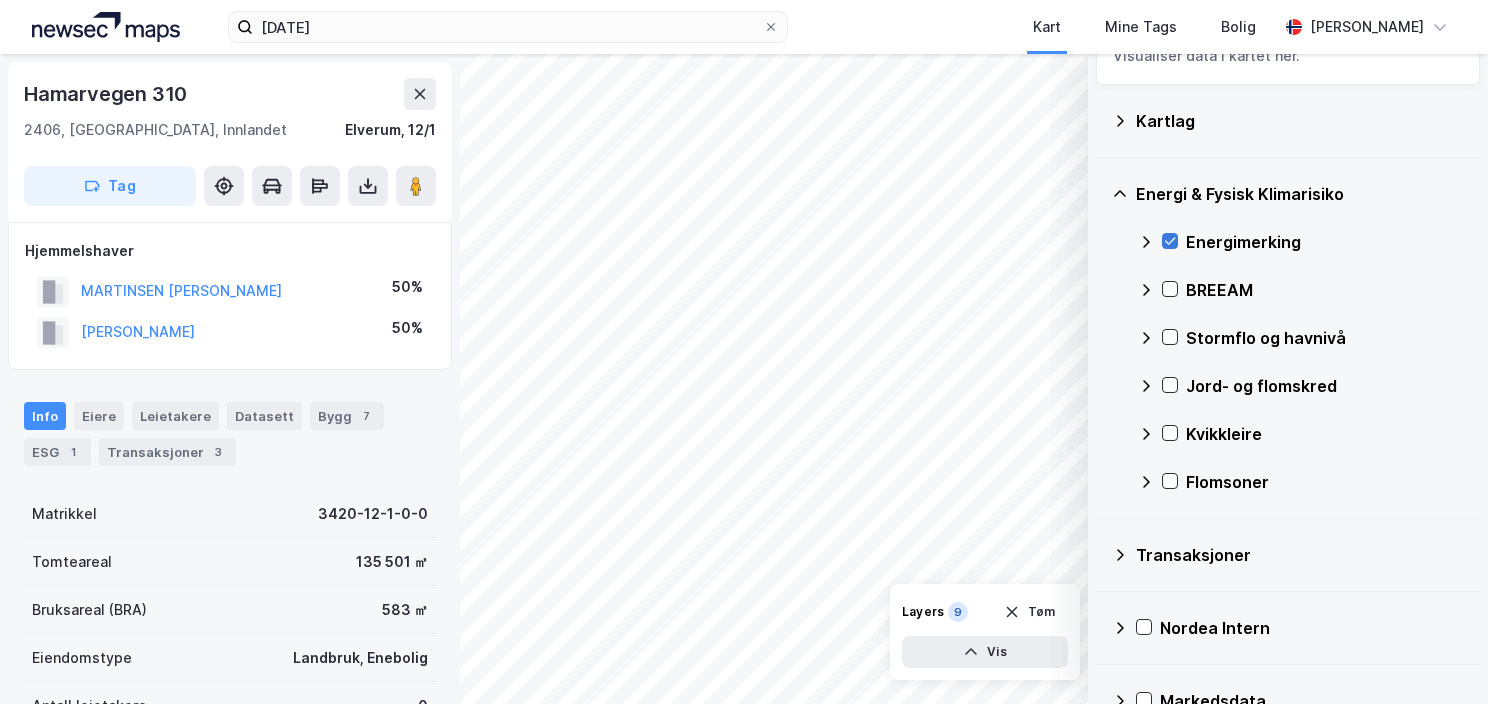 click 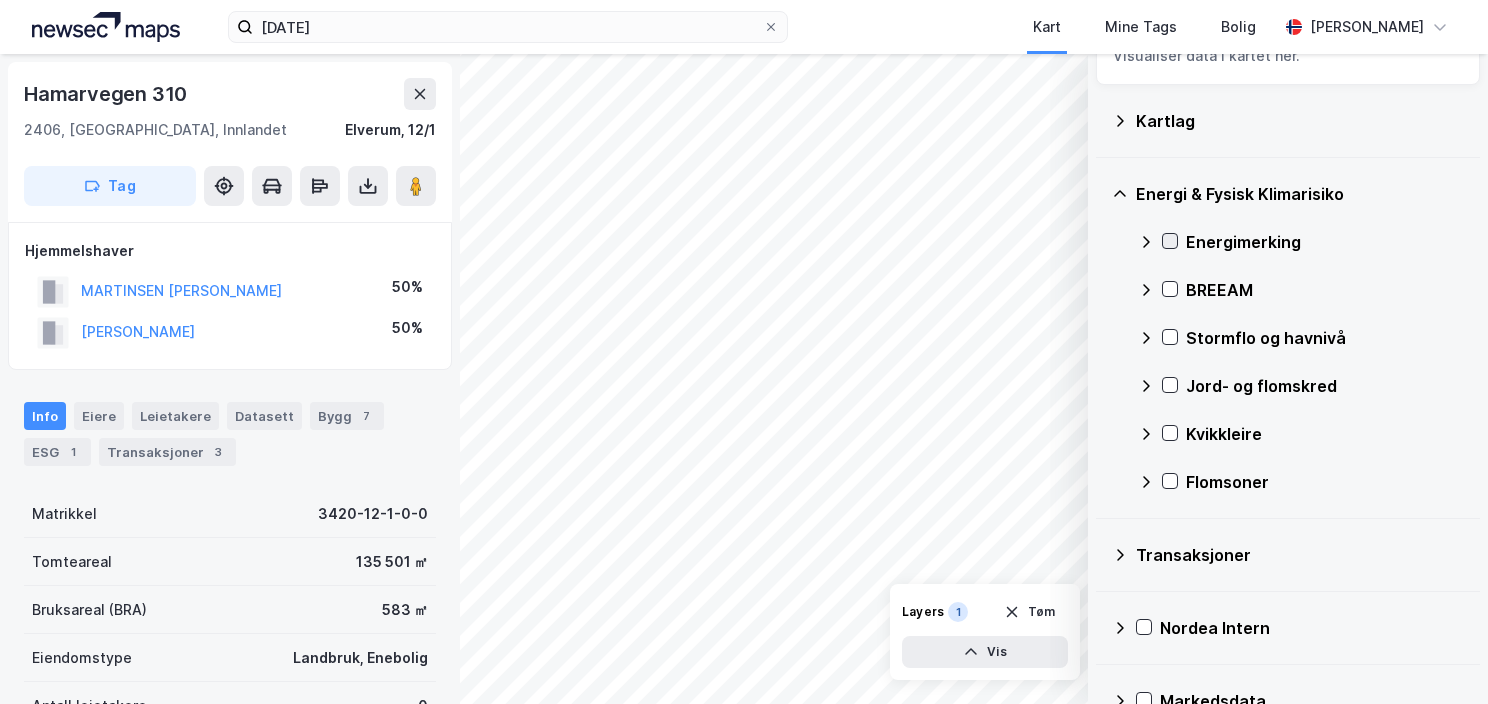 scroll, scrollTop: 0, scrollLeft: 0, axis: both 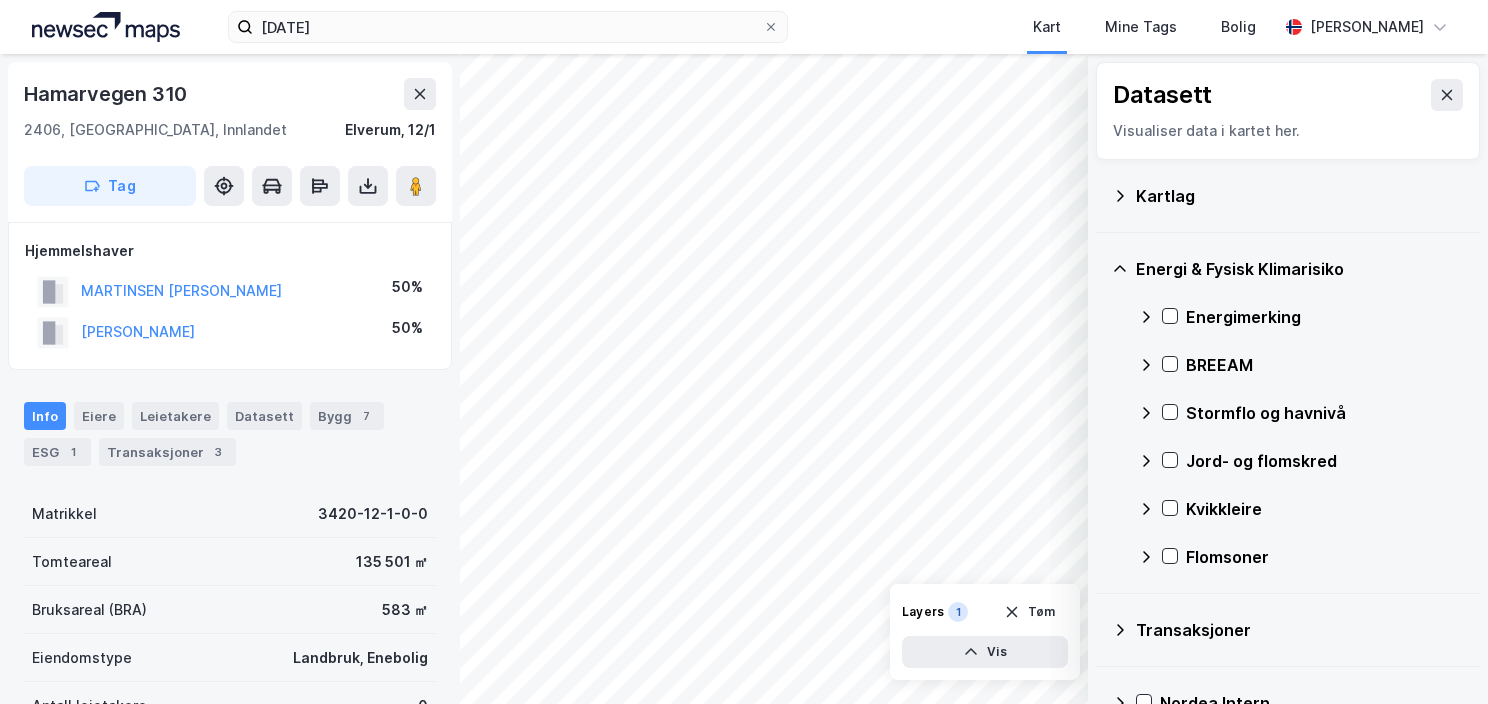 click 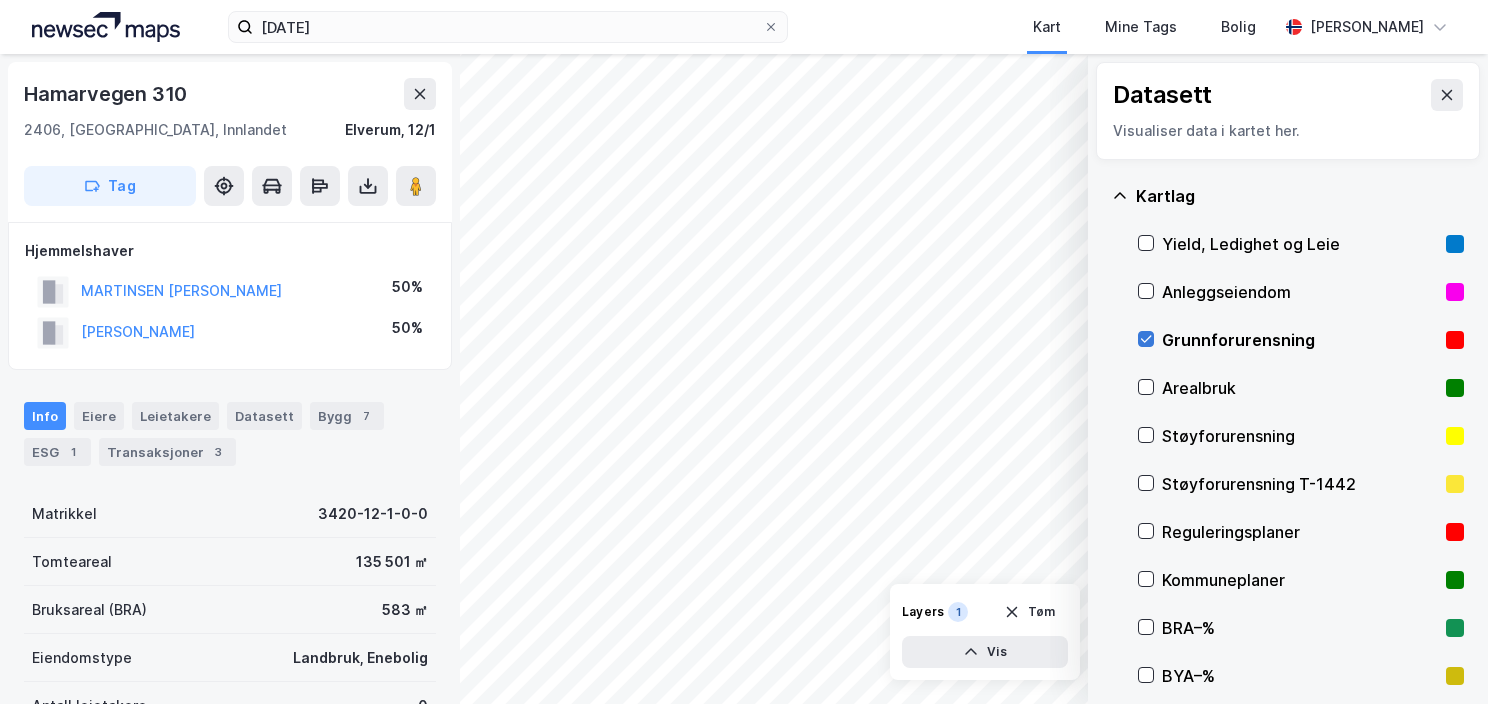 click 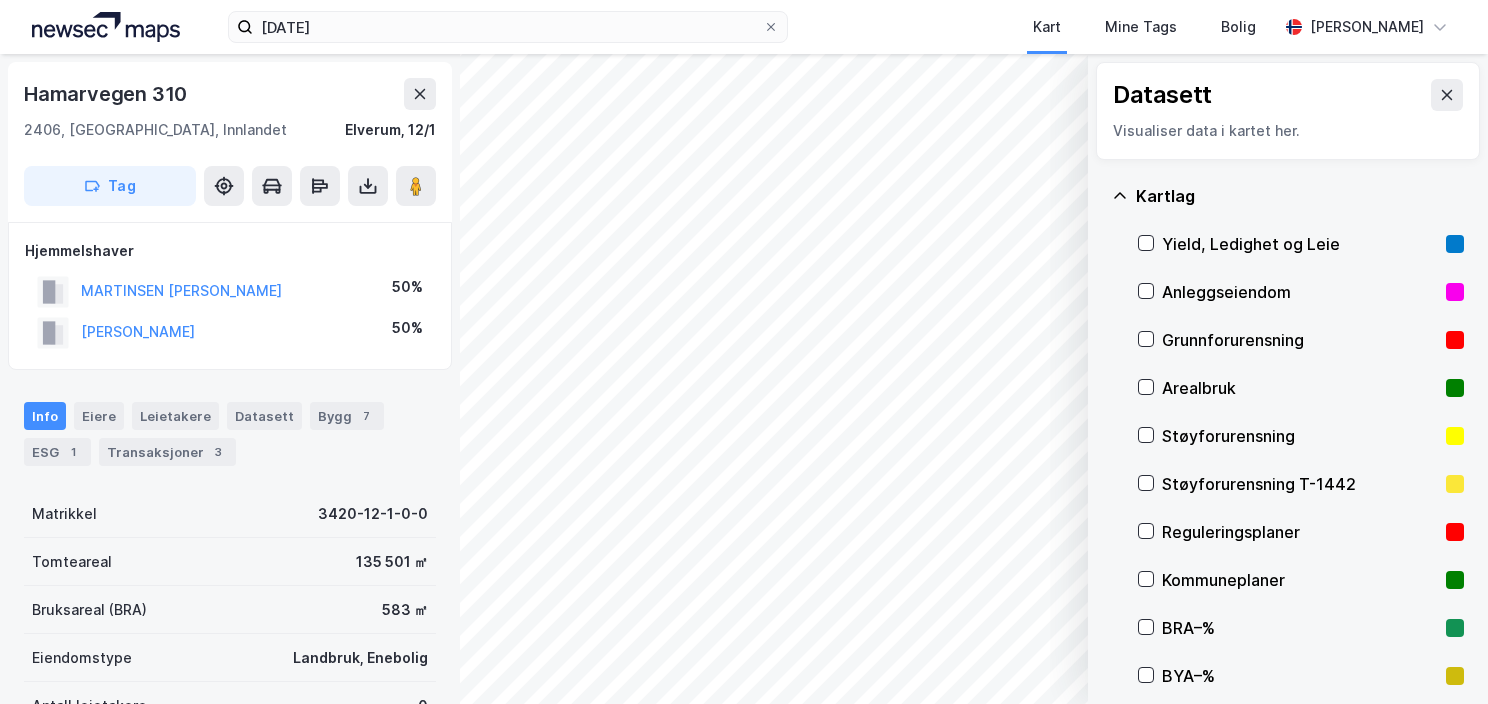 click 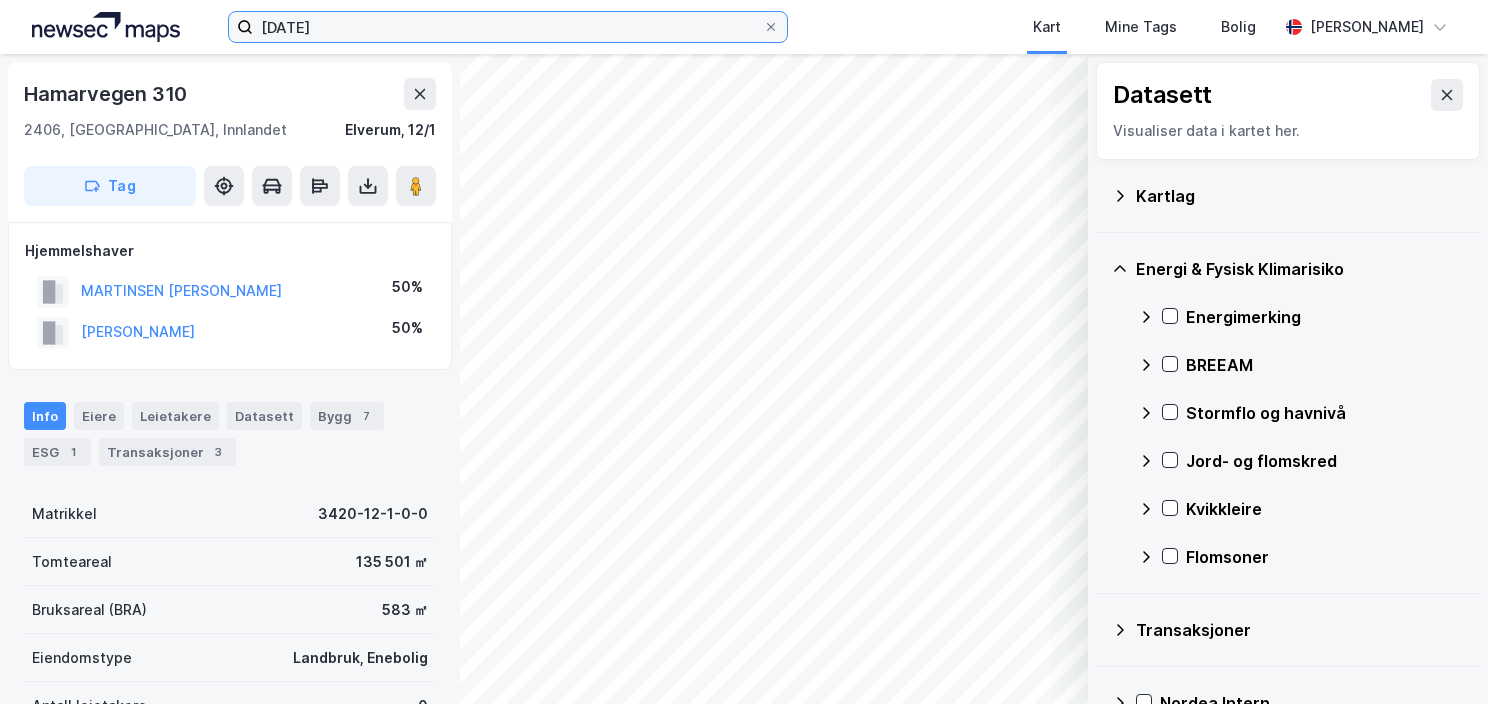 click on "[DATE]" at bounding box center (508, 27) 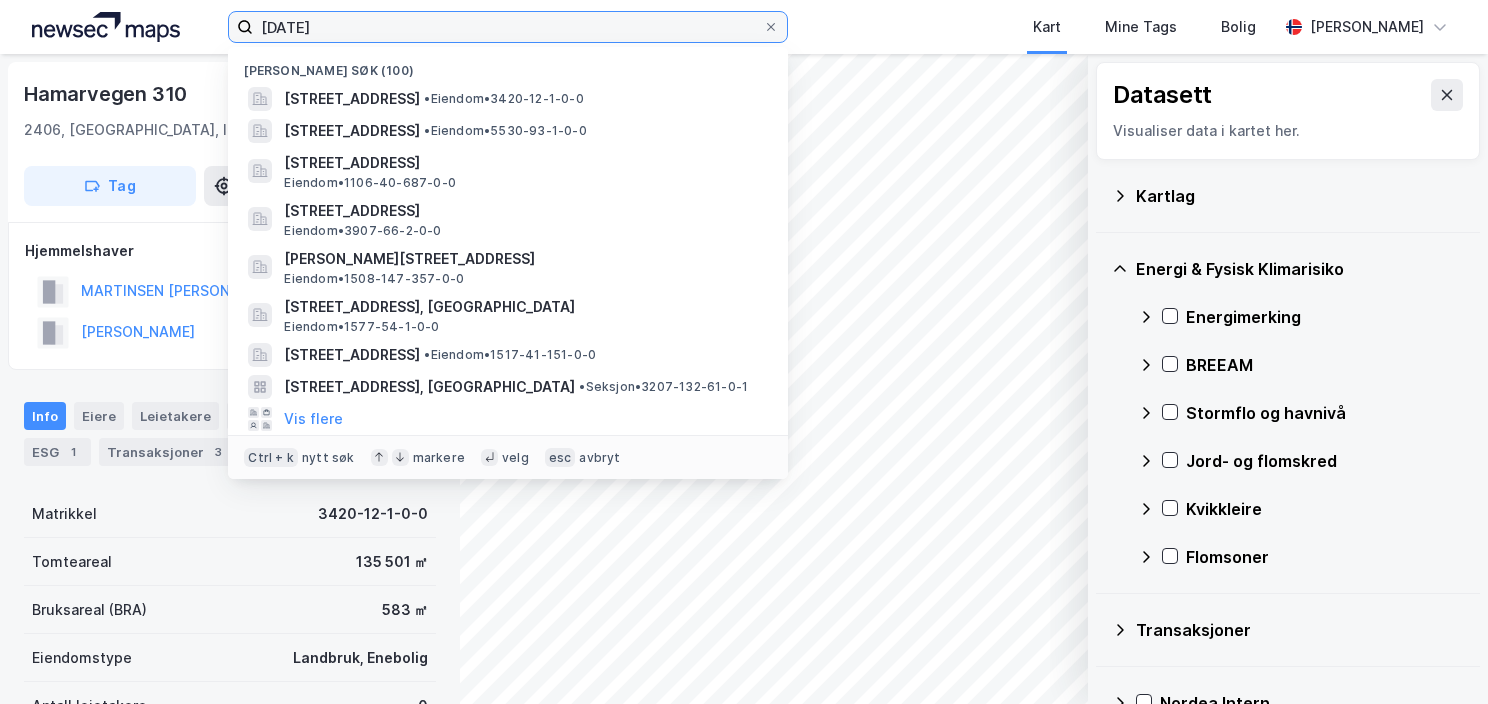 drag, startPoint x: 354, startPoint y: 22, endPoint x: 195, endPoint y: 25, distance: 159.0283 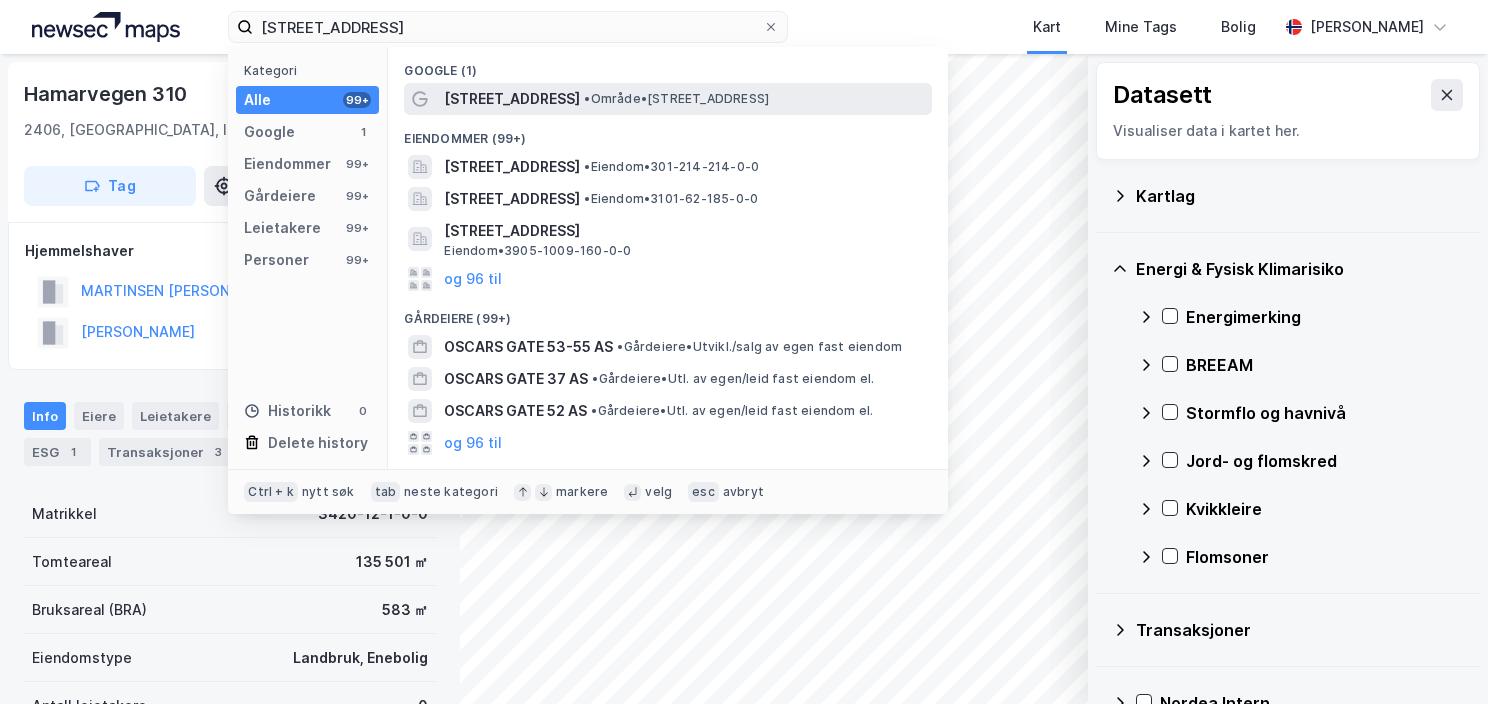 click on "[STREET_ADDRESS]" at bounding box center [512, 99] 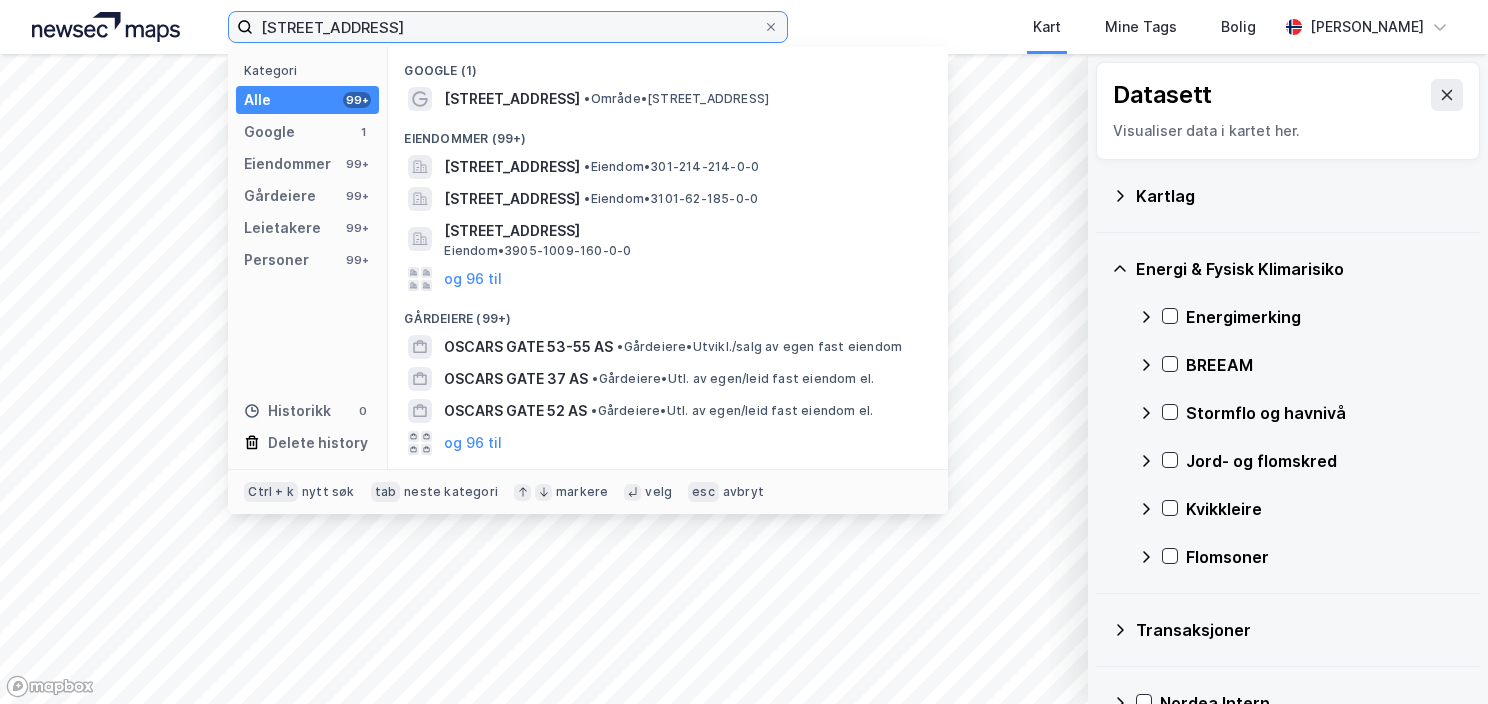 click on "[STREET_ADDRESS]" at bounding box center (508, 27) 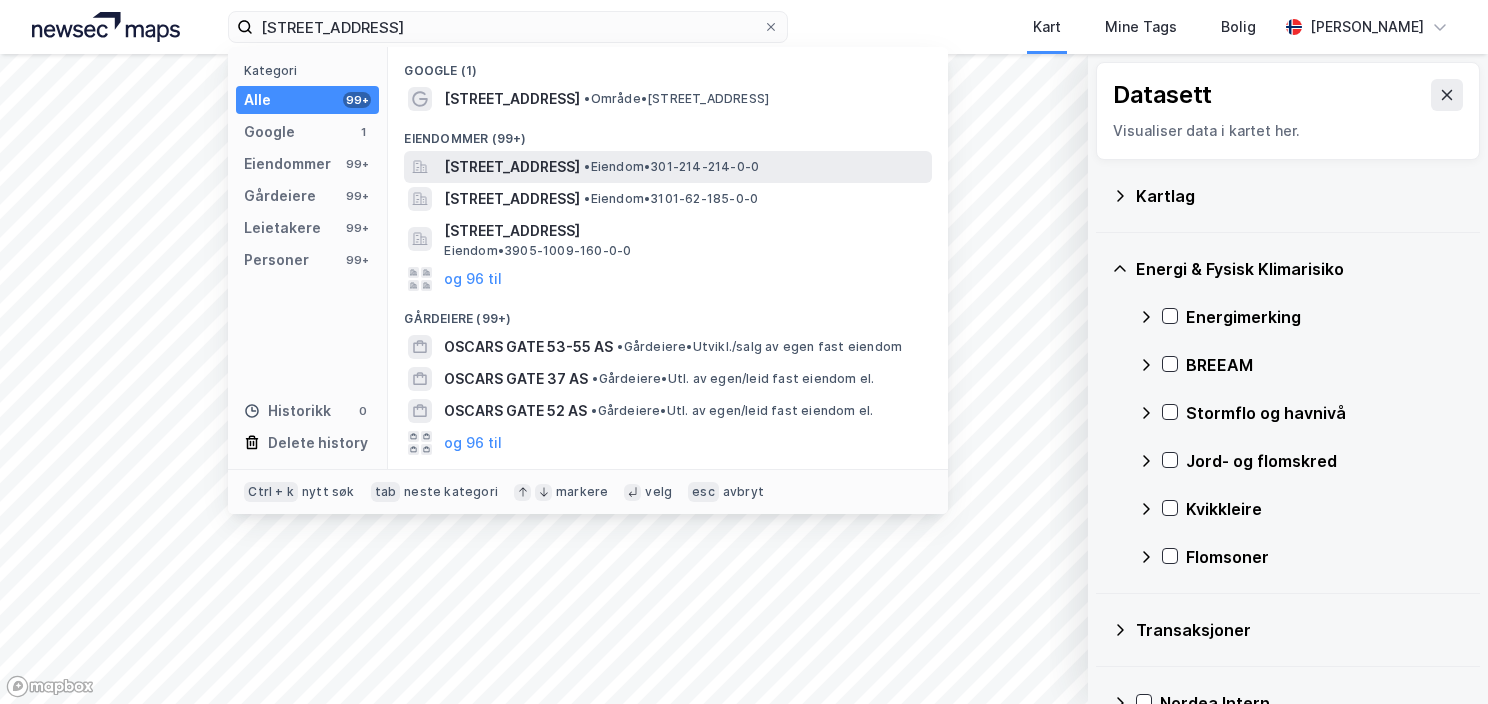 click on "[STREET_ADDRESS]" at bounding box center (512, 167) 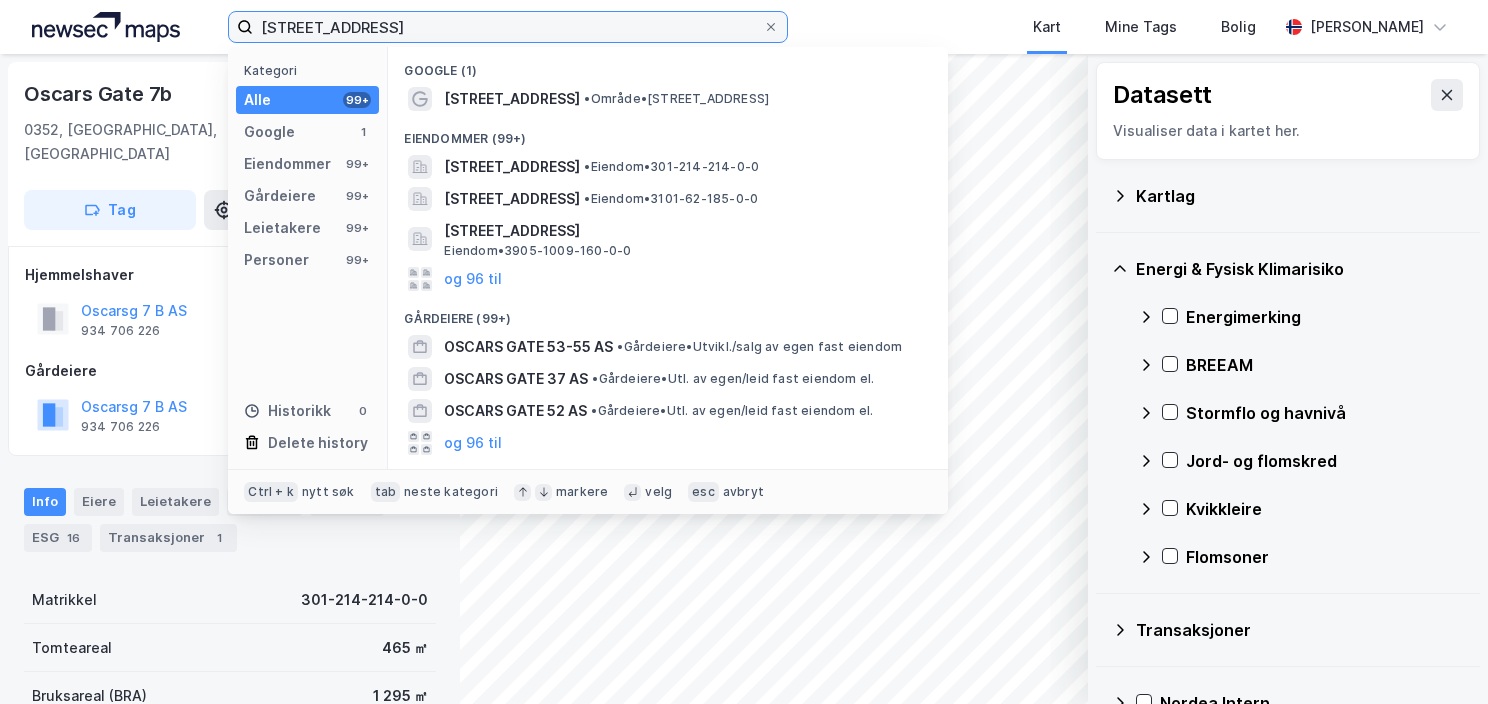 drag, startPoint x: 416, startPoint y: 27, endPoint x: 234, endPoint y: 52, distance: 183.70901 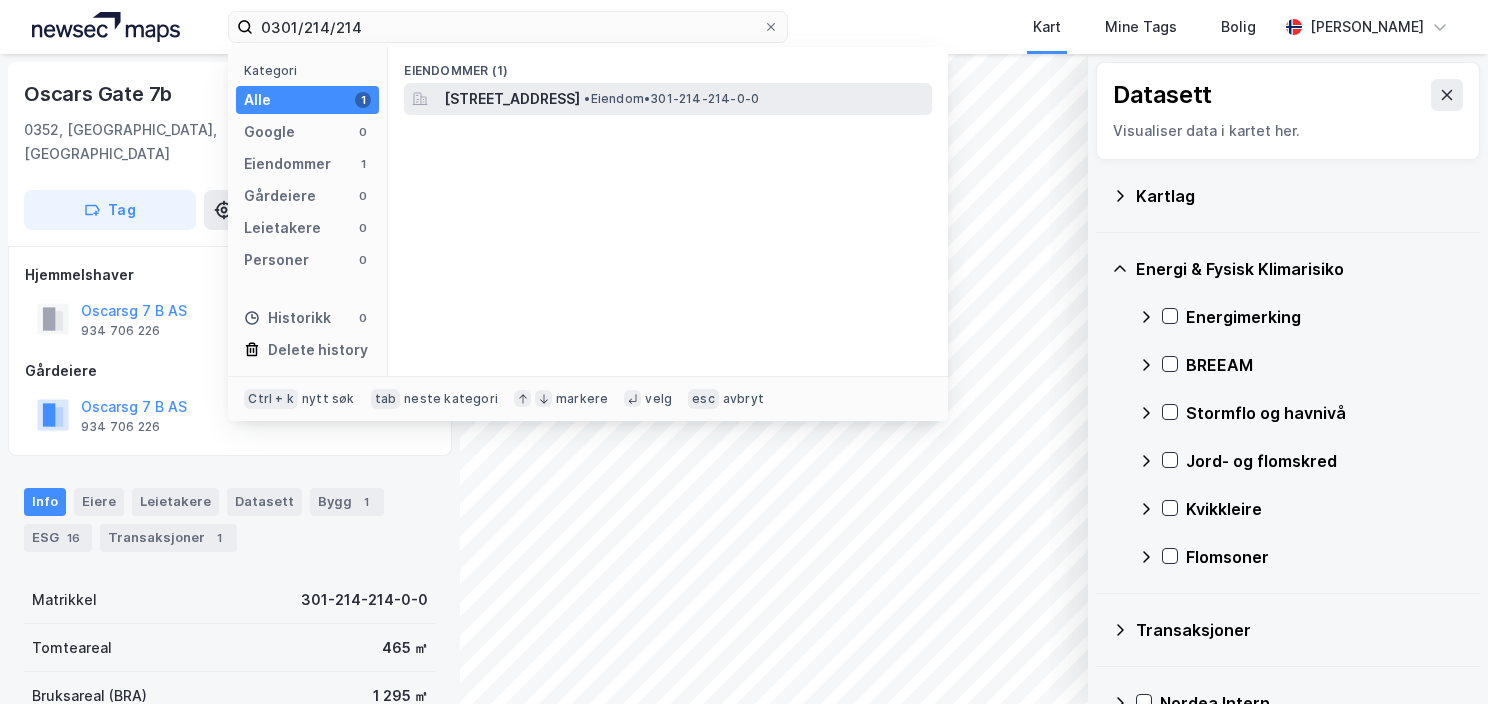 click on "[STREET_ADDRESS]" at bounding box center (512, 99) 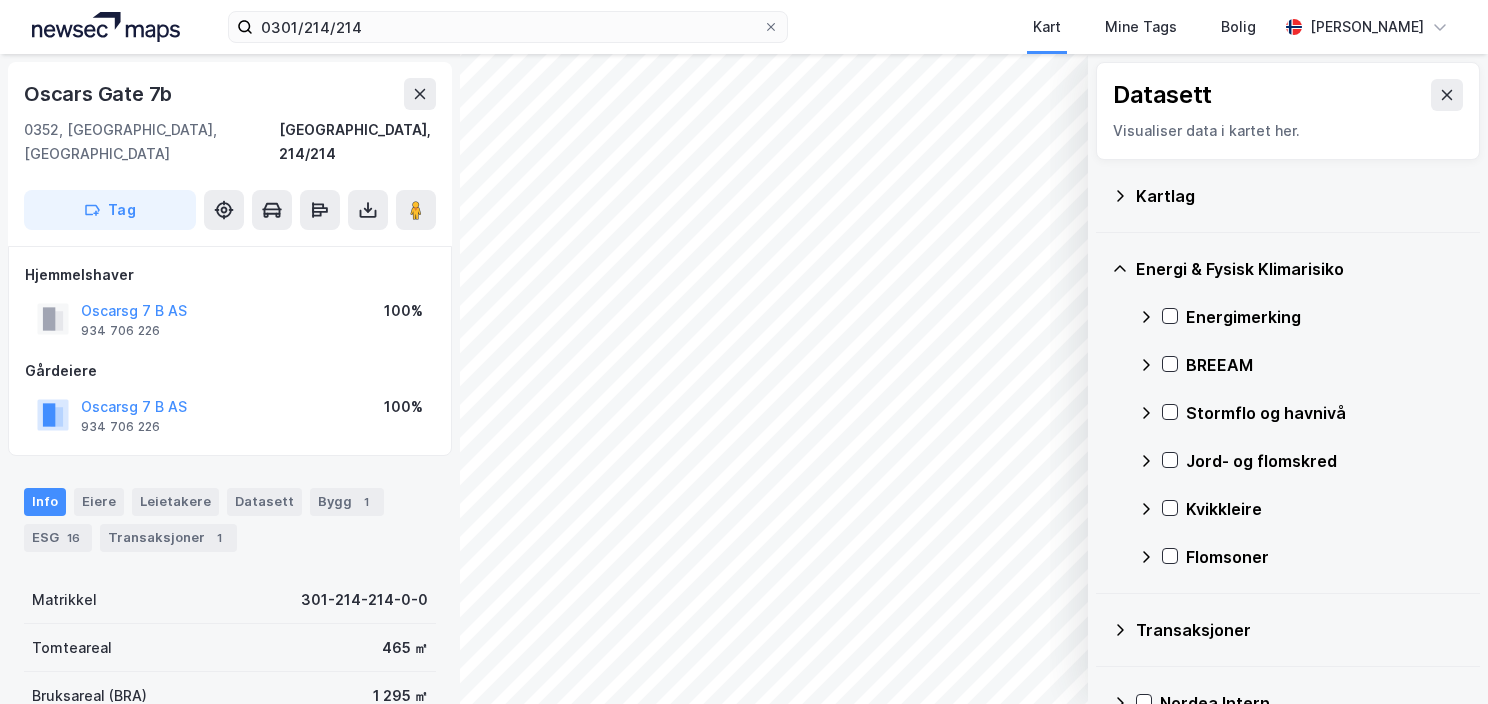 click 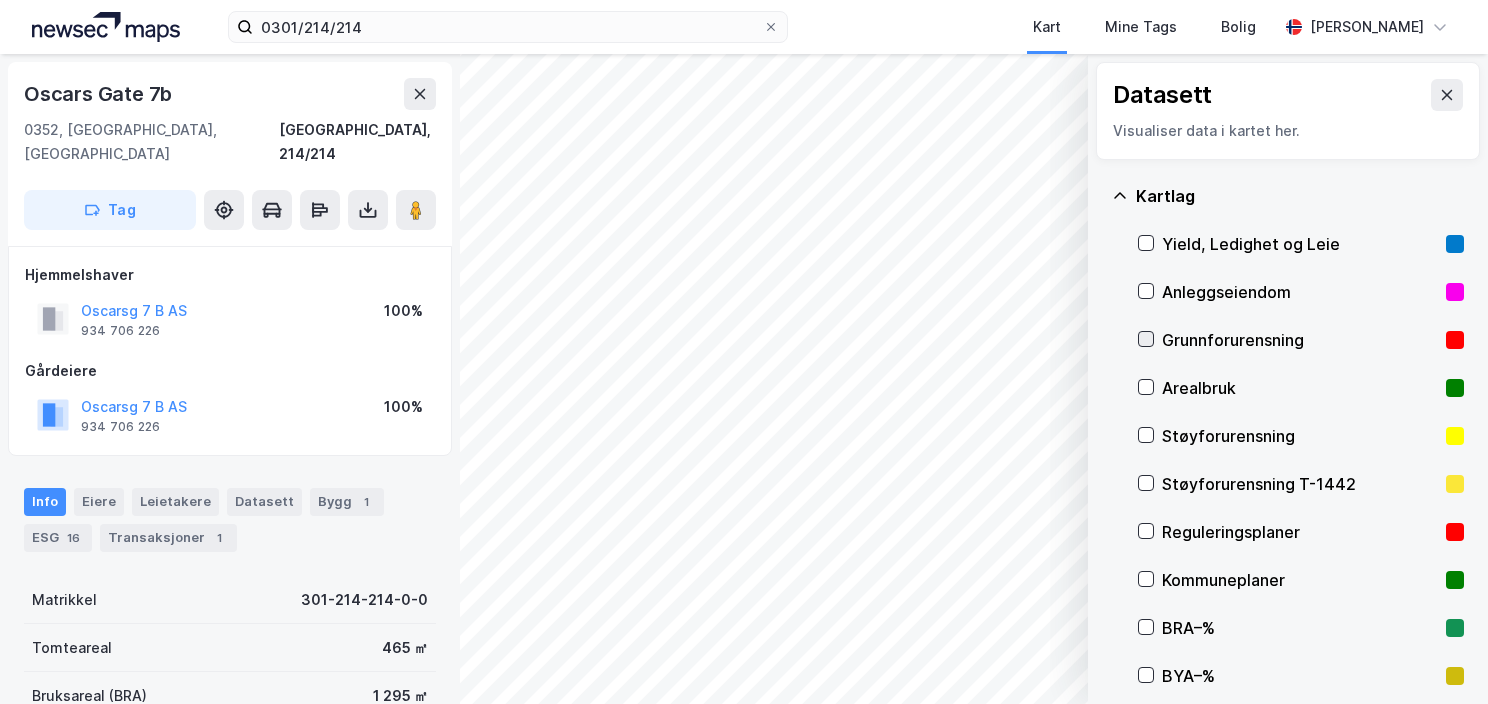 click 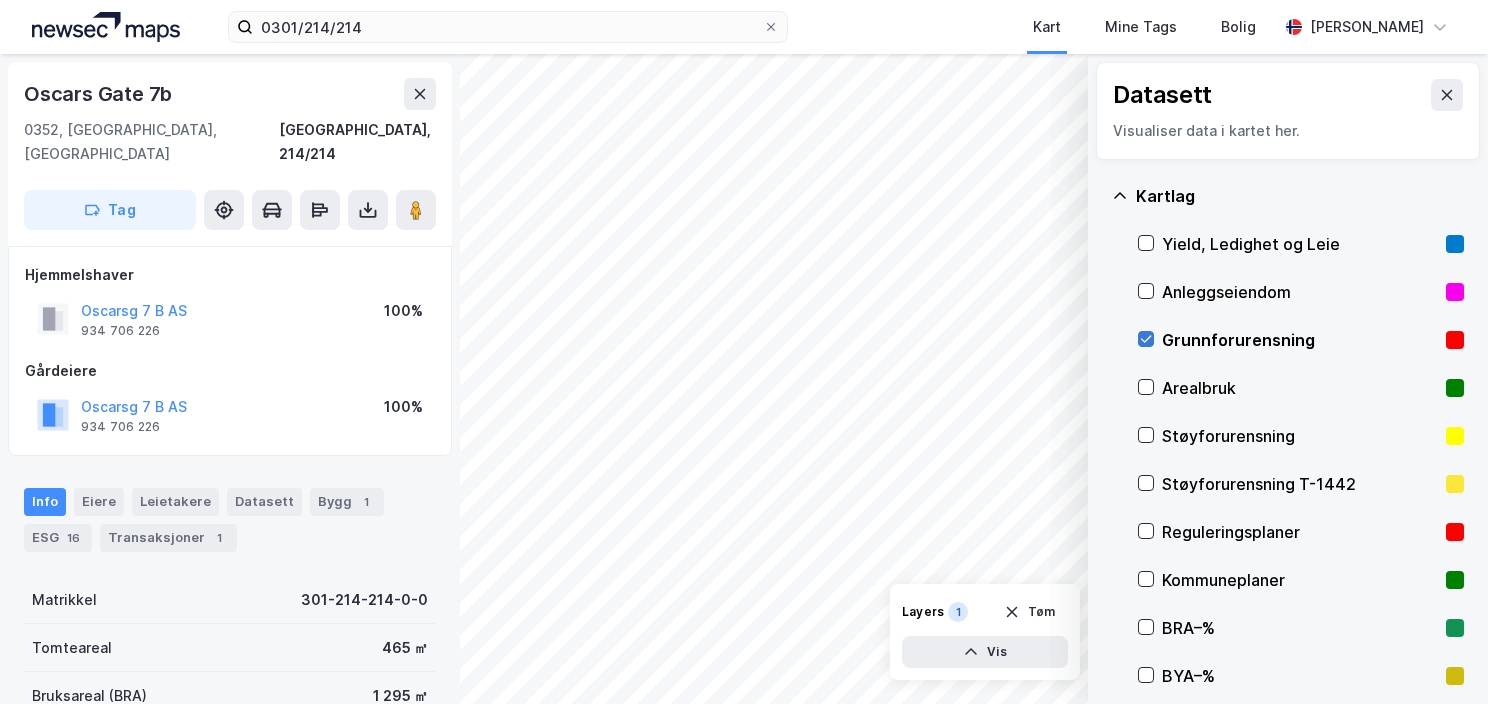 click 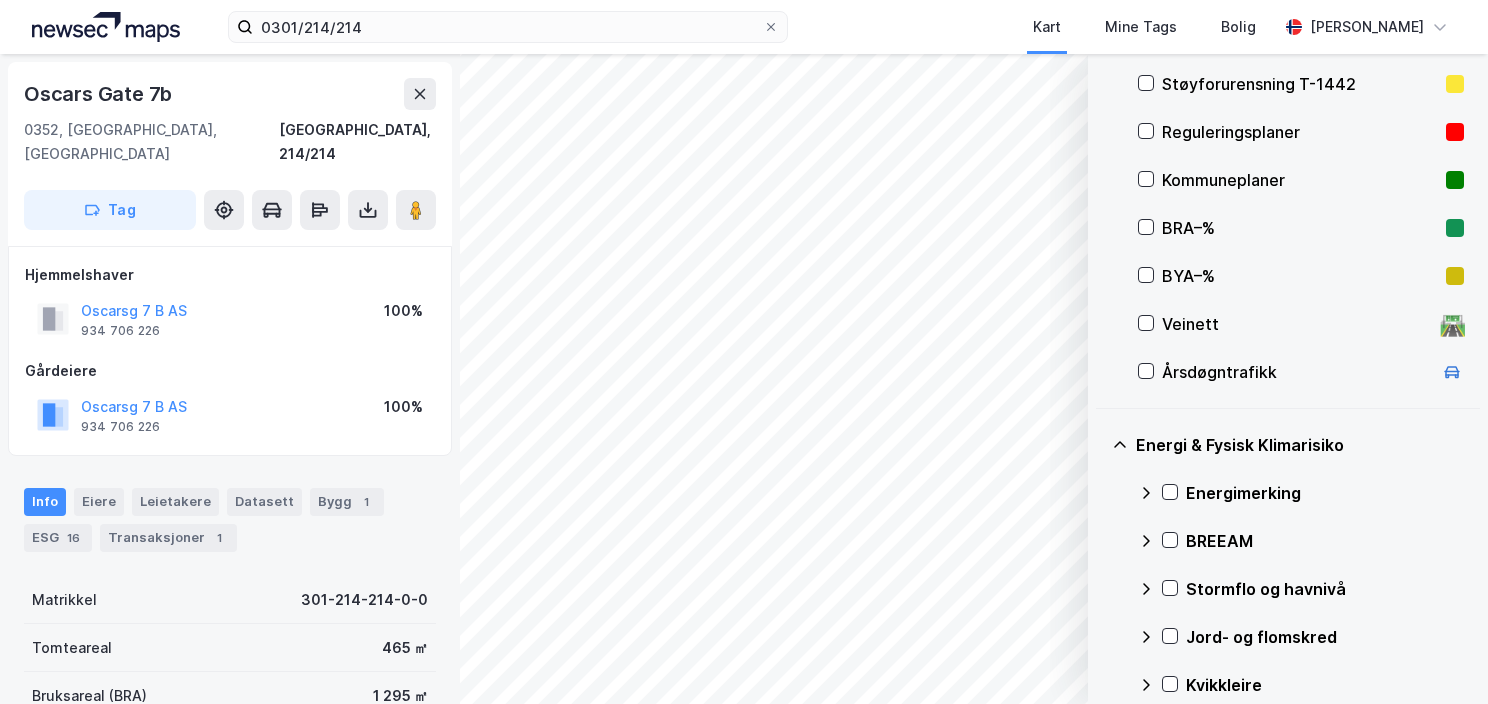 scroll, scrollTop: 600, scrollLeft: 0, axis: vertical 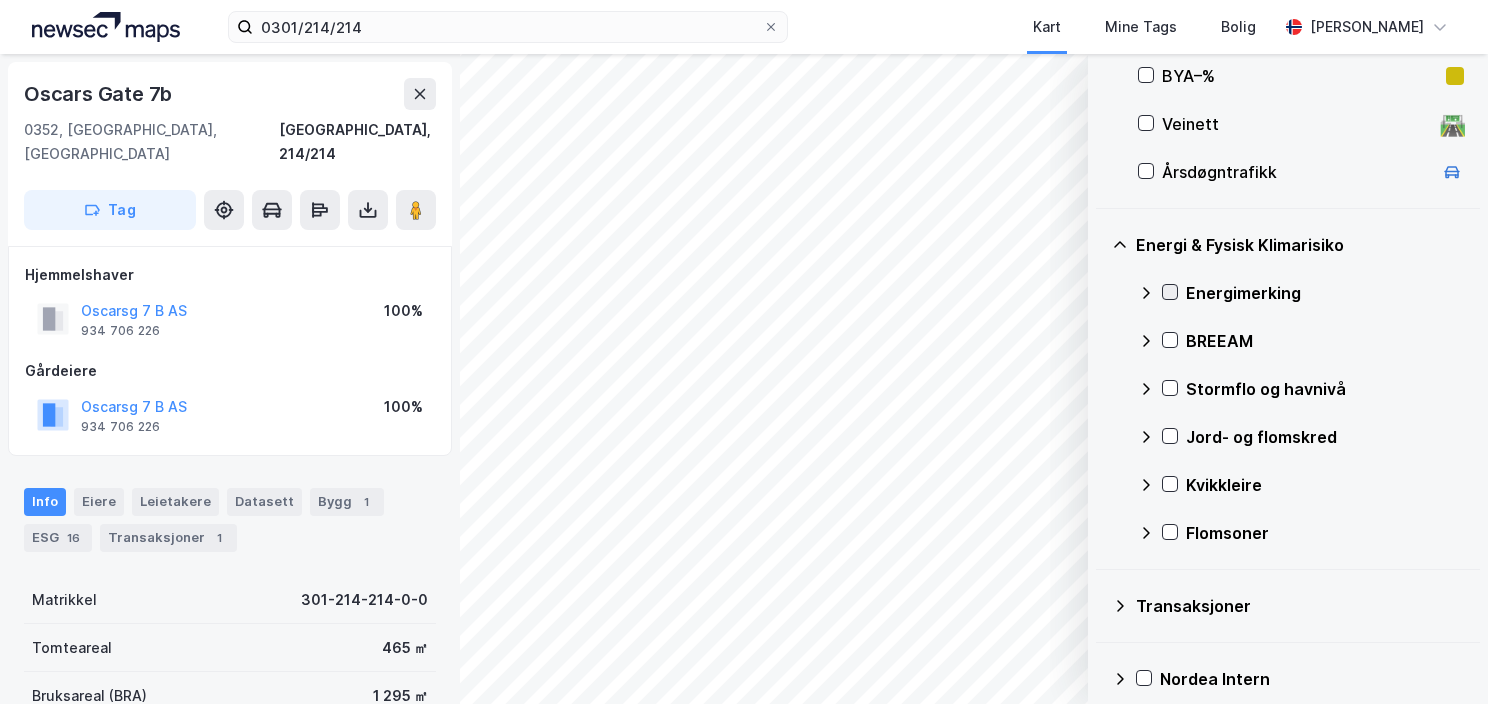 click 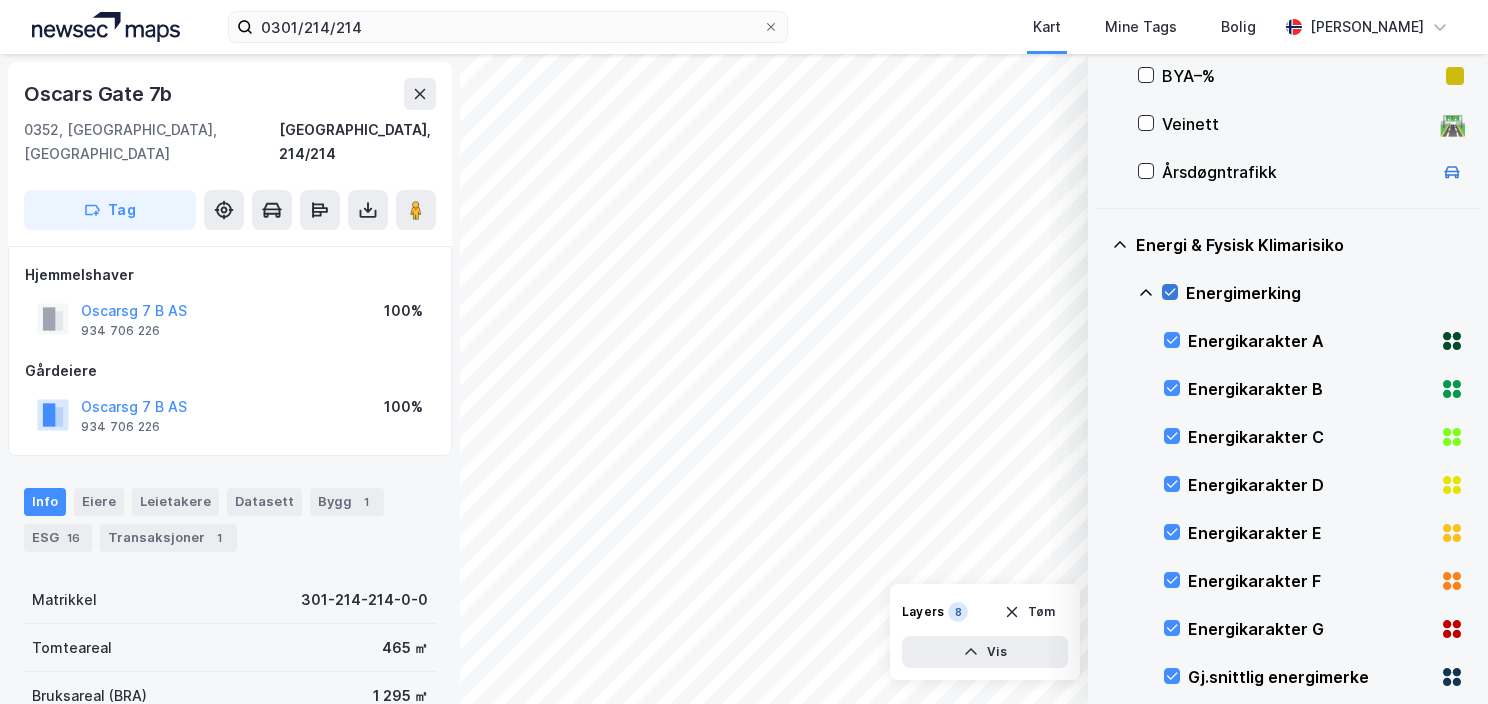 click 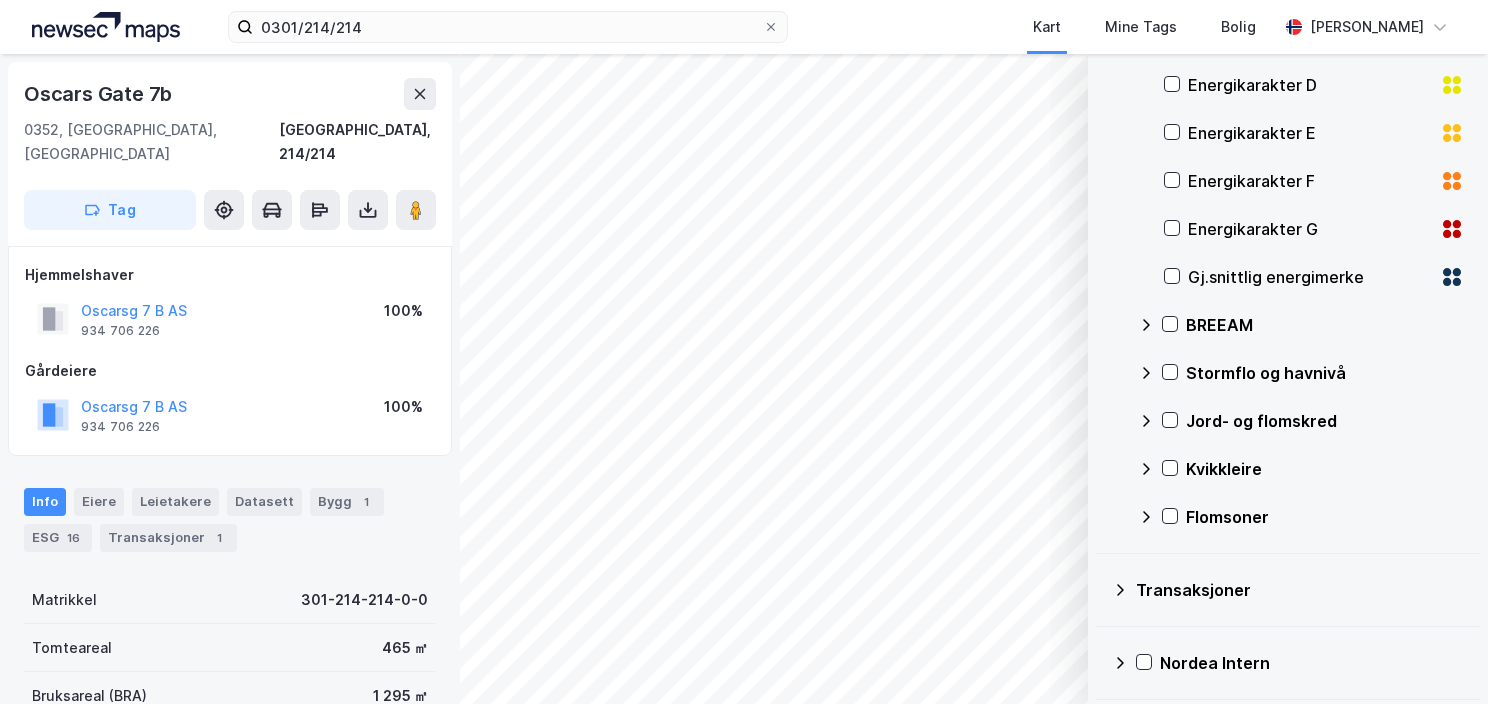 scroll, scrollTop: 1075, scrollLeft: 0, axis: vertical 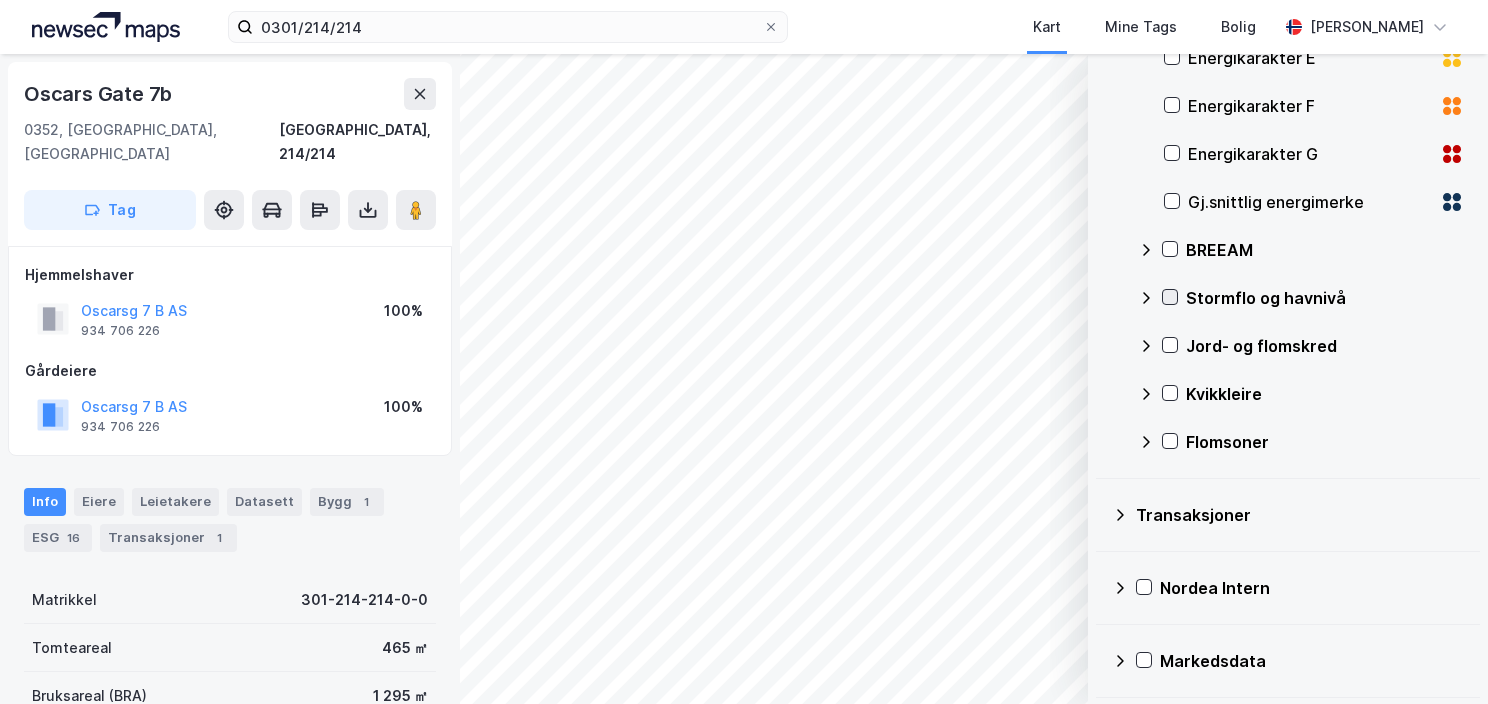 click 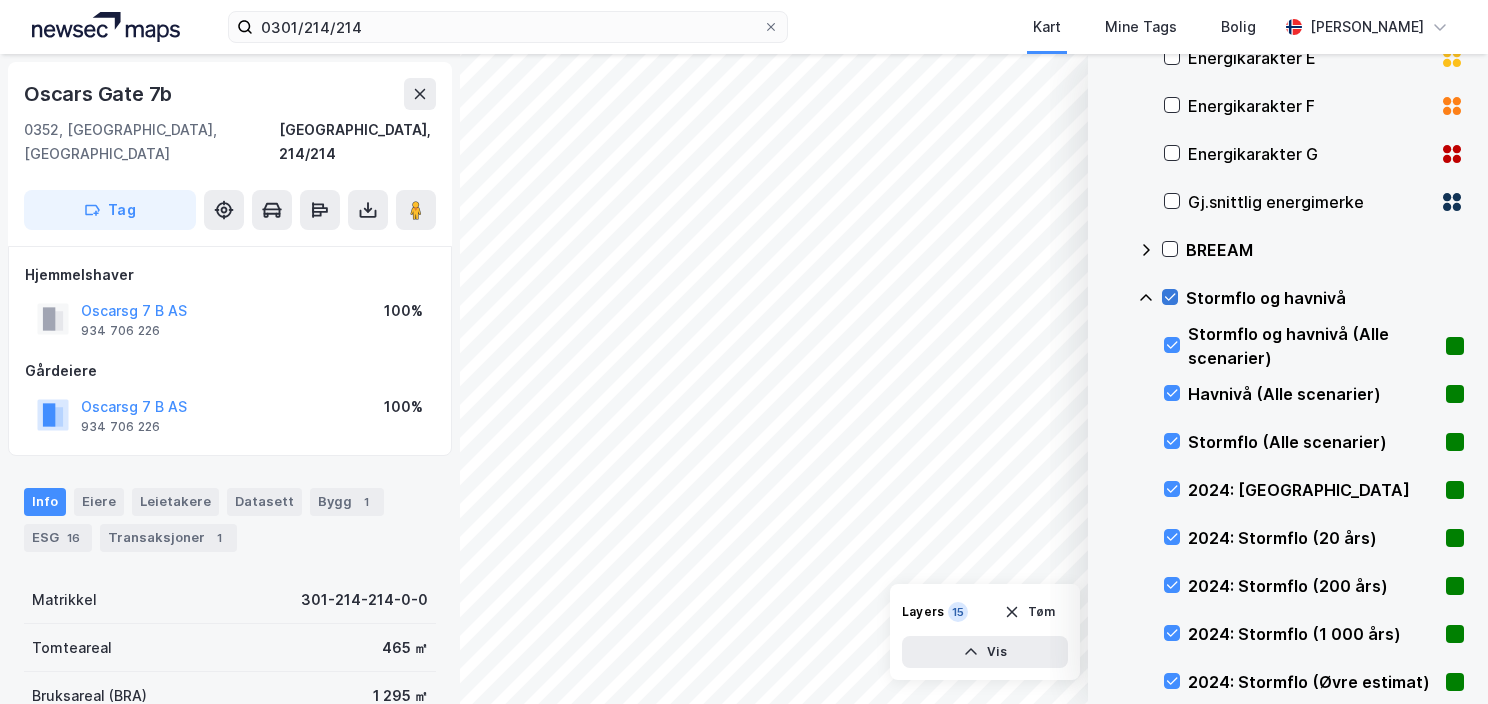 click 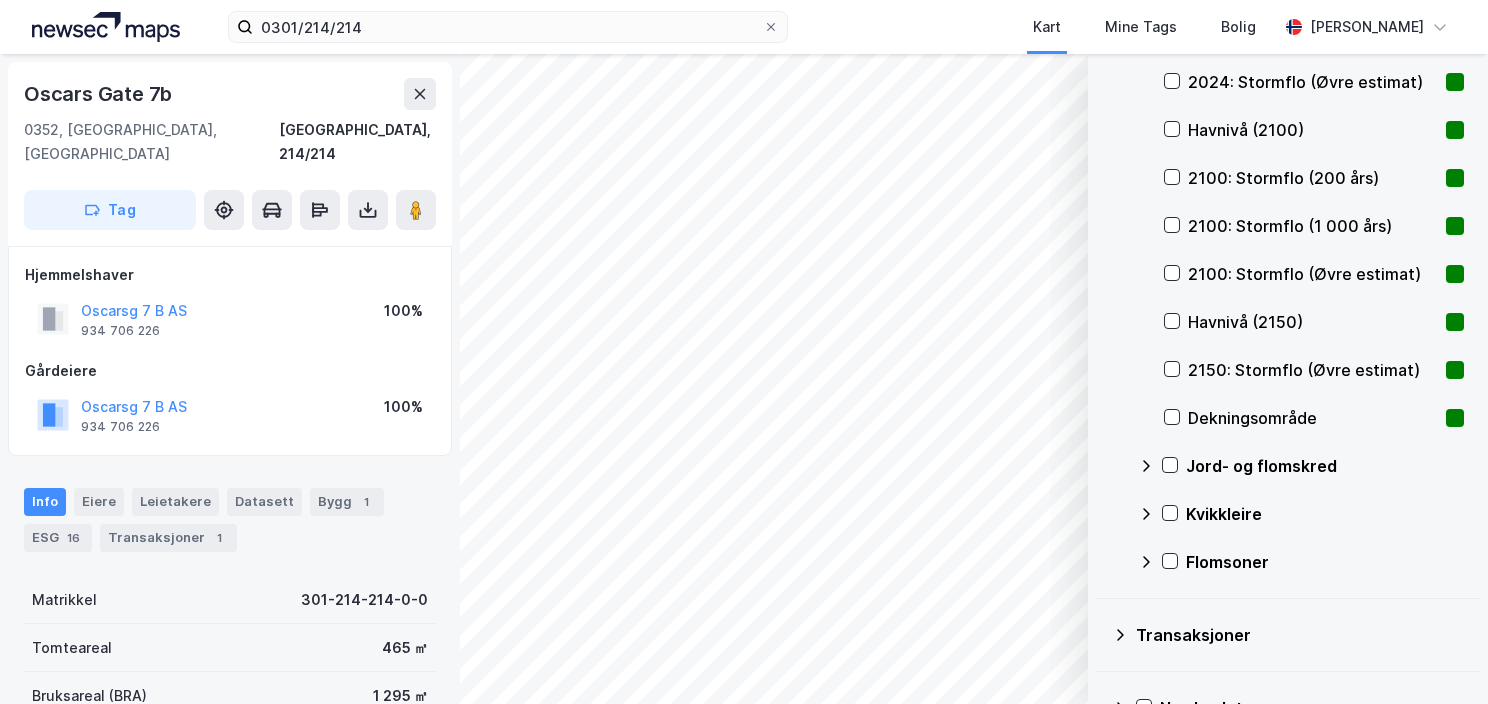 scroll, scrollTop: 1775, scrollLeft: 0, axis: vertical 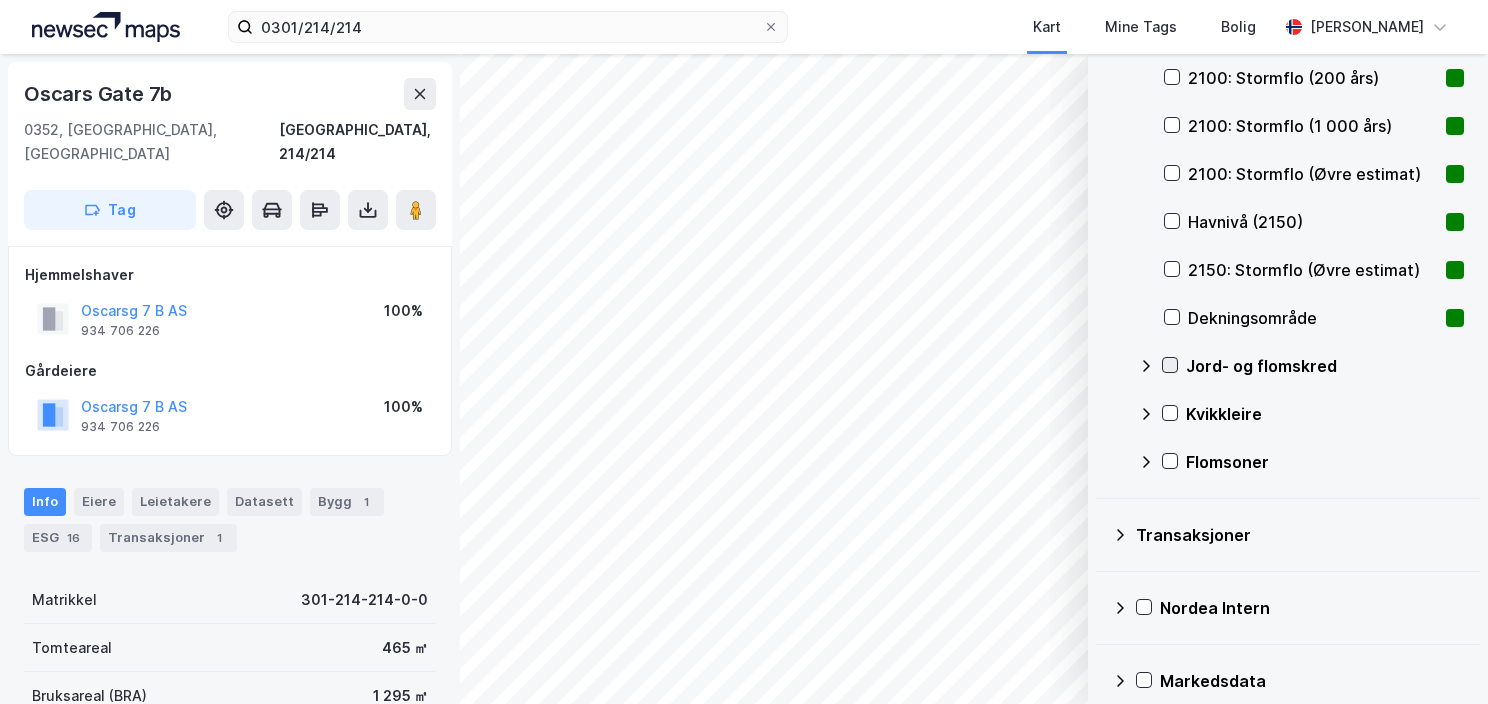 click 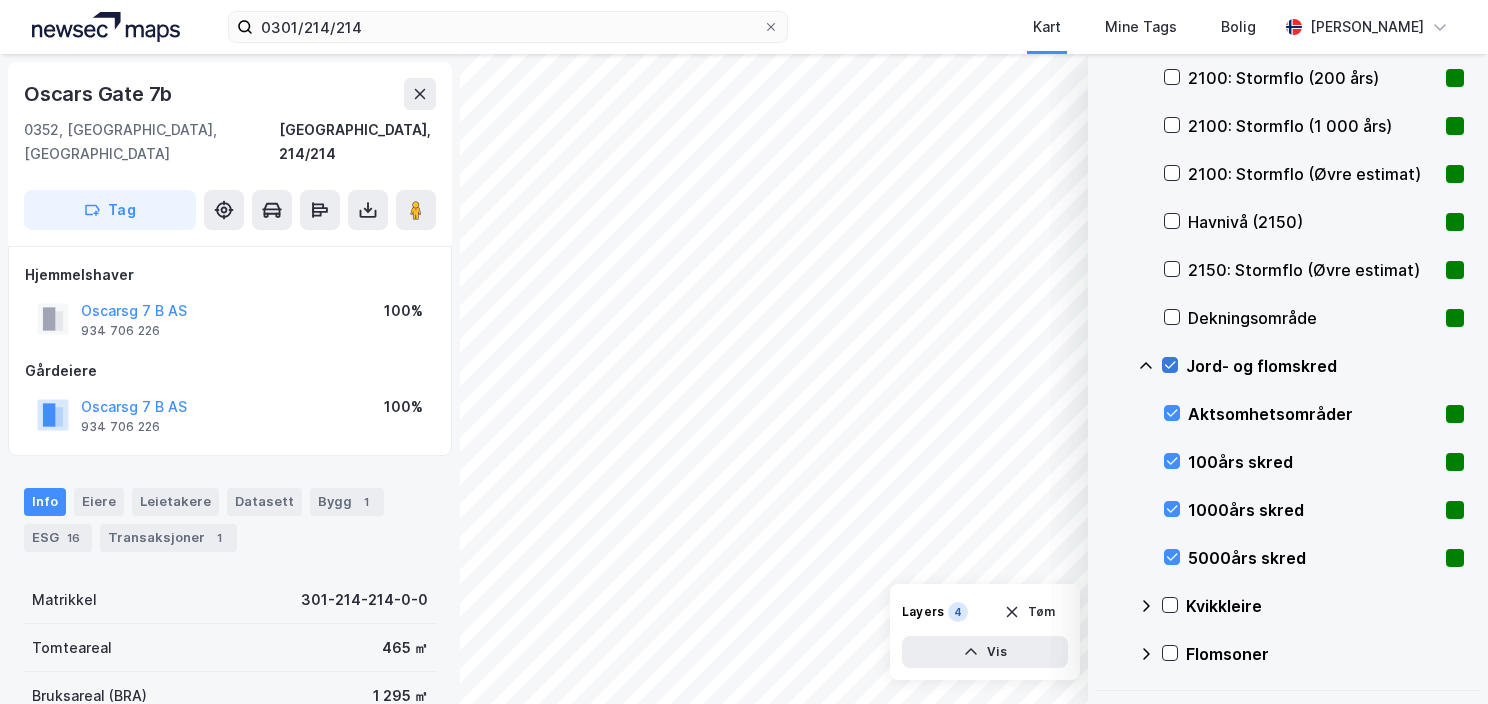 click 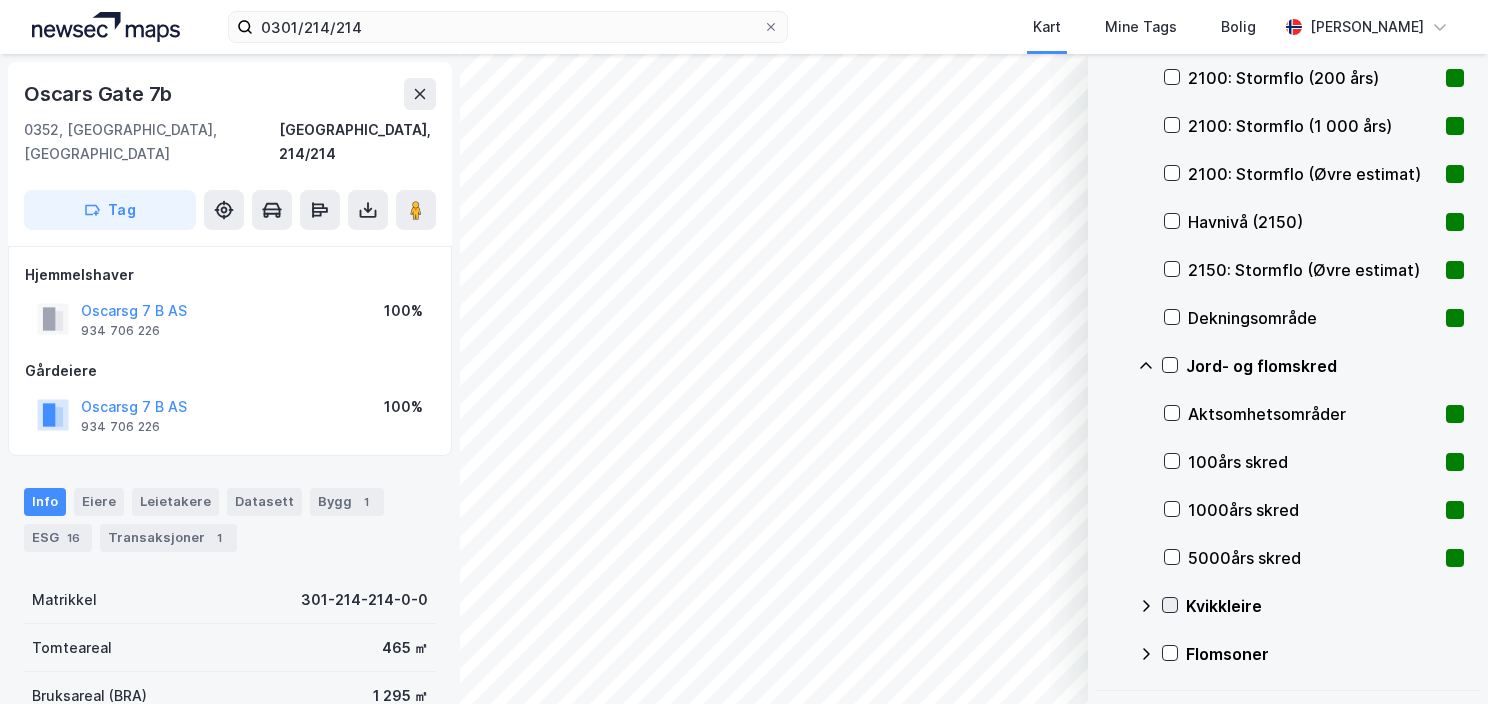 click 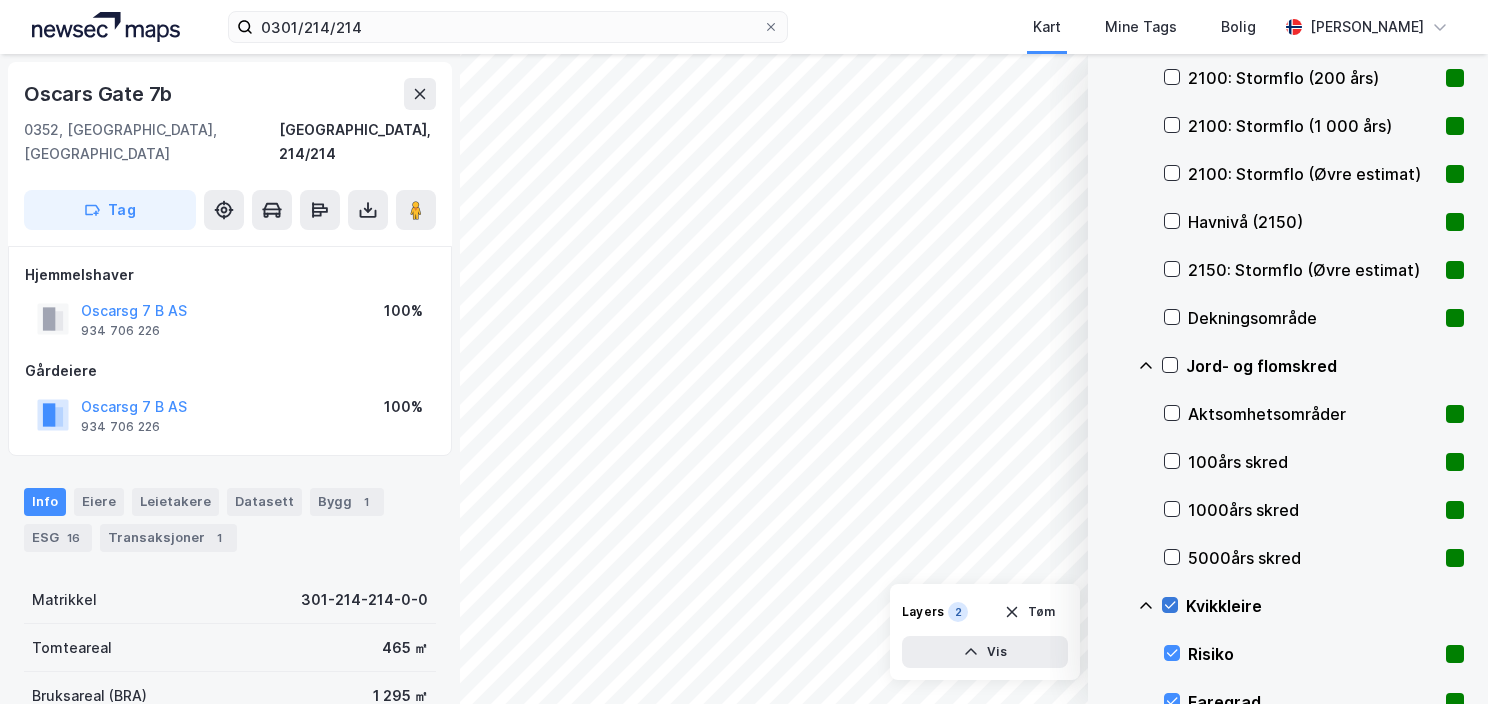 click 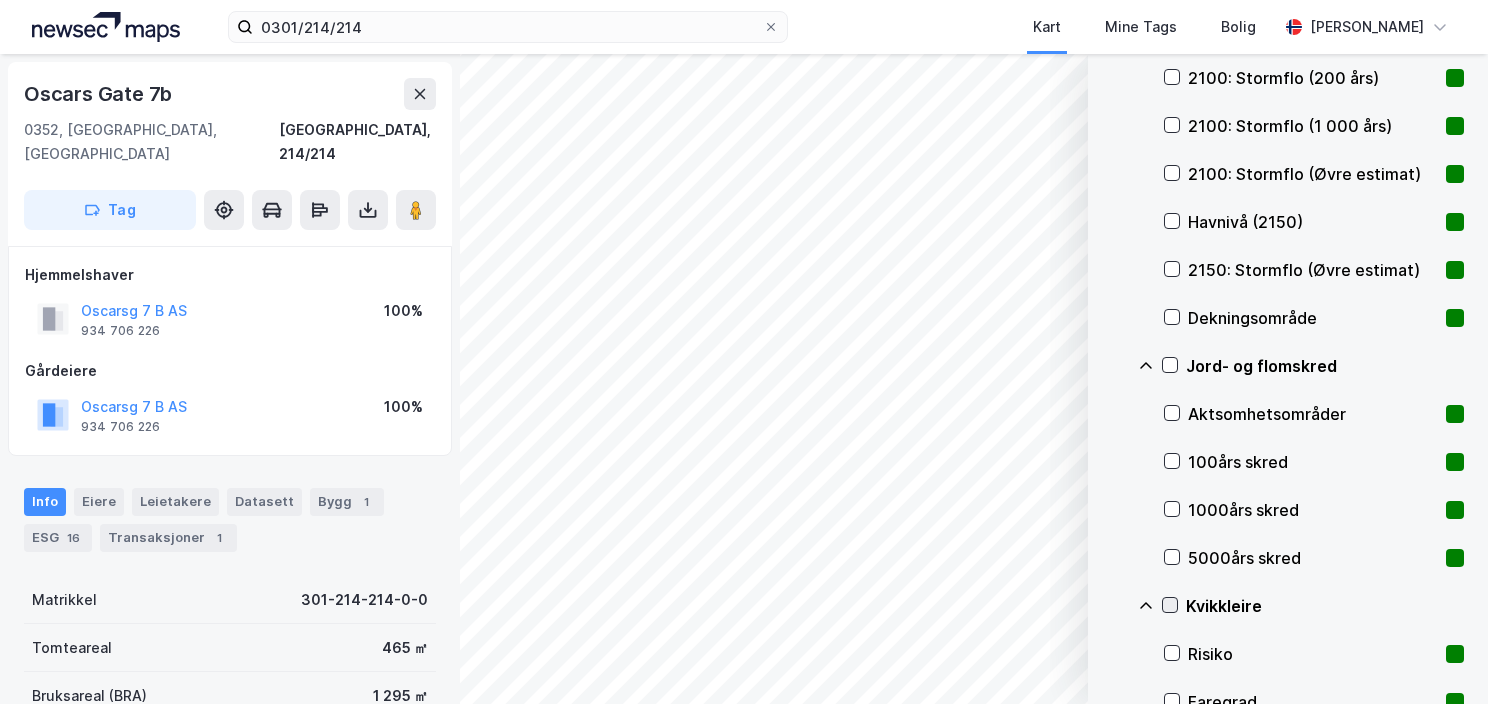 scroll, scrollTop: 2083, scrollLeft: 0, axis: vertical 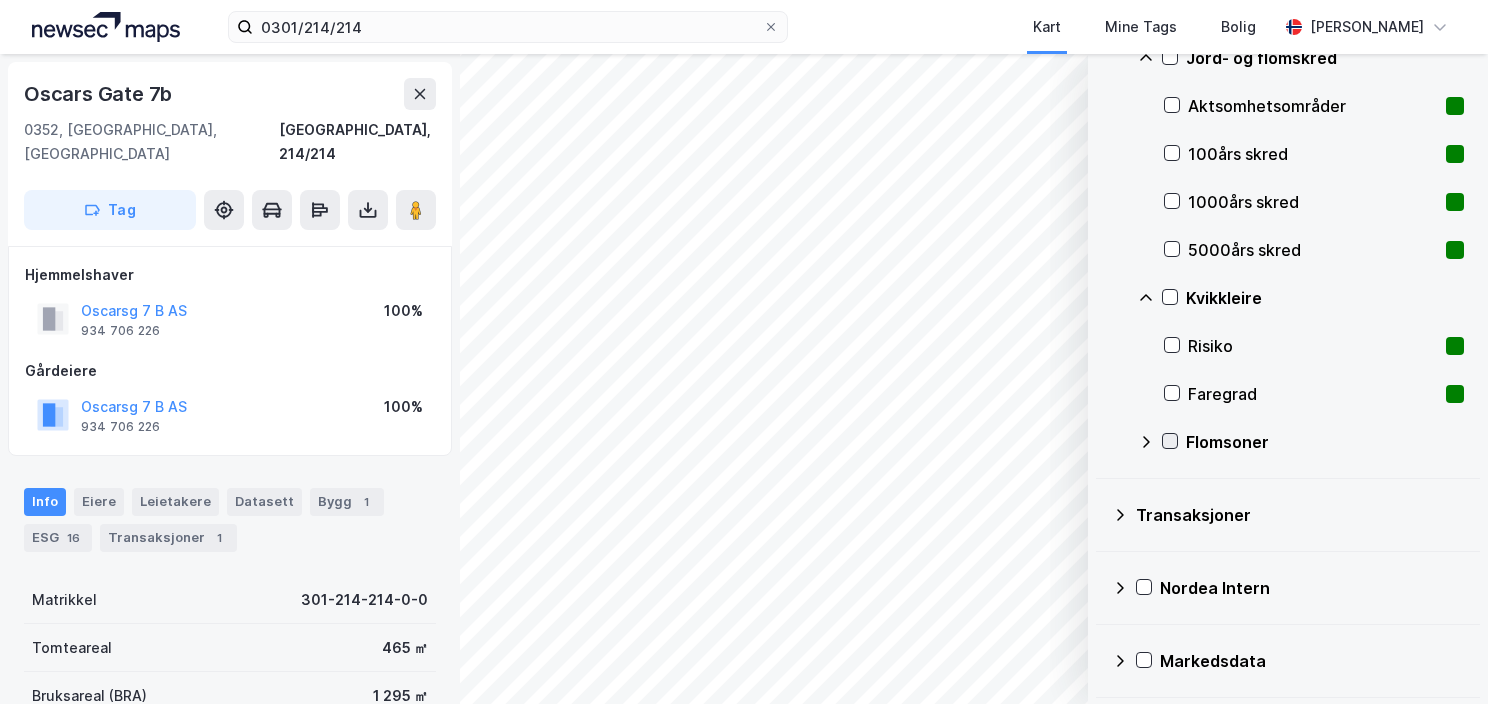 click 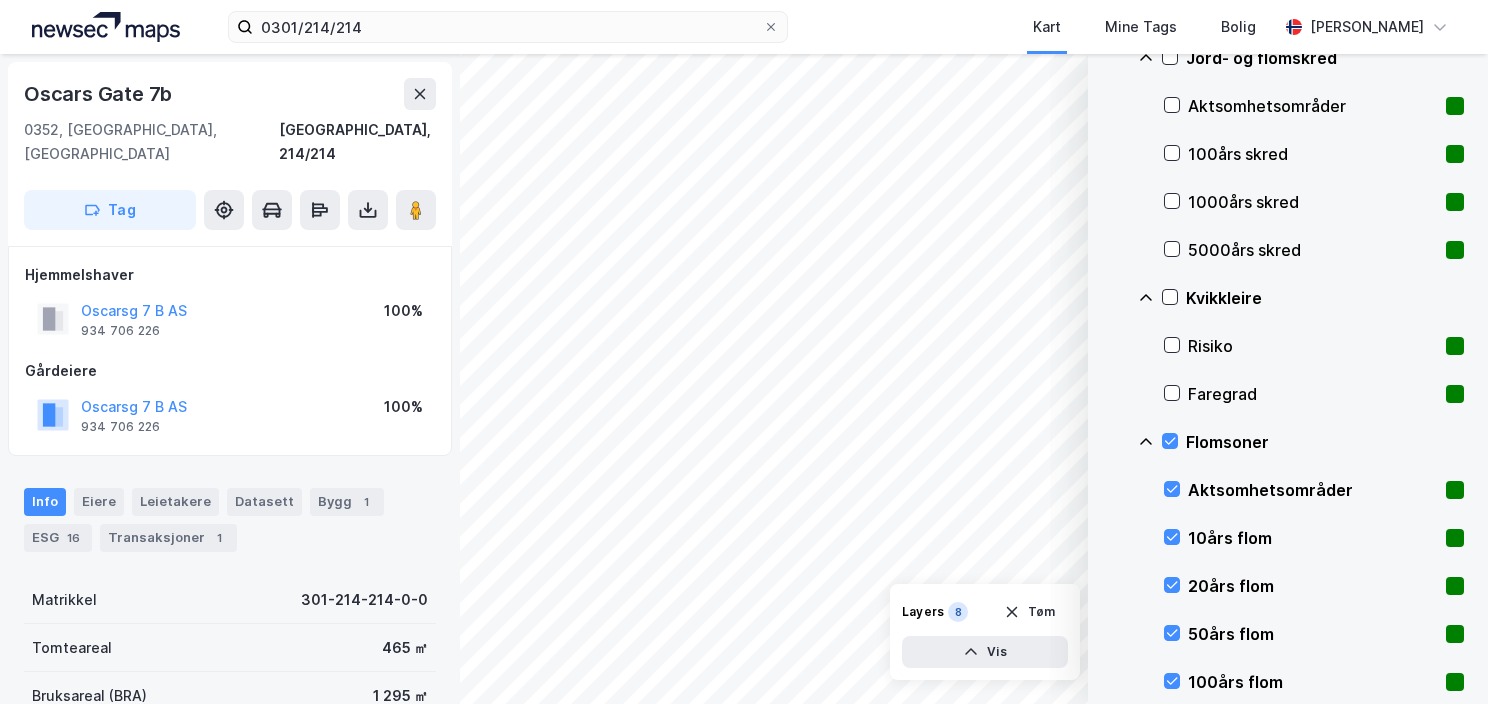 click 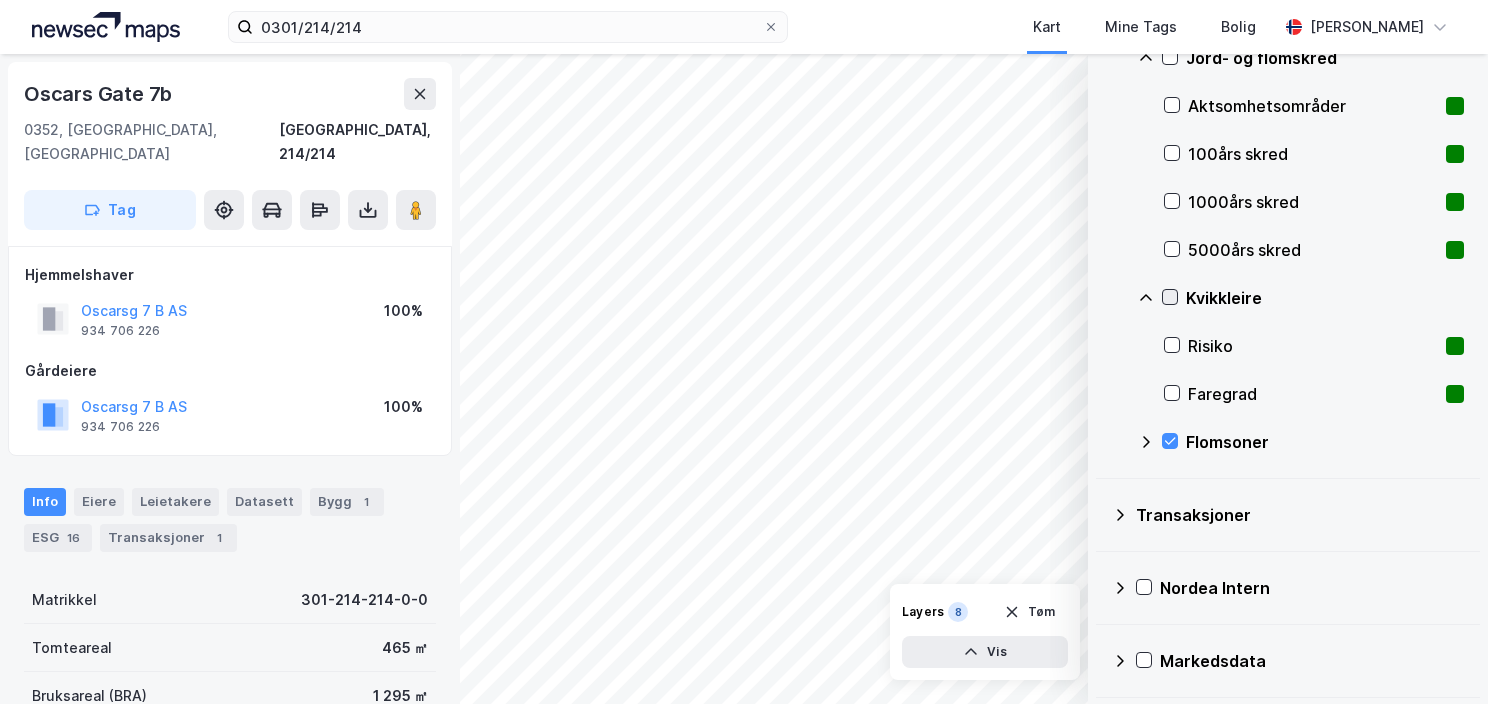 click 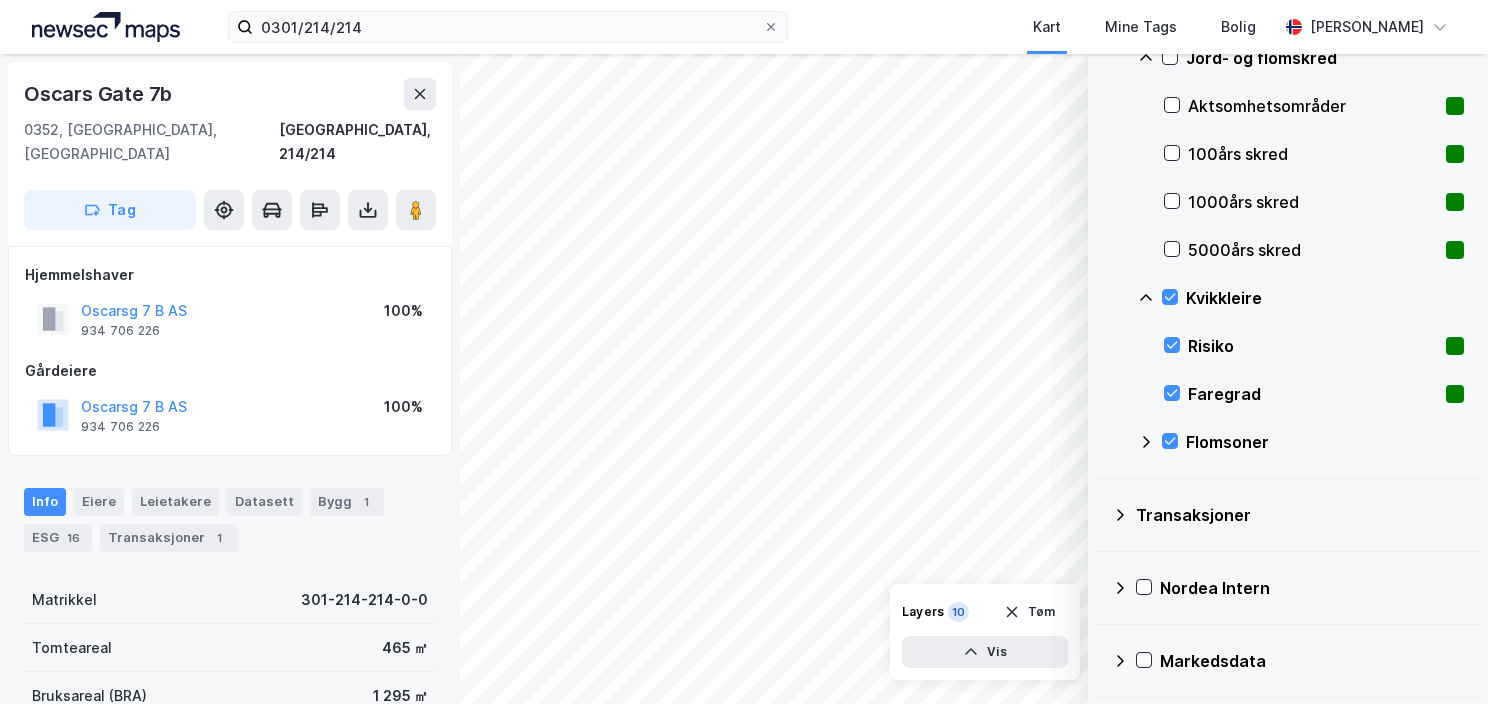 click 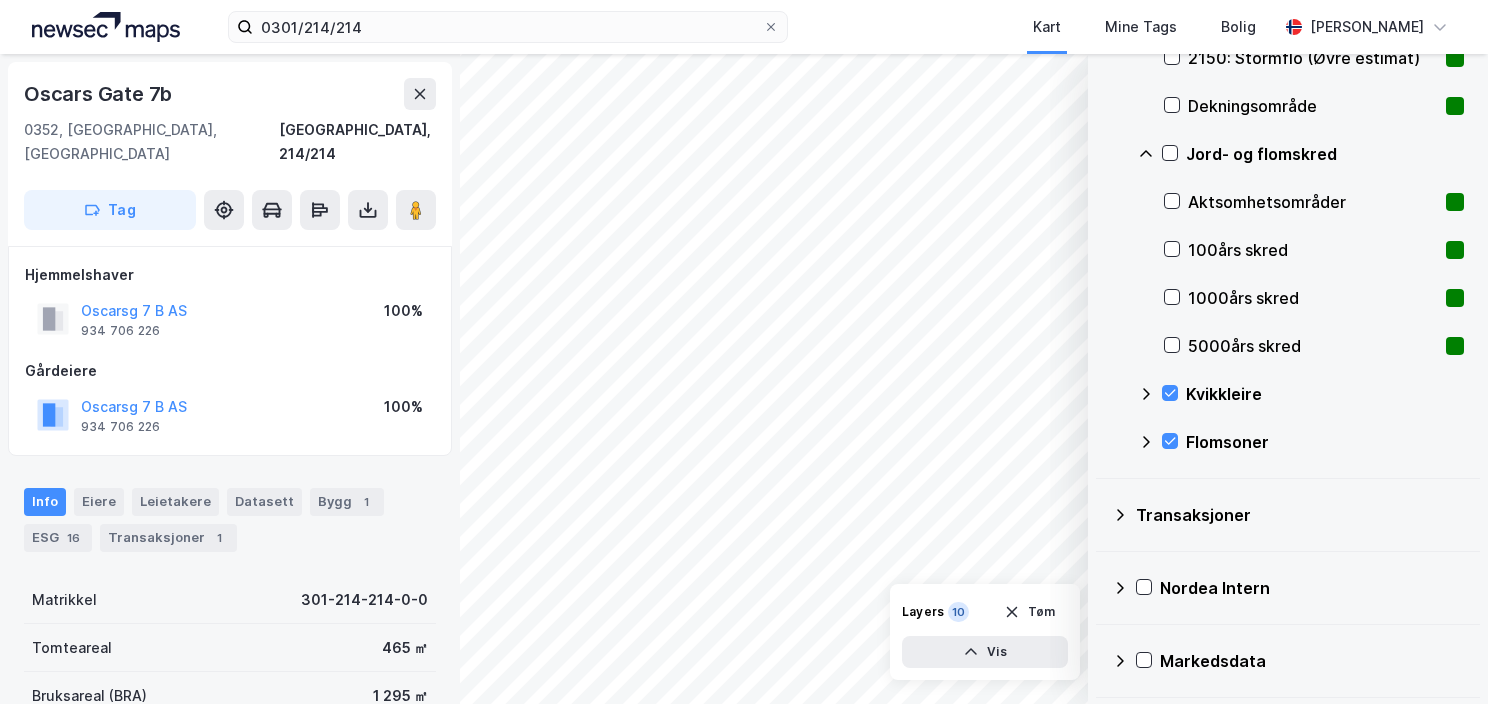 scroll, scrollTop: 1787, scrollLeft: 0, axis: vertical 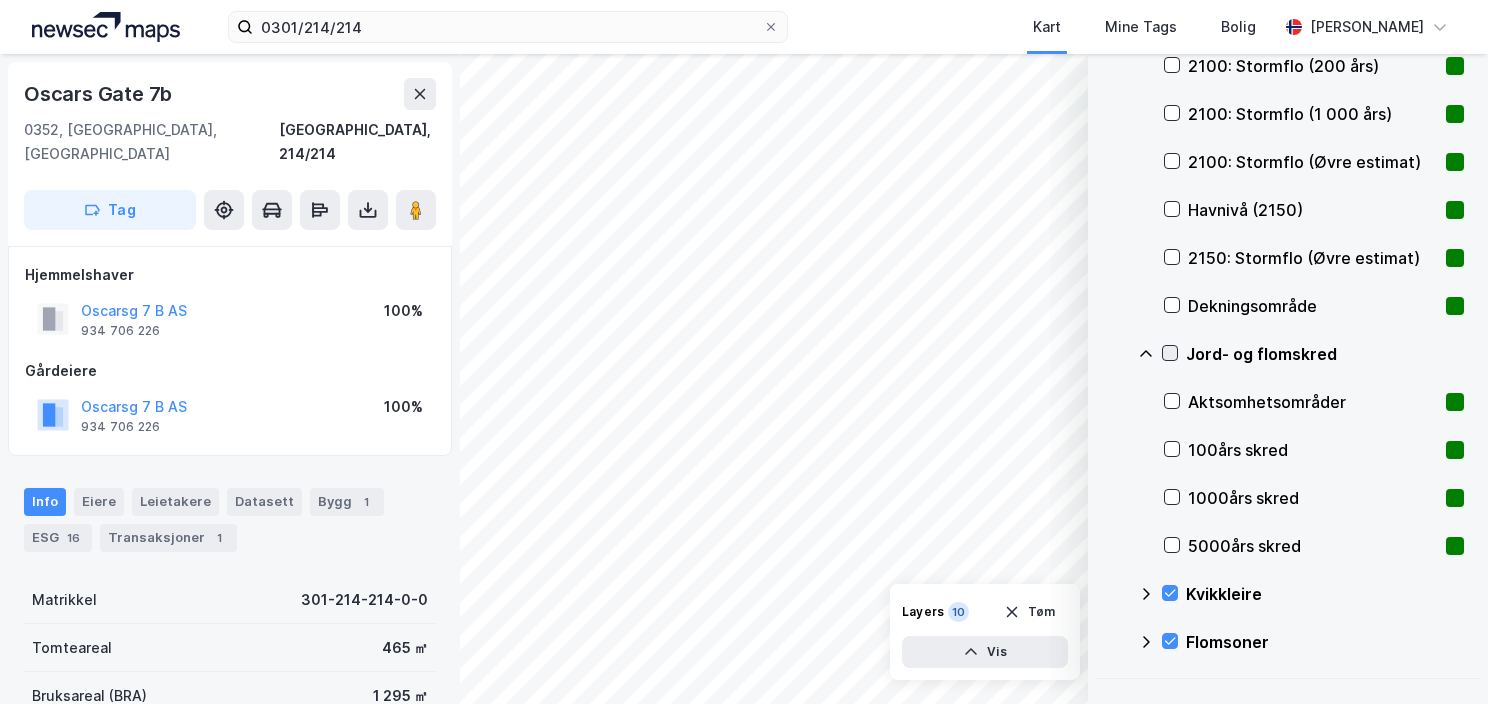 click 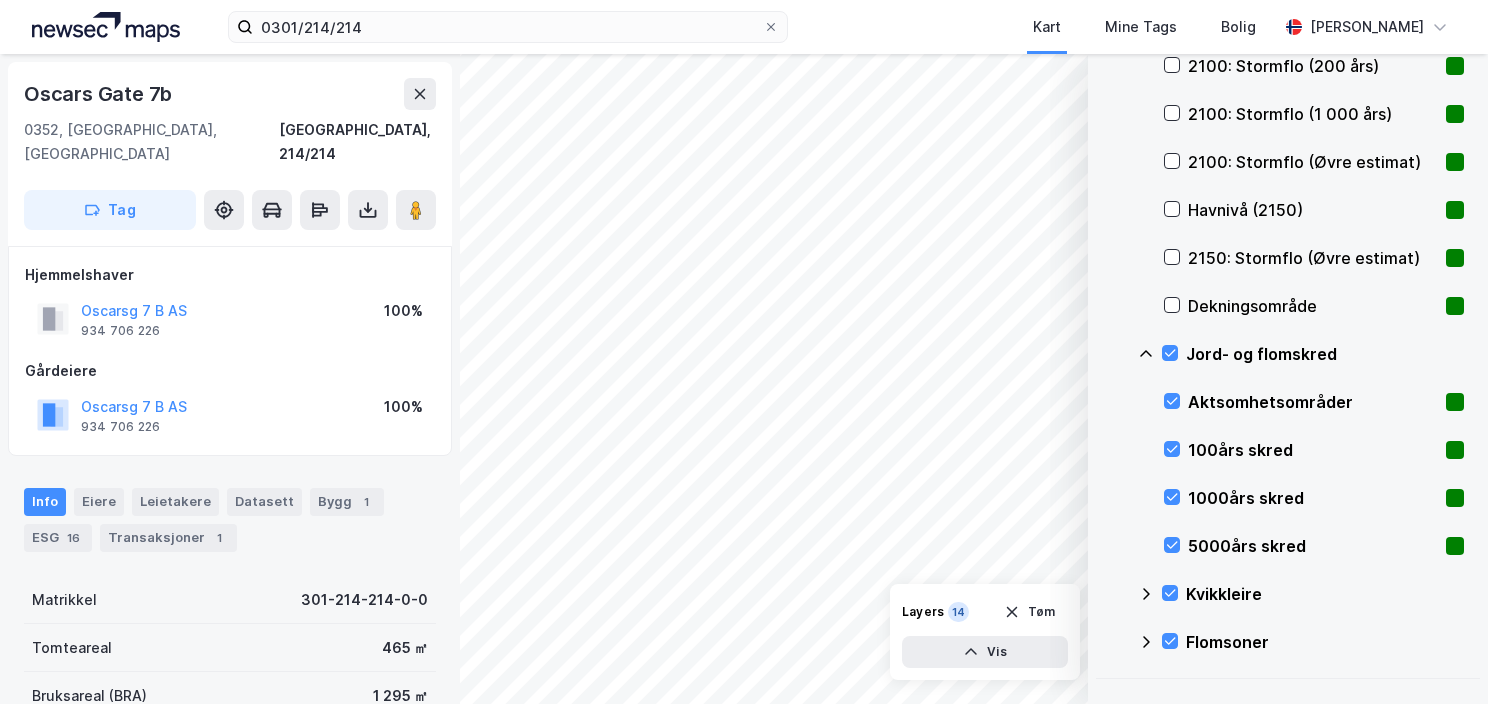click 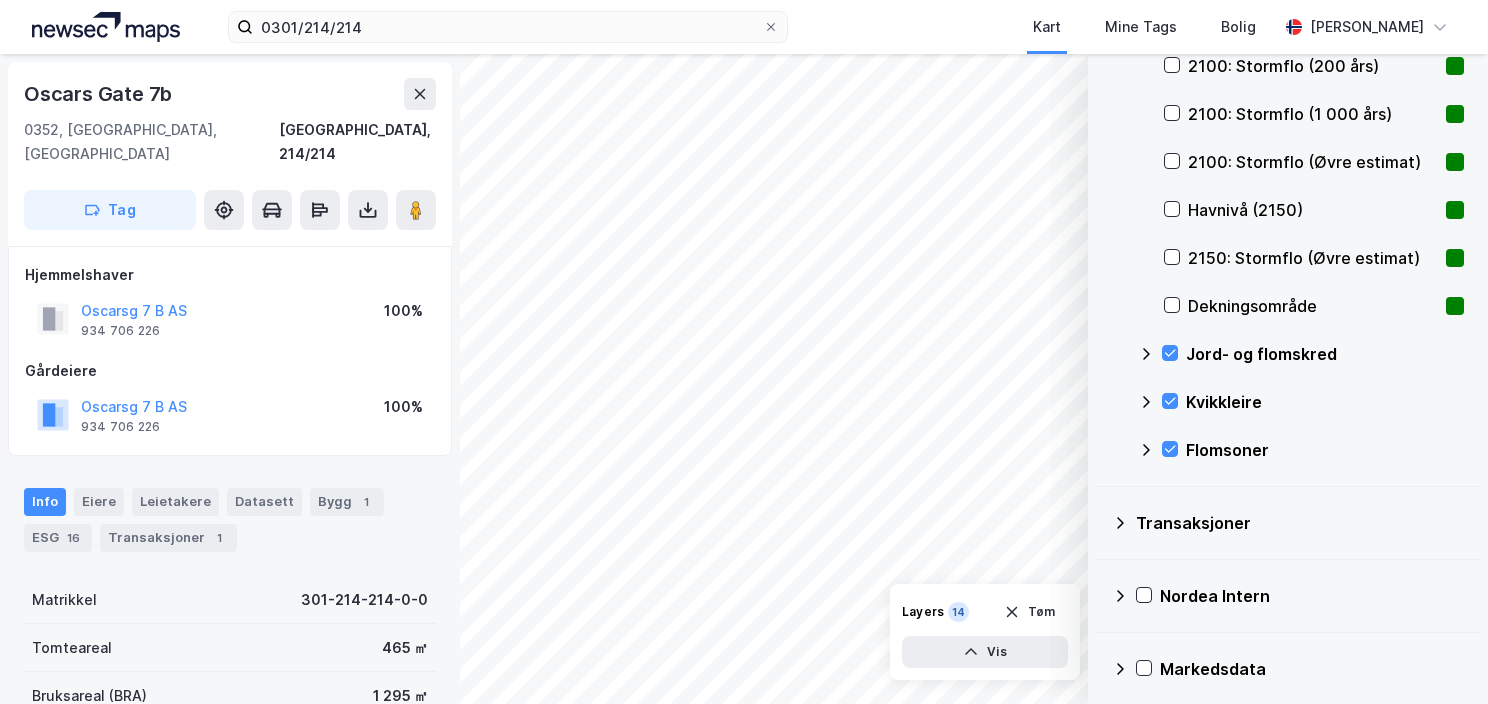 scroll, scrollTop: 1287, scrollLeft: 0, axis: vertical 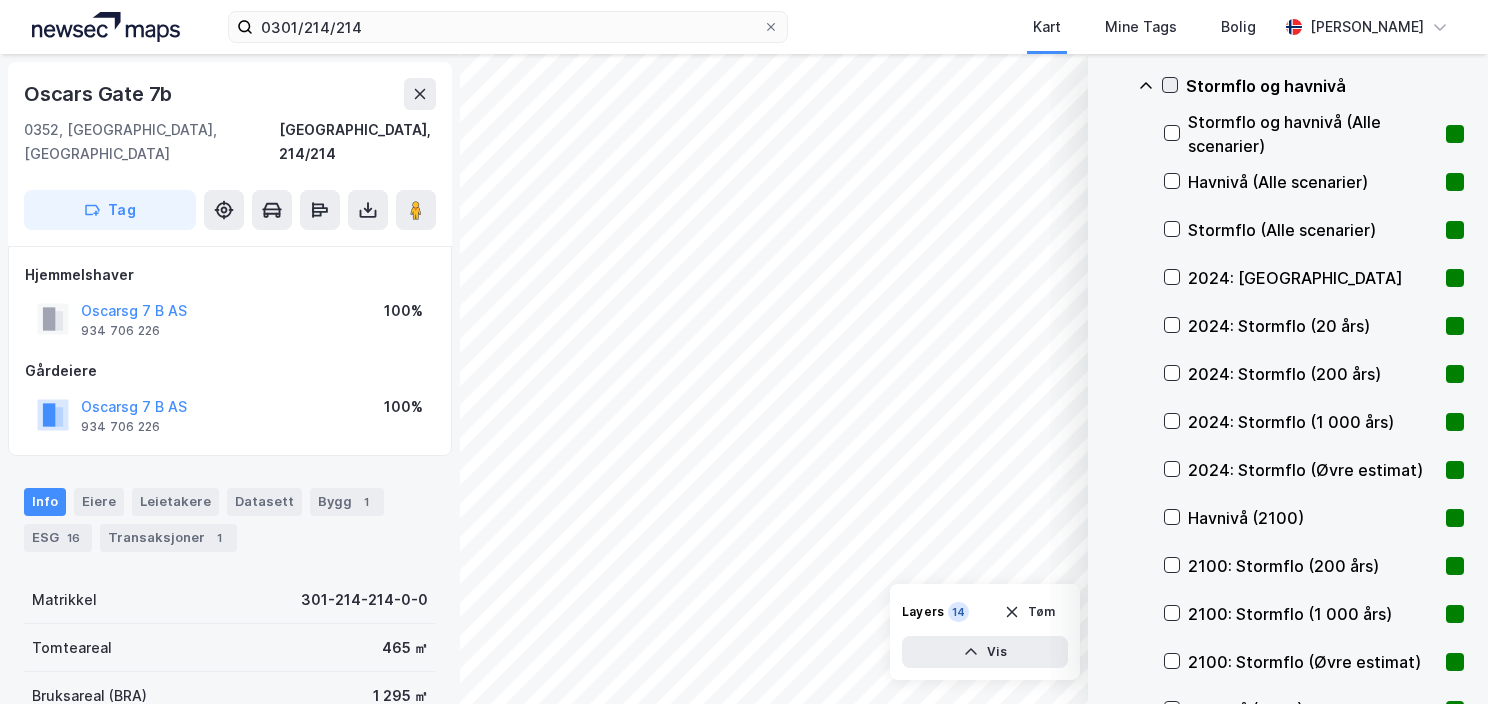 click at bounding box center [1170, 85] 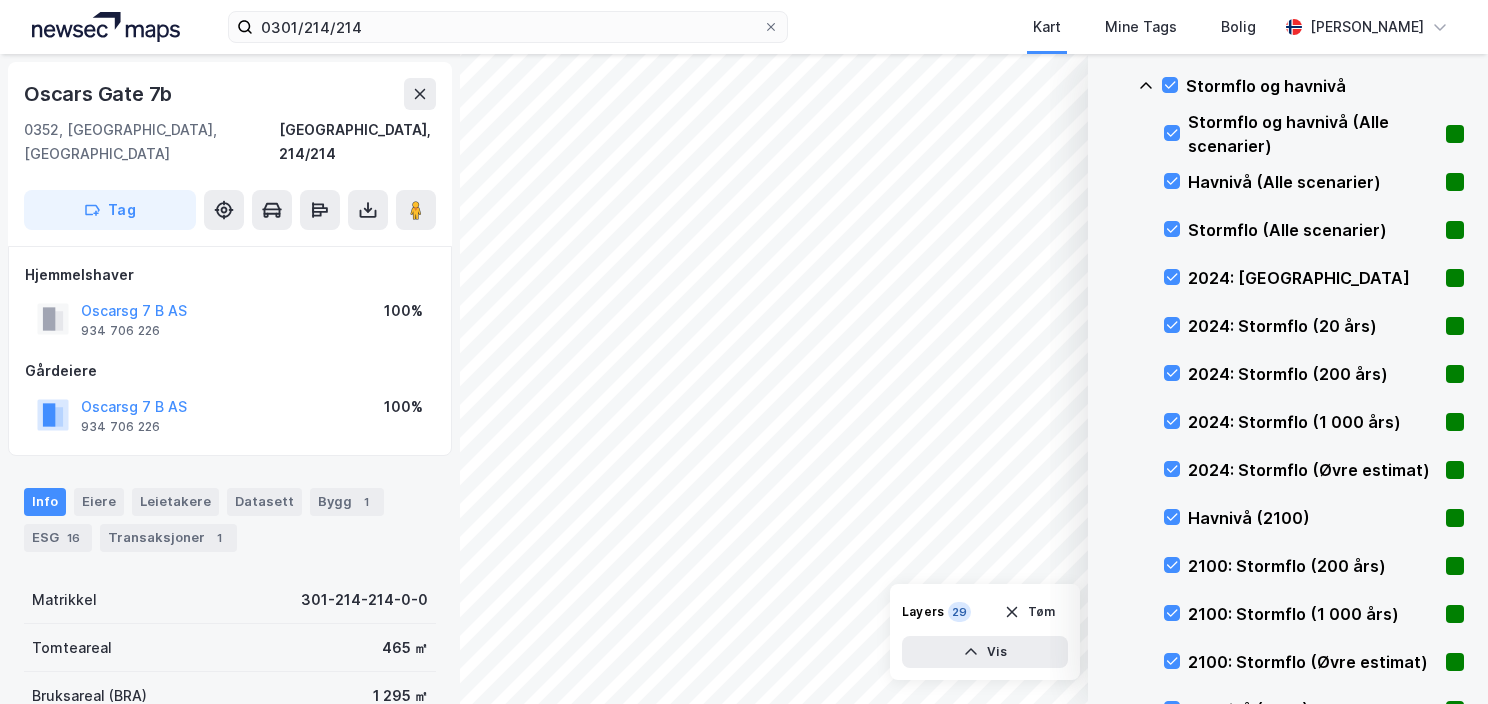 click on "Stormflo og havnivå" at bounding box center [1301, 86] 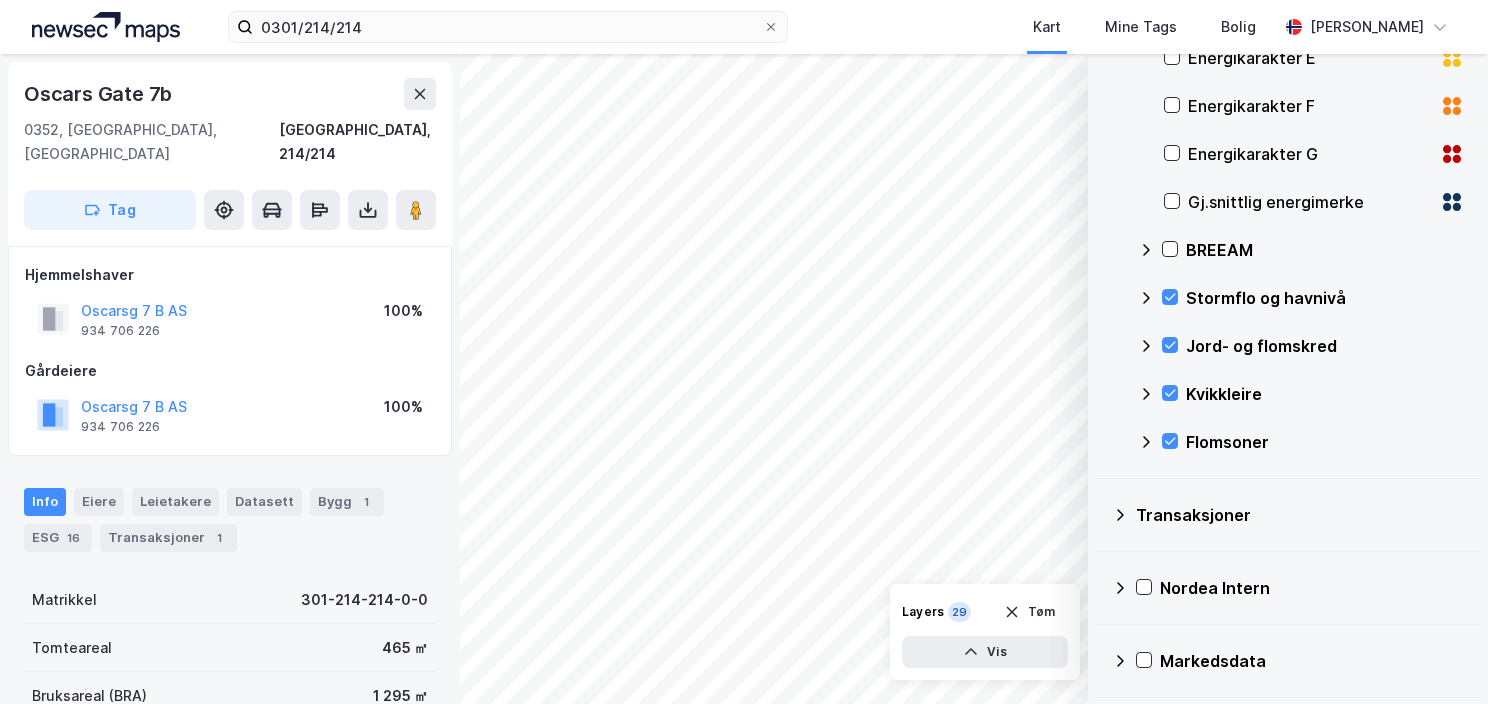 scroll, scrollTop: 475, scrollLeft: 0, axis: vertical 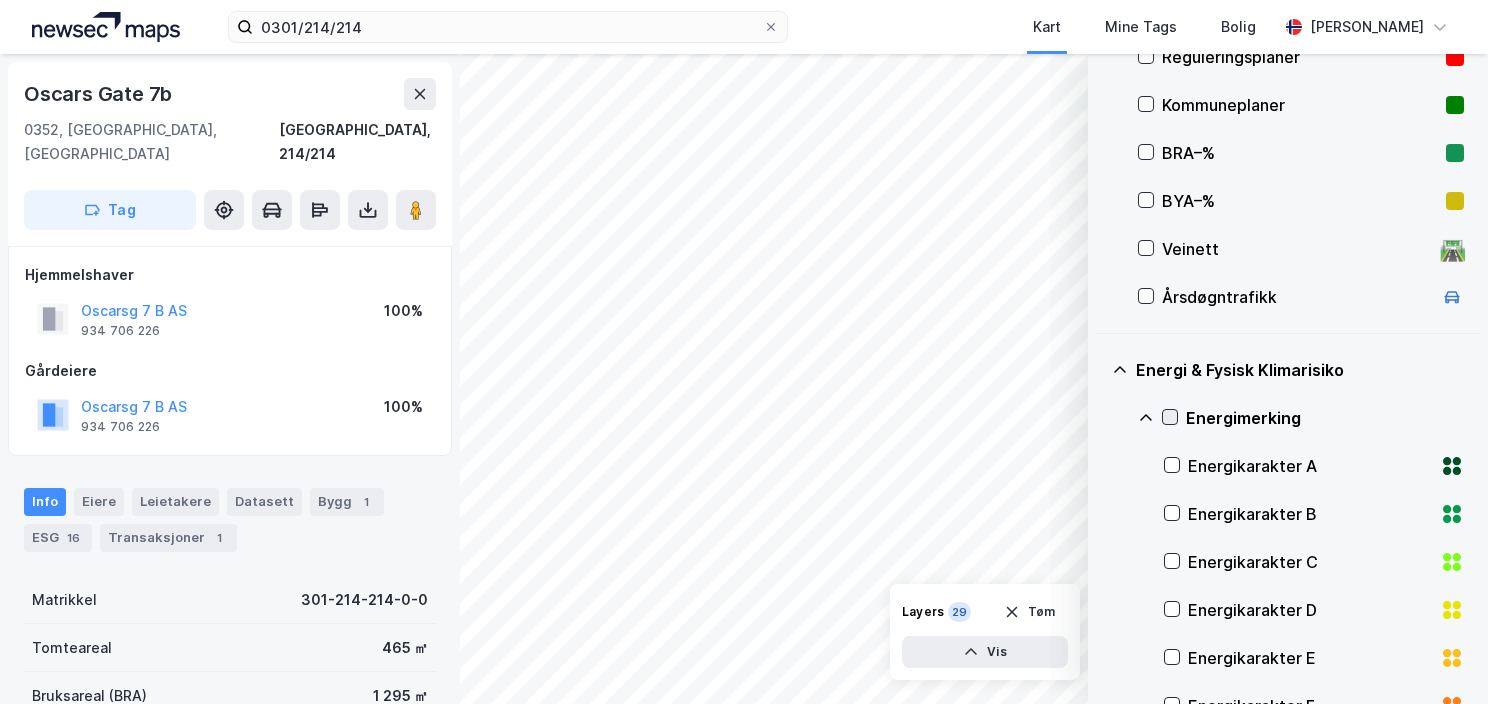 click 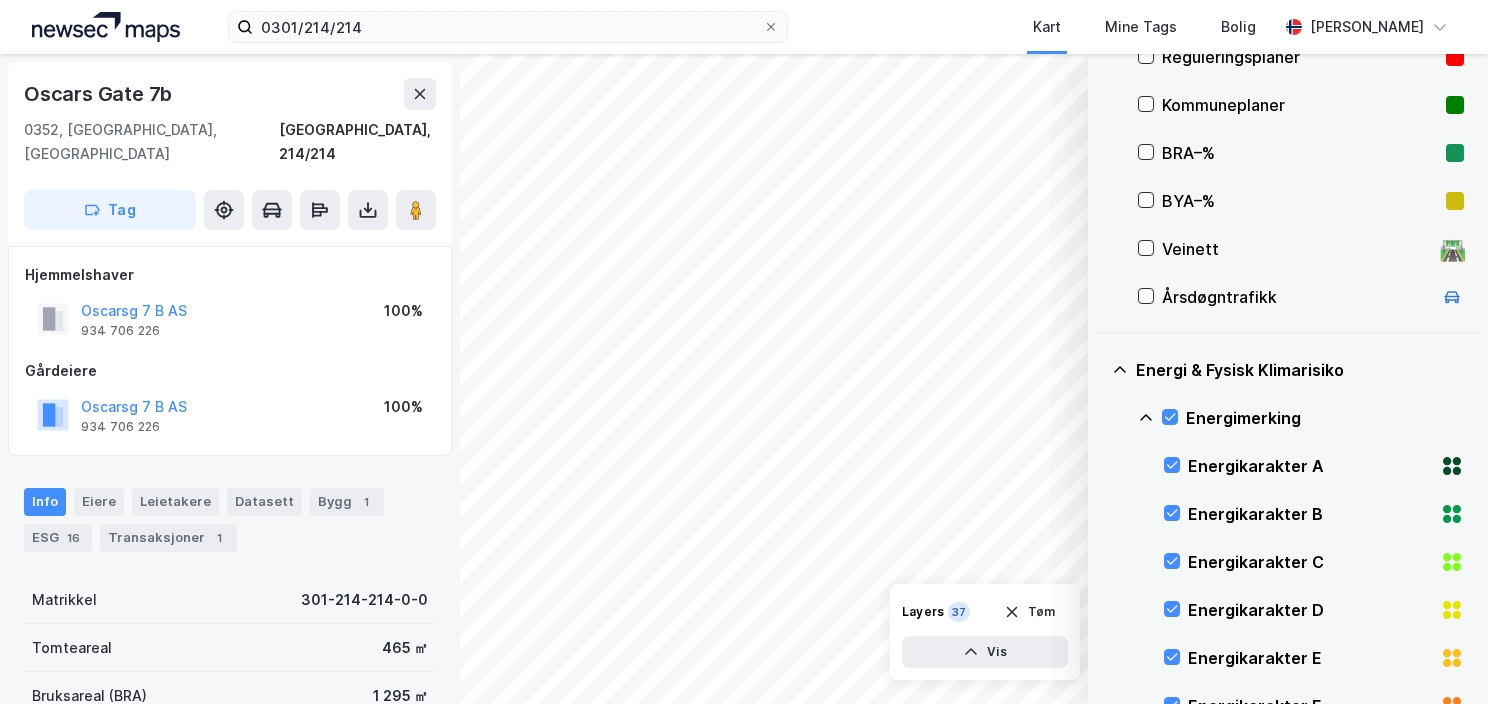 click 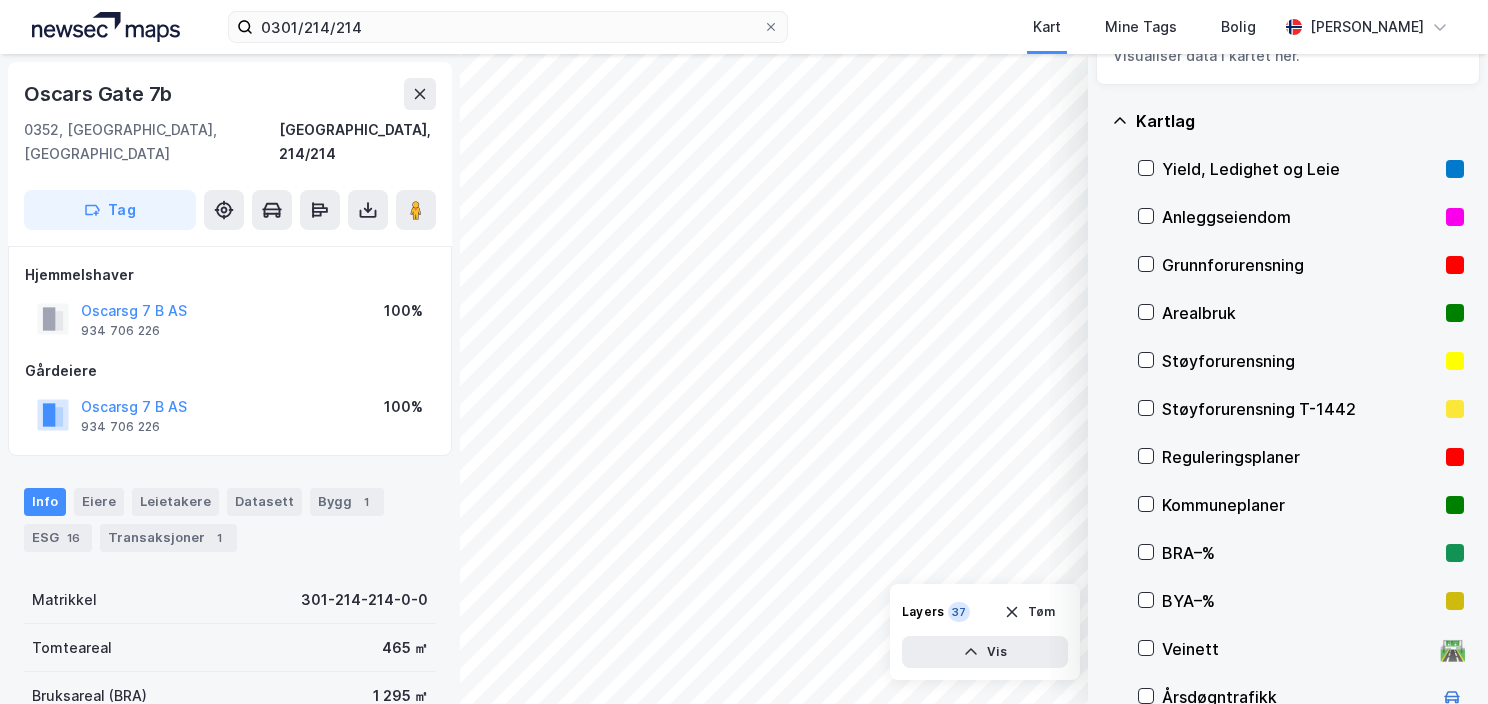 scroll, scrollTop: 0, scrollLeft: 0, axis: both 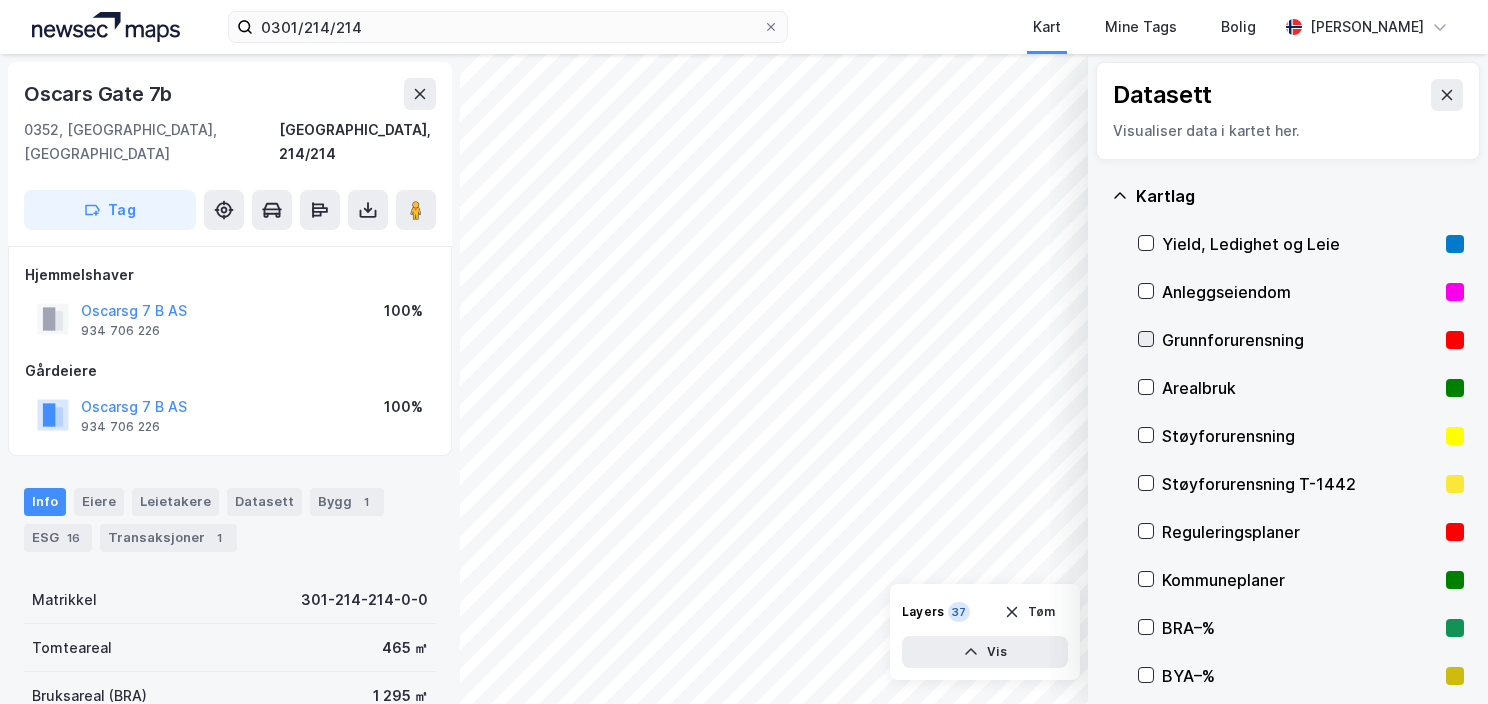 click 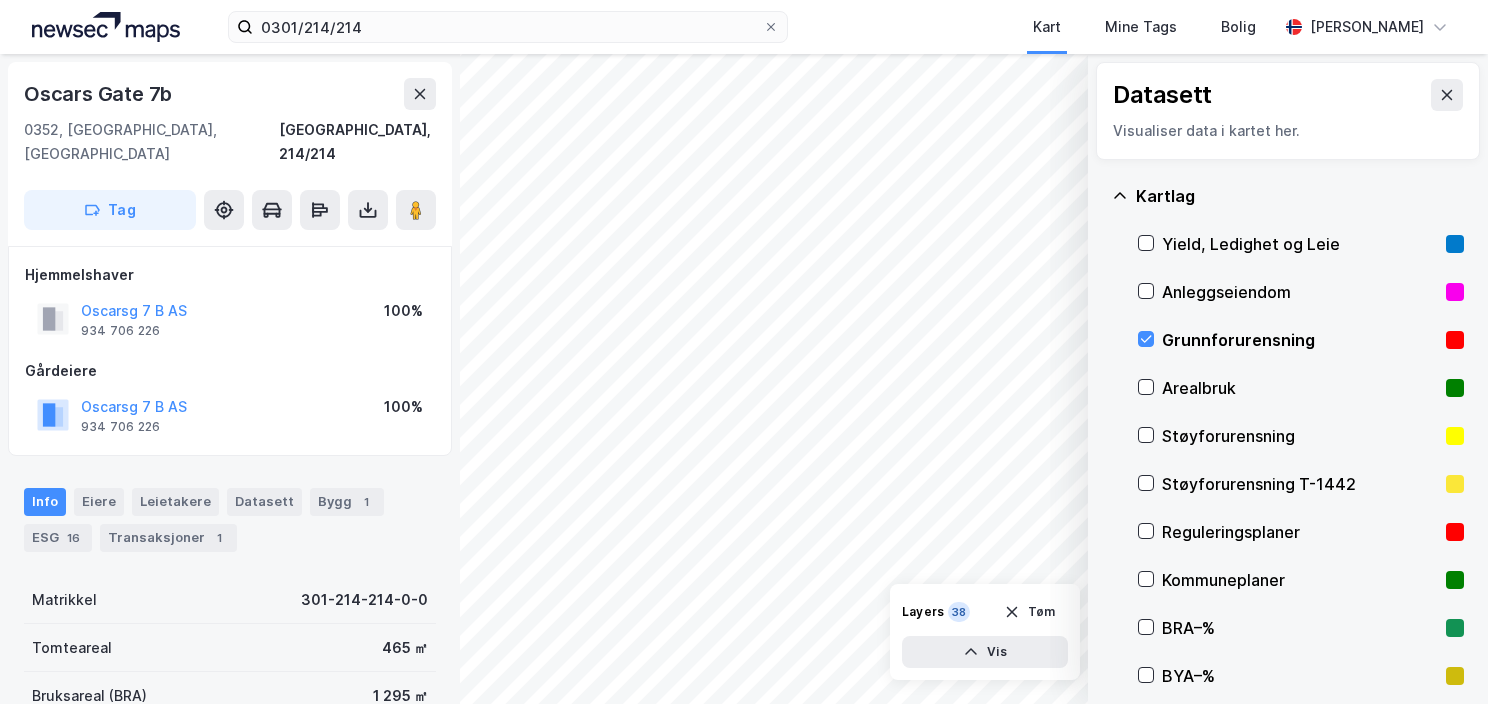 click 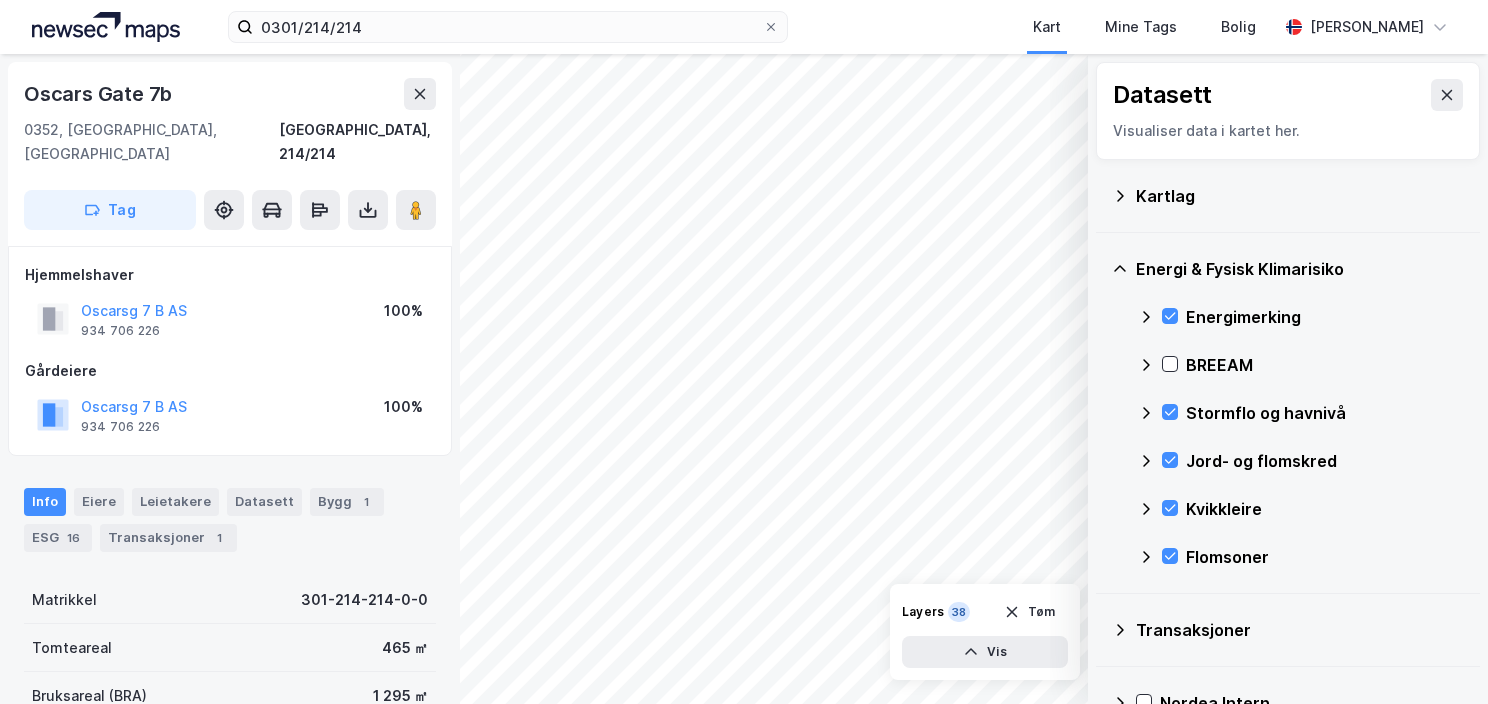 click on "Energimerking" at bounding box center (1301, 317) 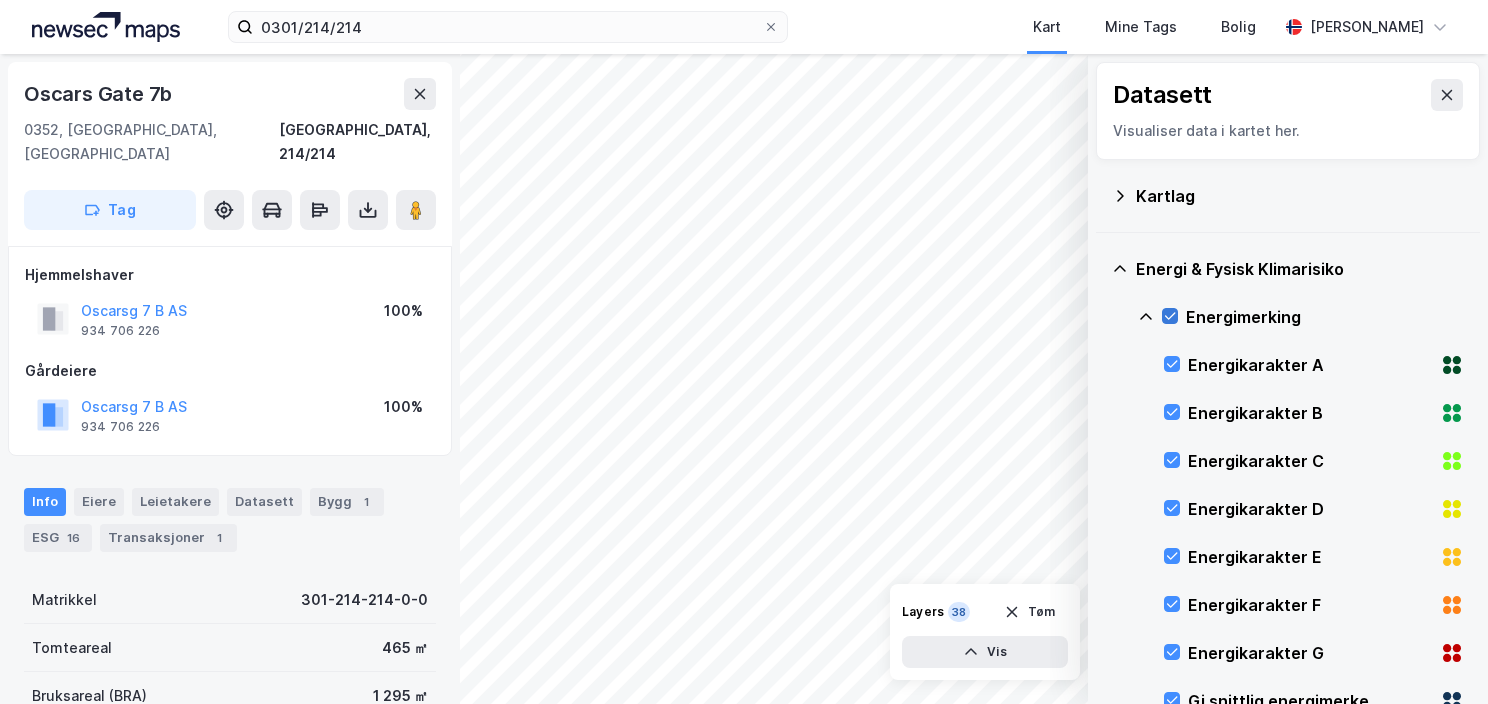 click 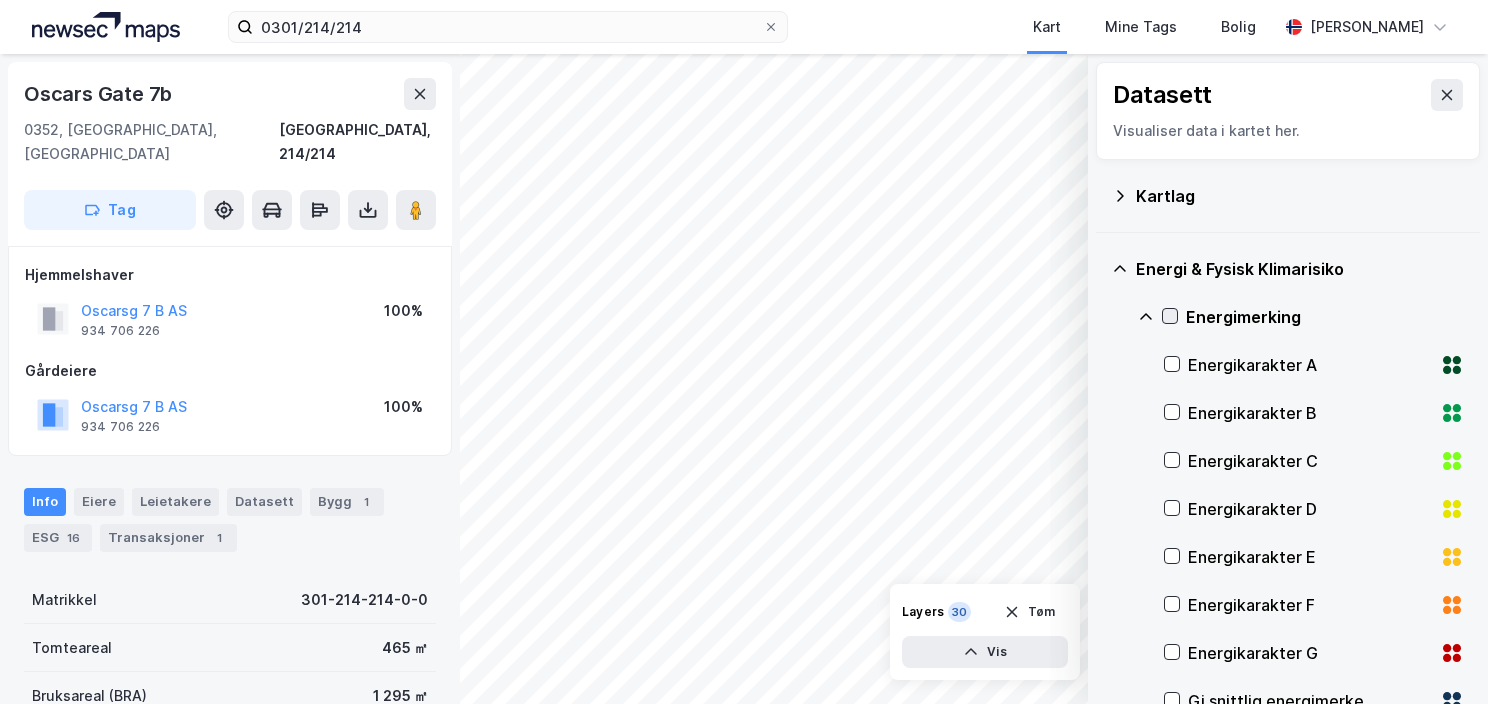 click 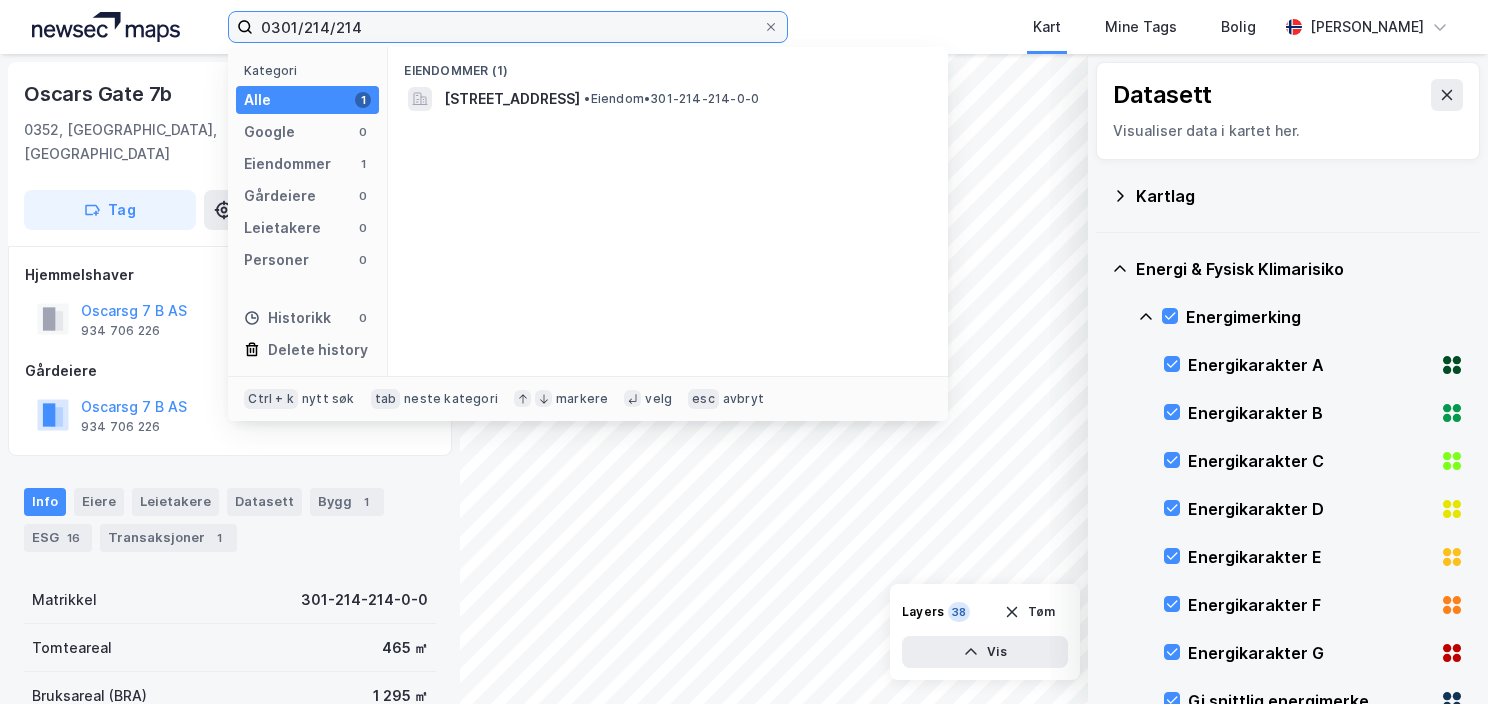 drag, startPoint x: 381, startPoint y: 22, endPoint x: 312, endPoint y: 29, distance: 69.354164 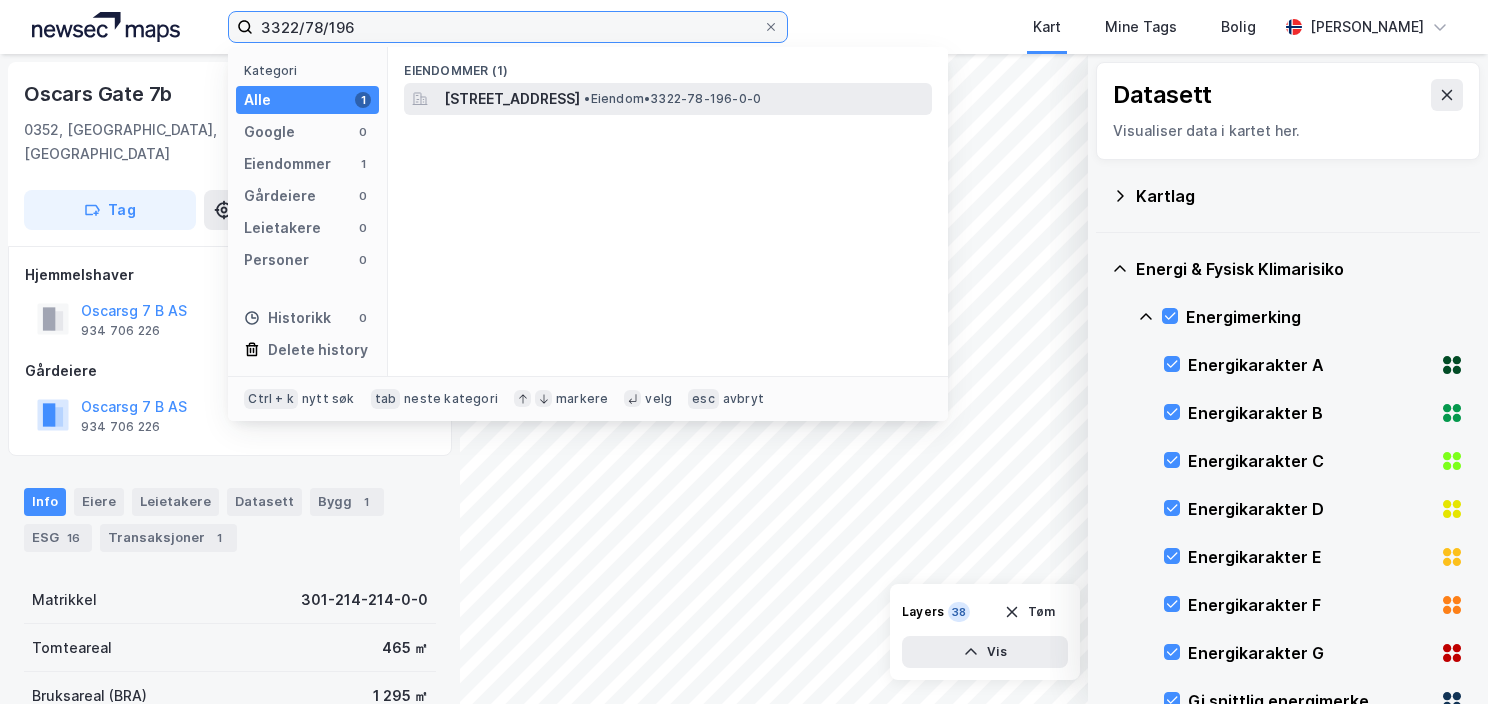 type on "3322/78/196" 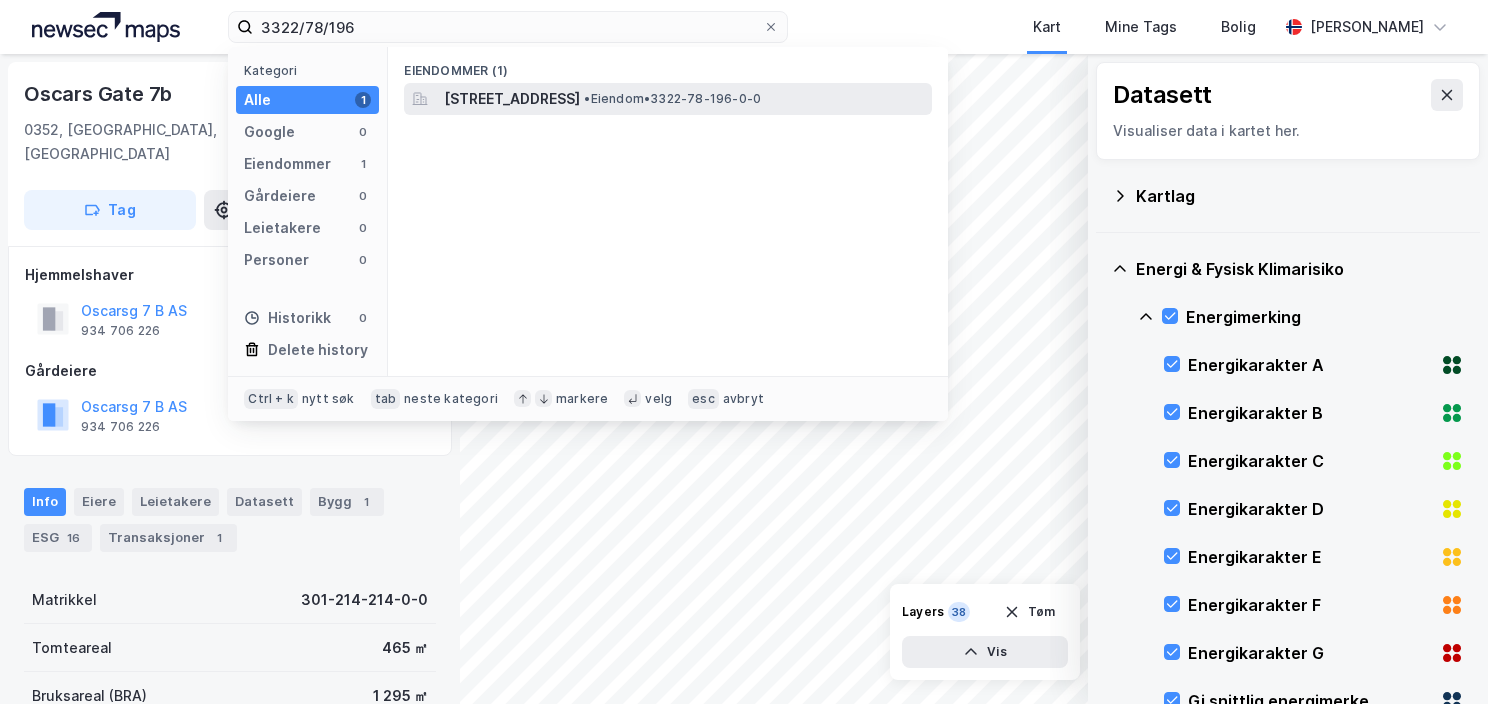 click on "[STREET_ADDRESS]" at bounding box center [512, 99] 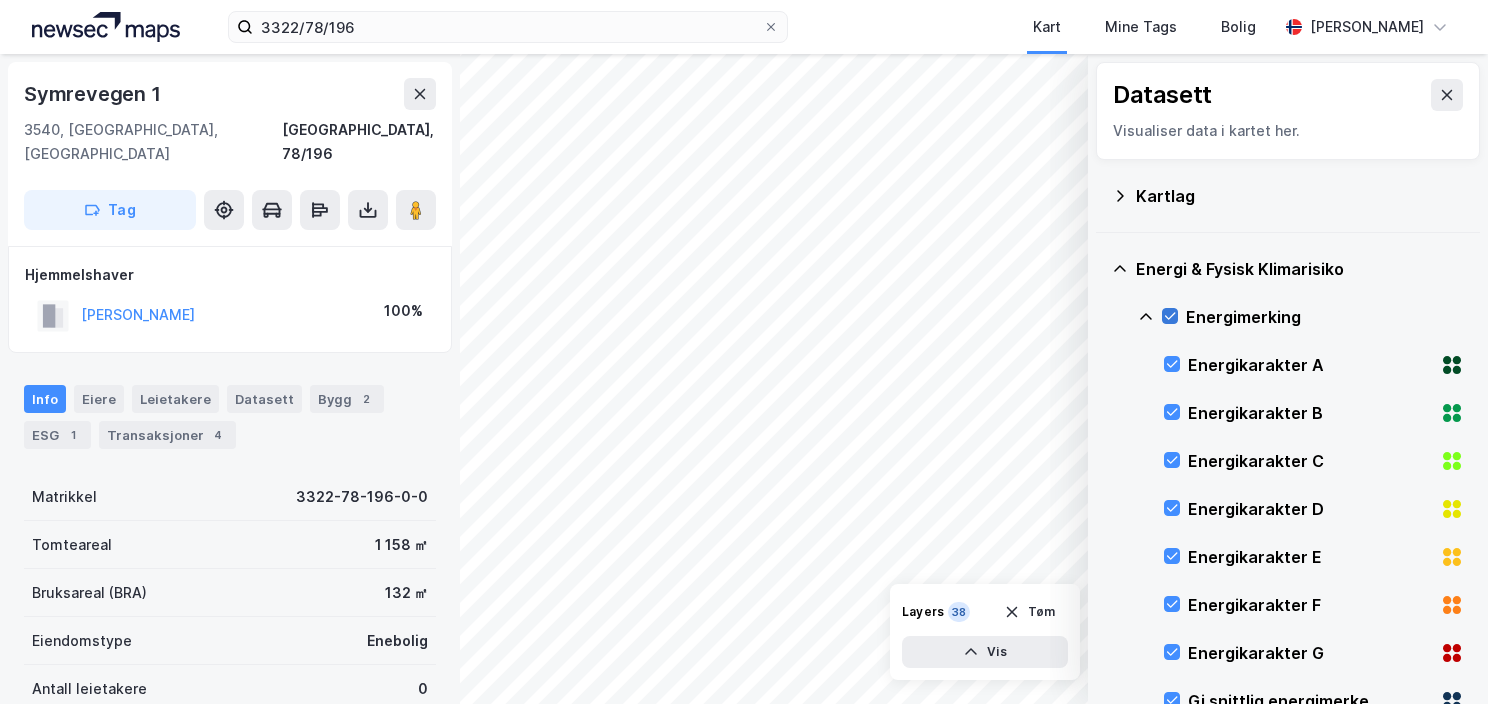 click 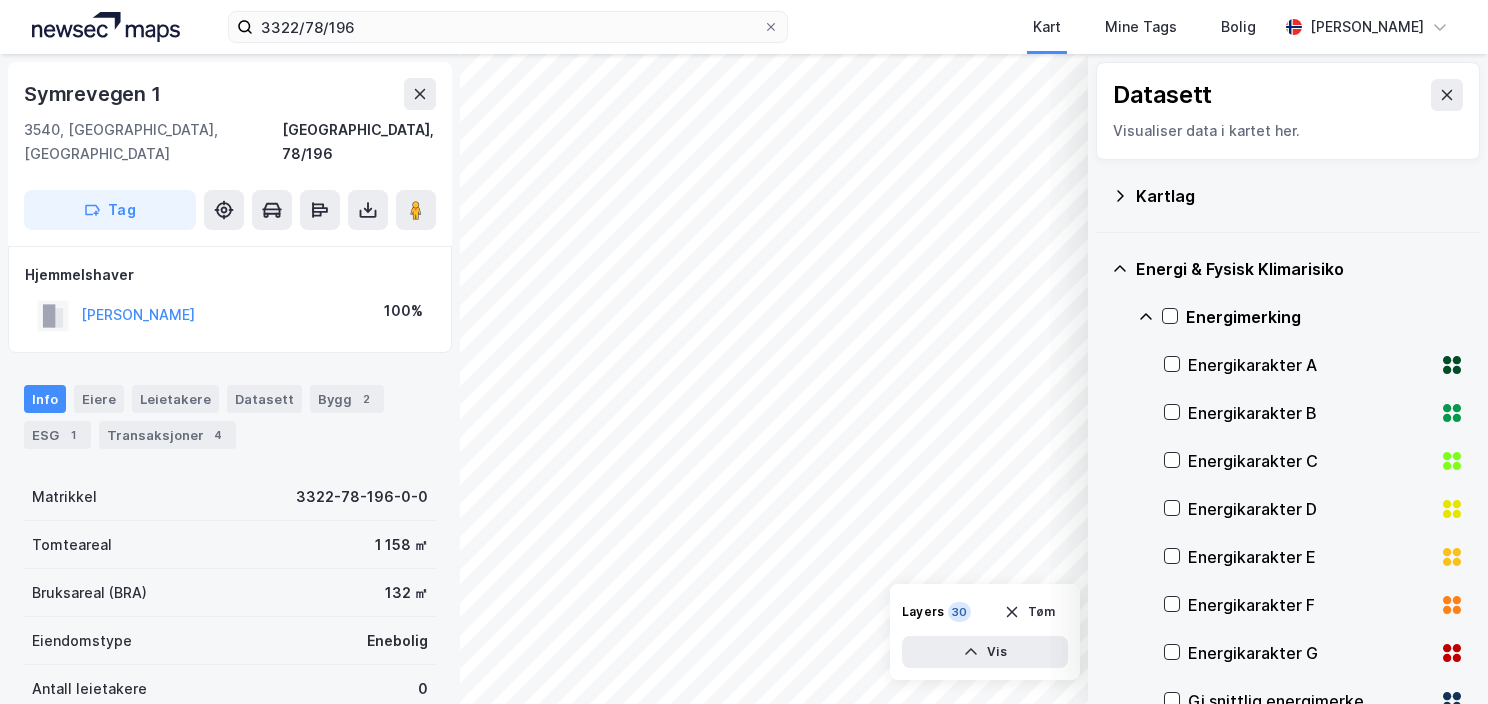 click 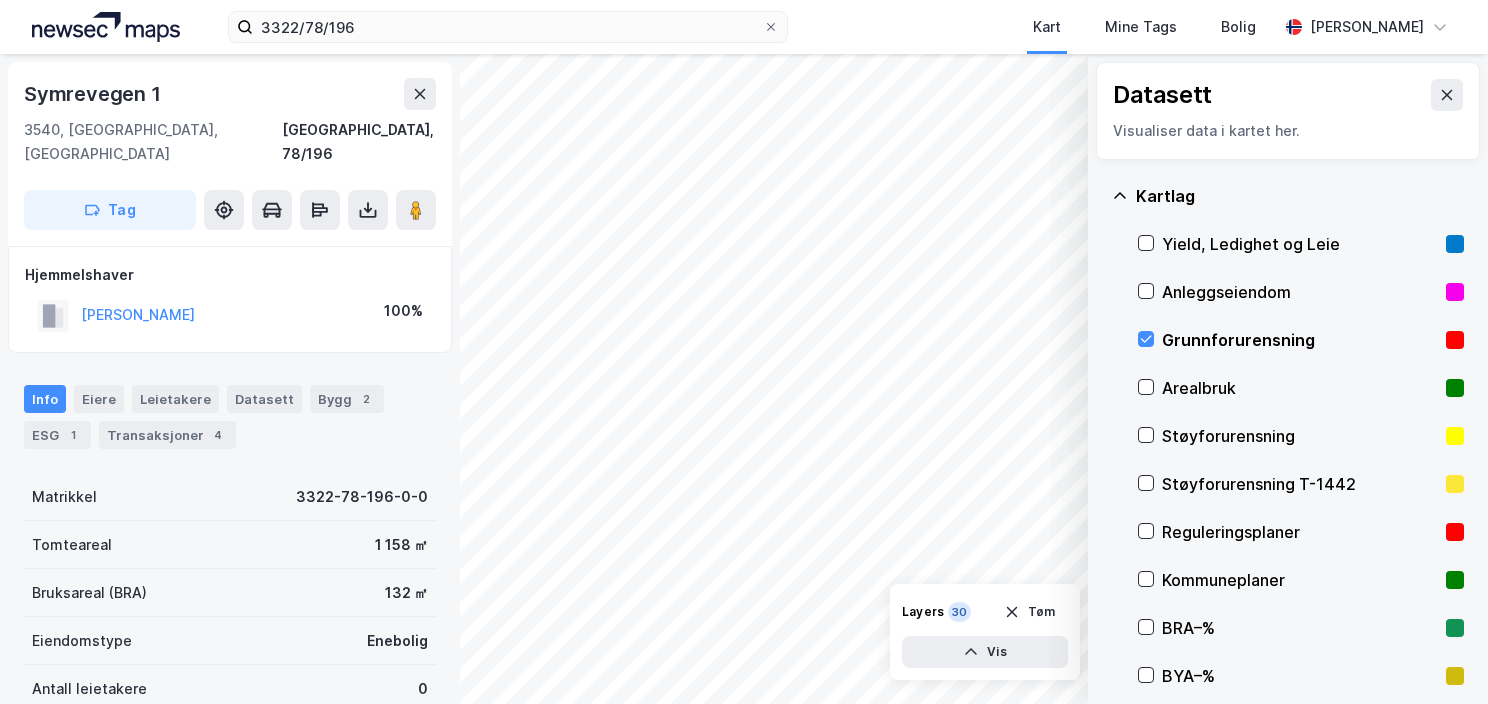 click 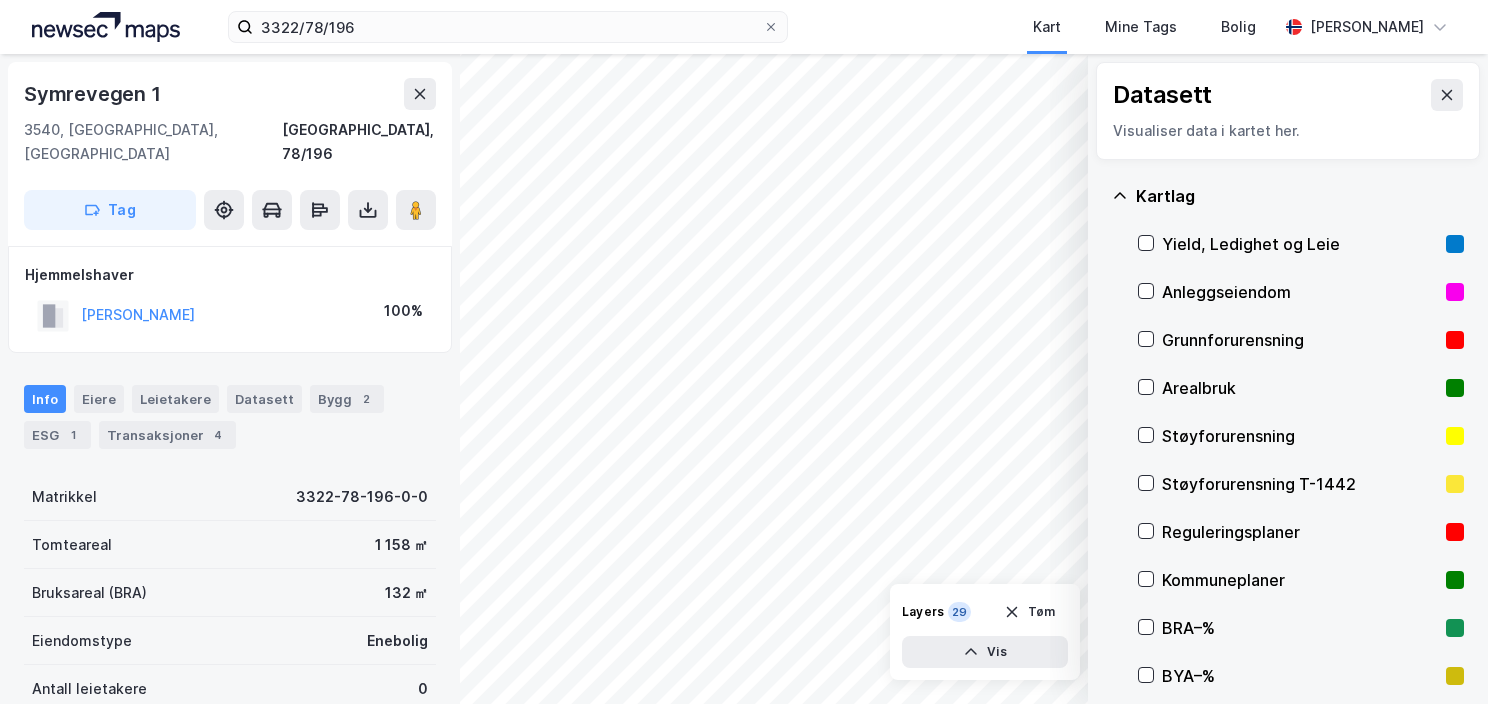 click 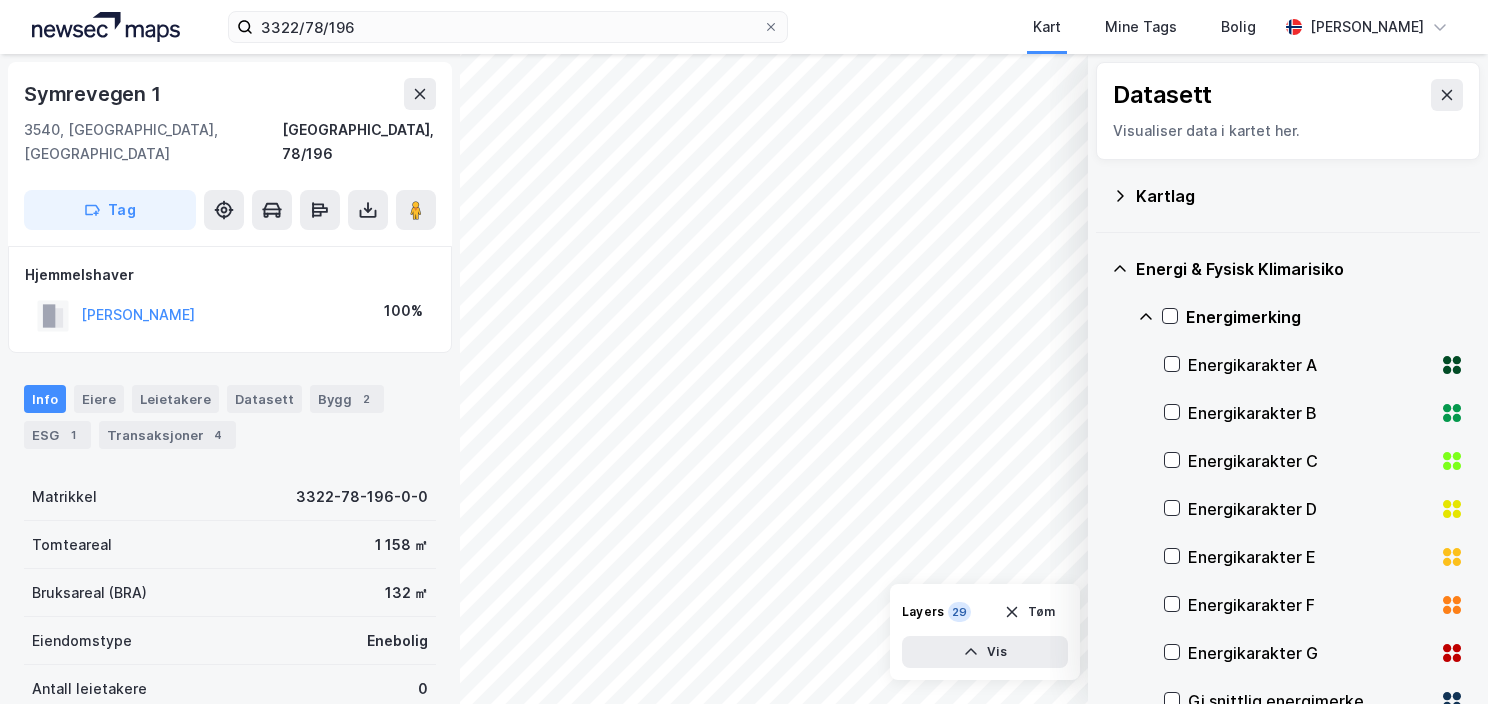 click on "Energimerking Energikarakter A Energikarakter B Energikarakter C Energikarakter D Energikarakter E Energikarakter F Energikarakter G Gj.snittlig energimerke BREEAM Stormflo og havnivå Jord- og flomskred Kvikkleire Flomsoner" at bounding box center (1301, 629) 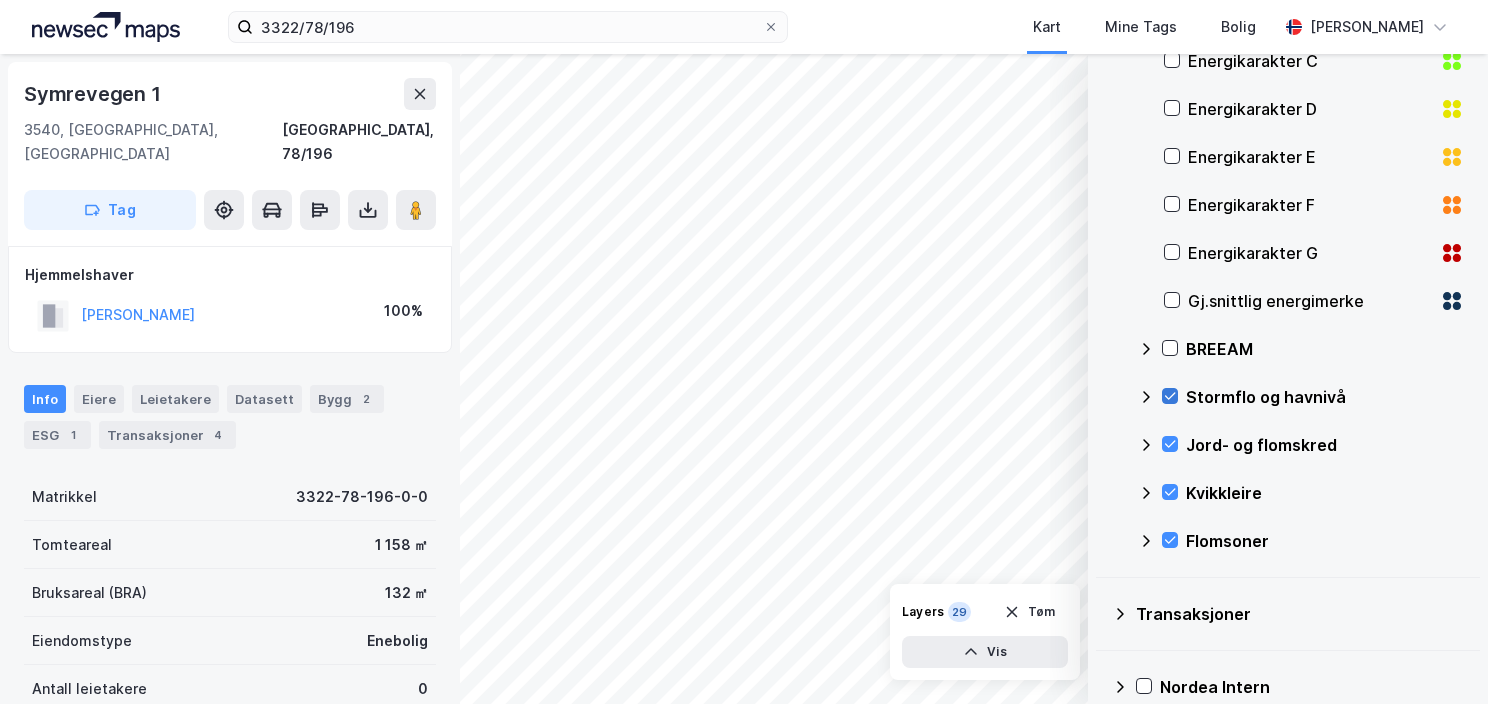 click 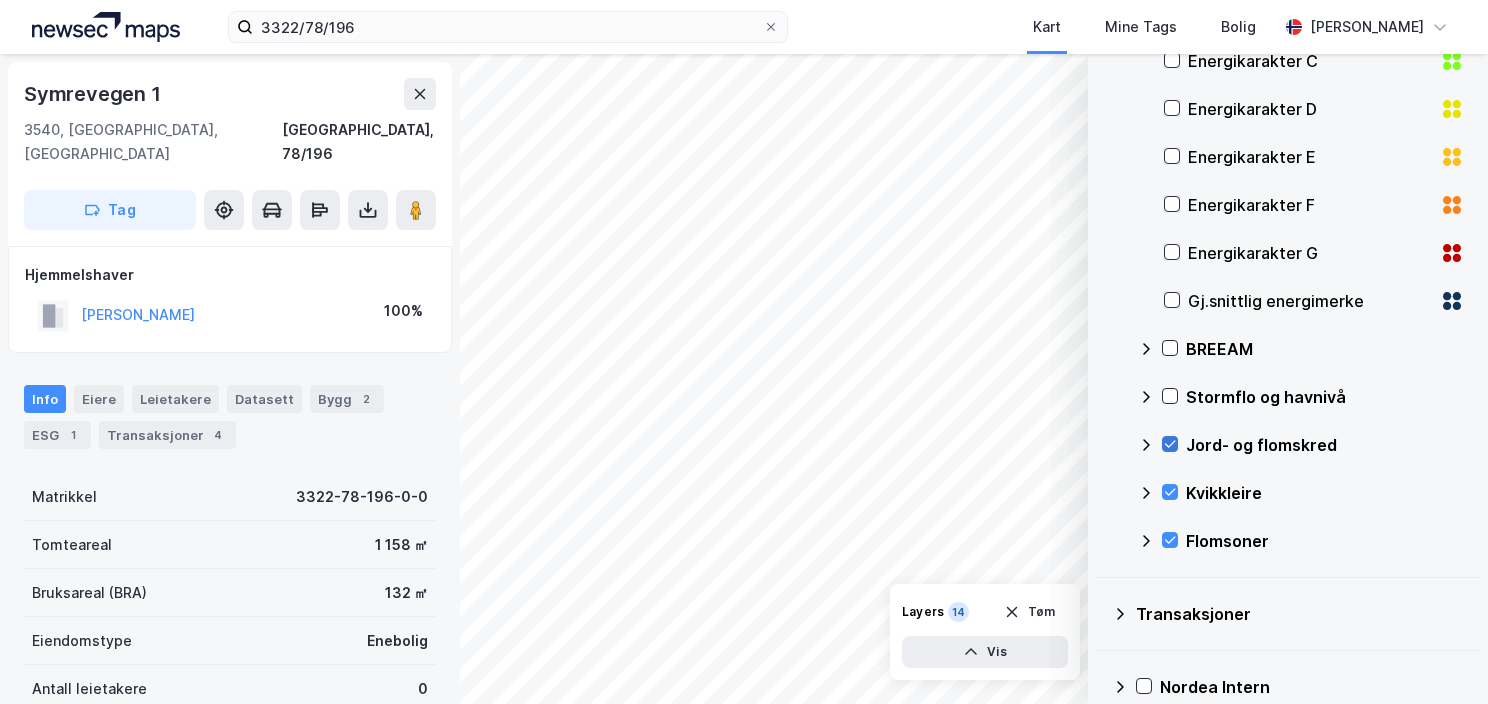 click 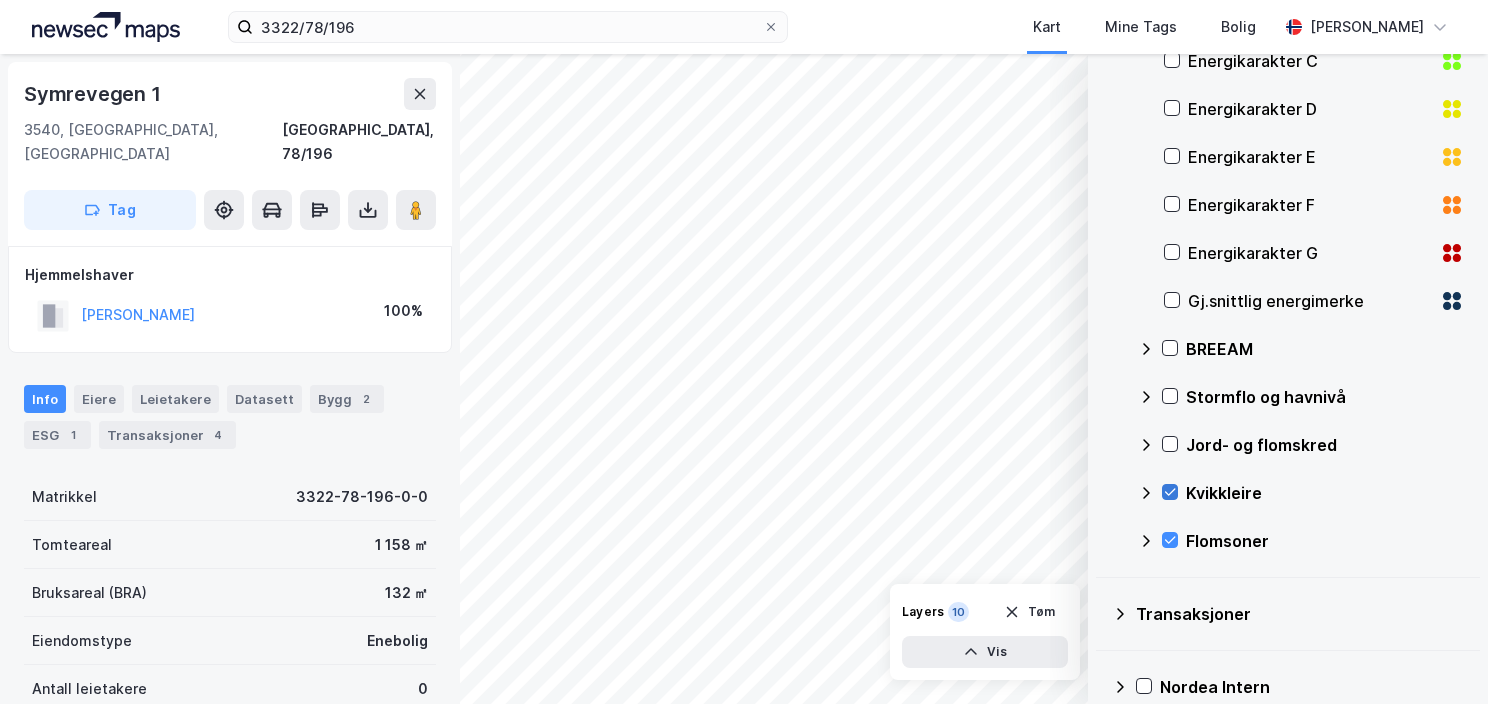 click 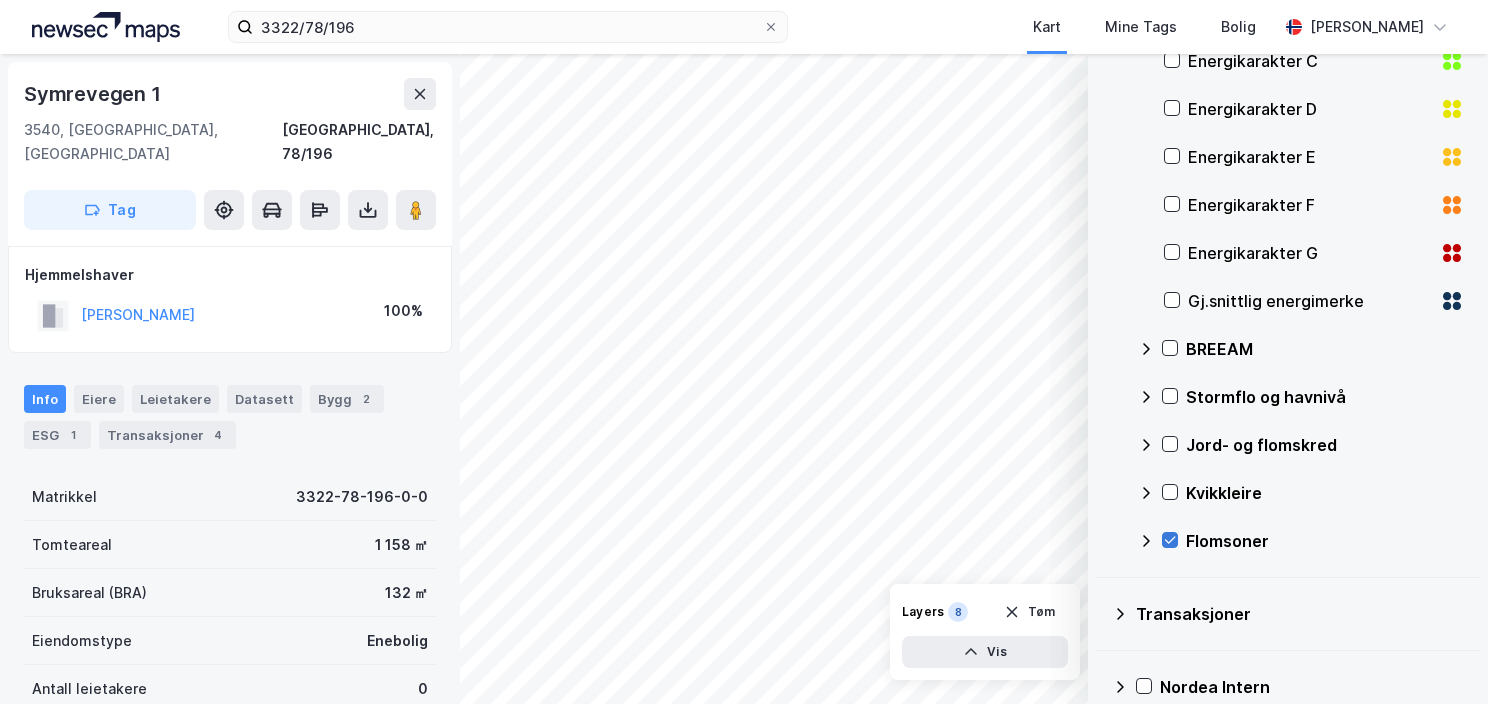 click 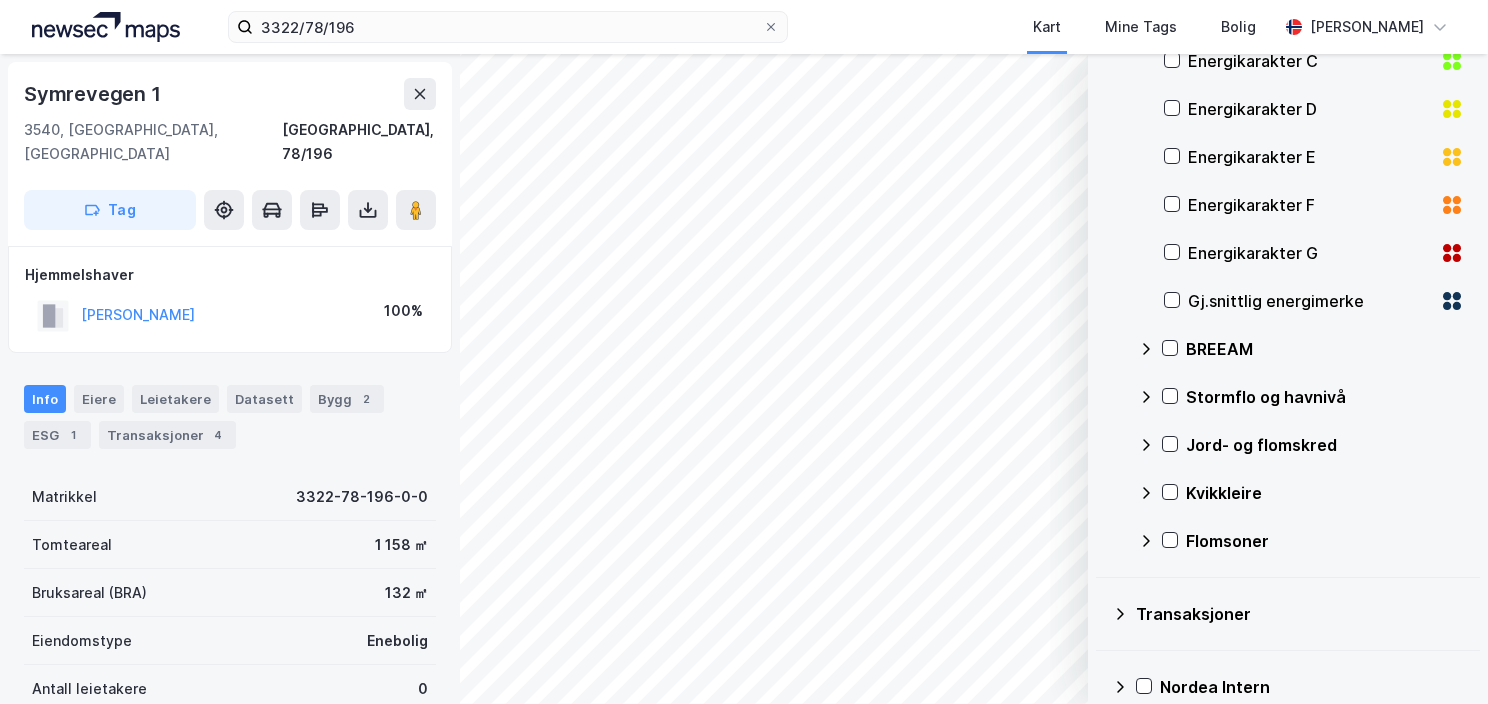 scroll, scrollTop: 0, scrollLeft: 0, axis: both 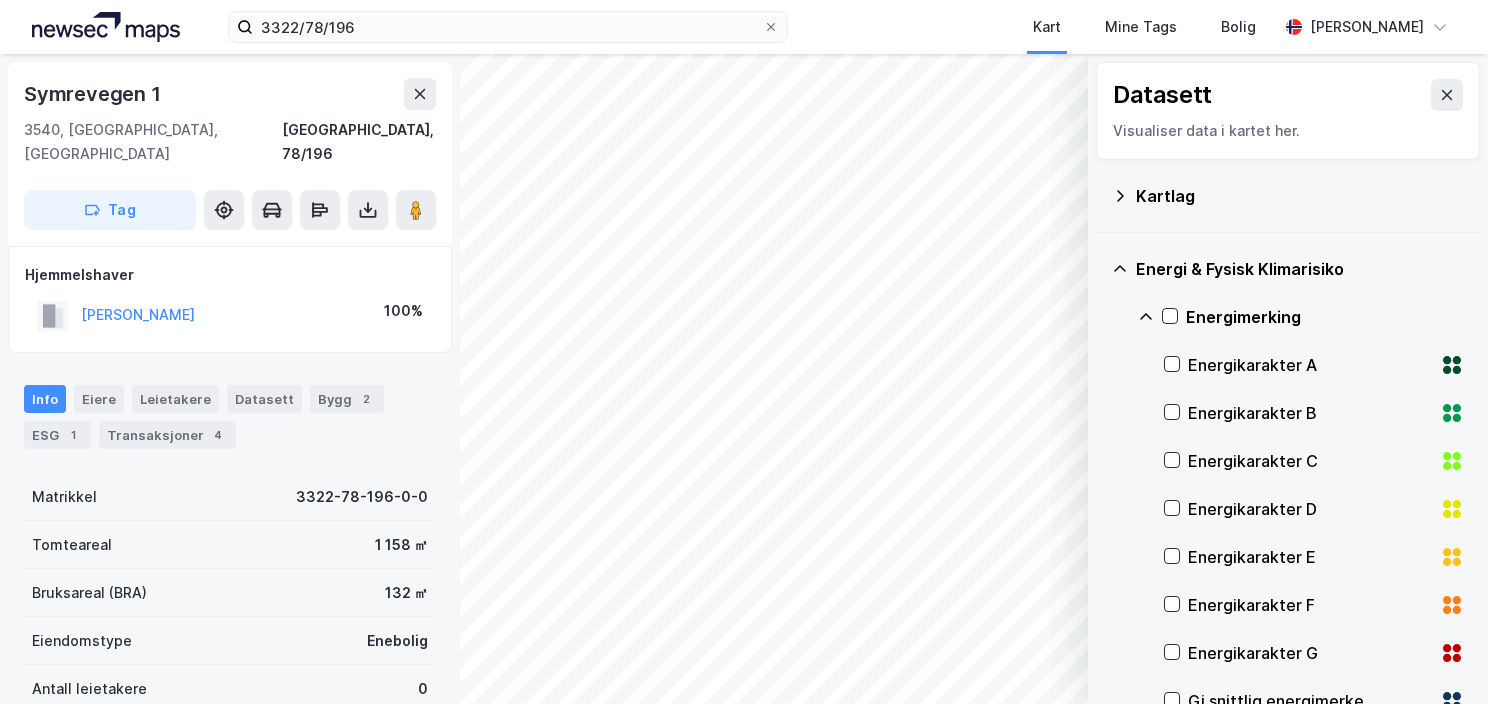 click 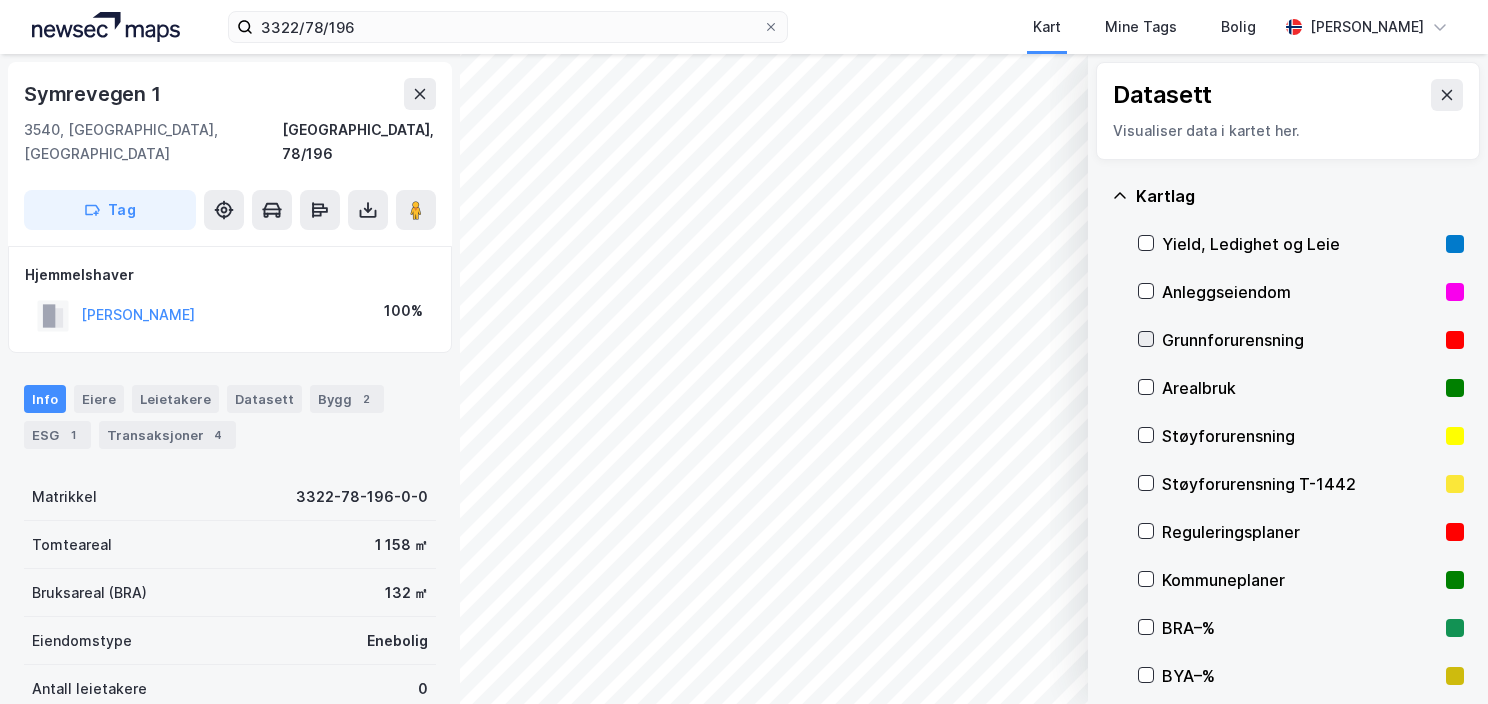 click 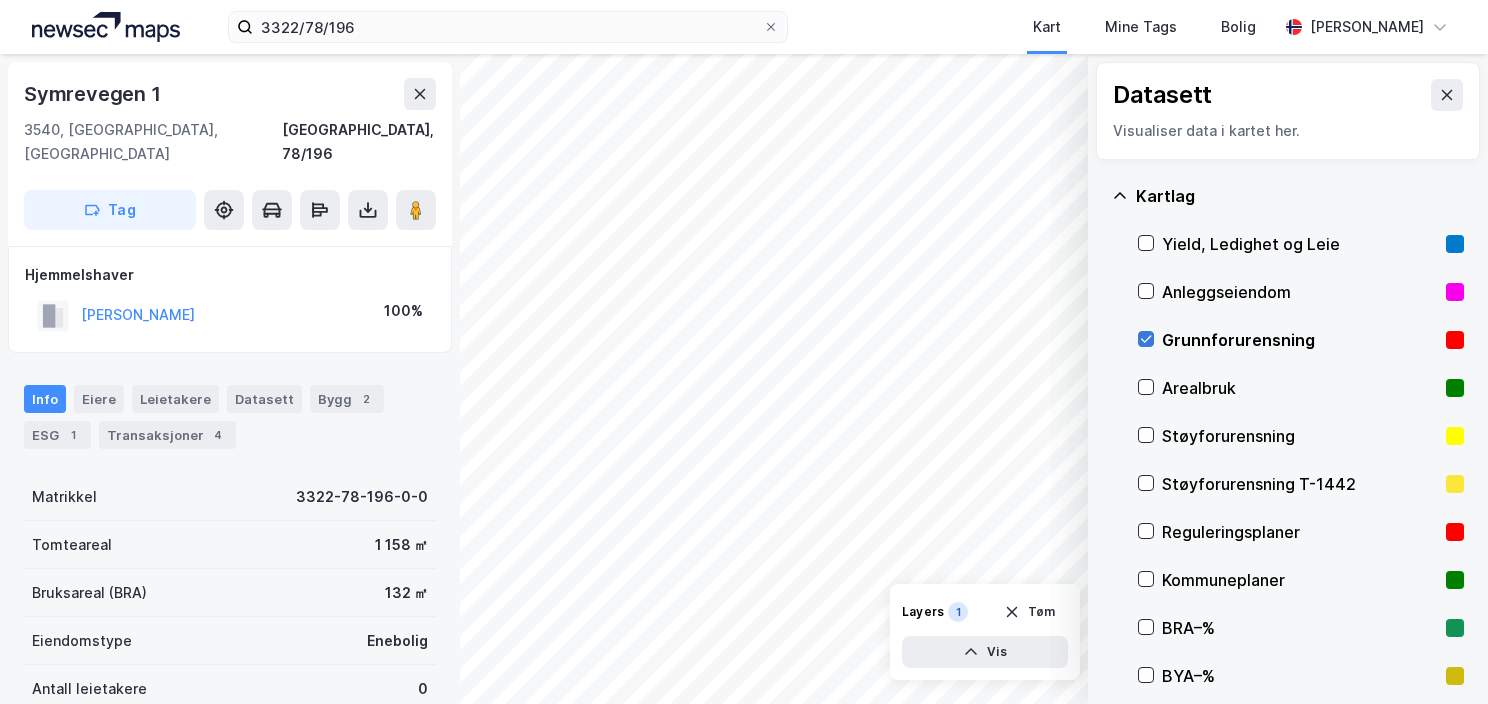 click 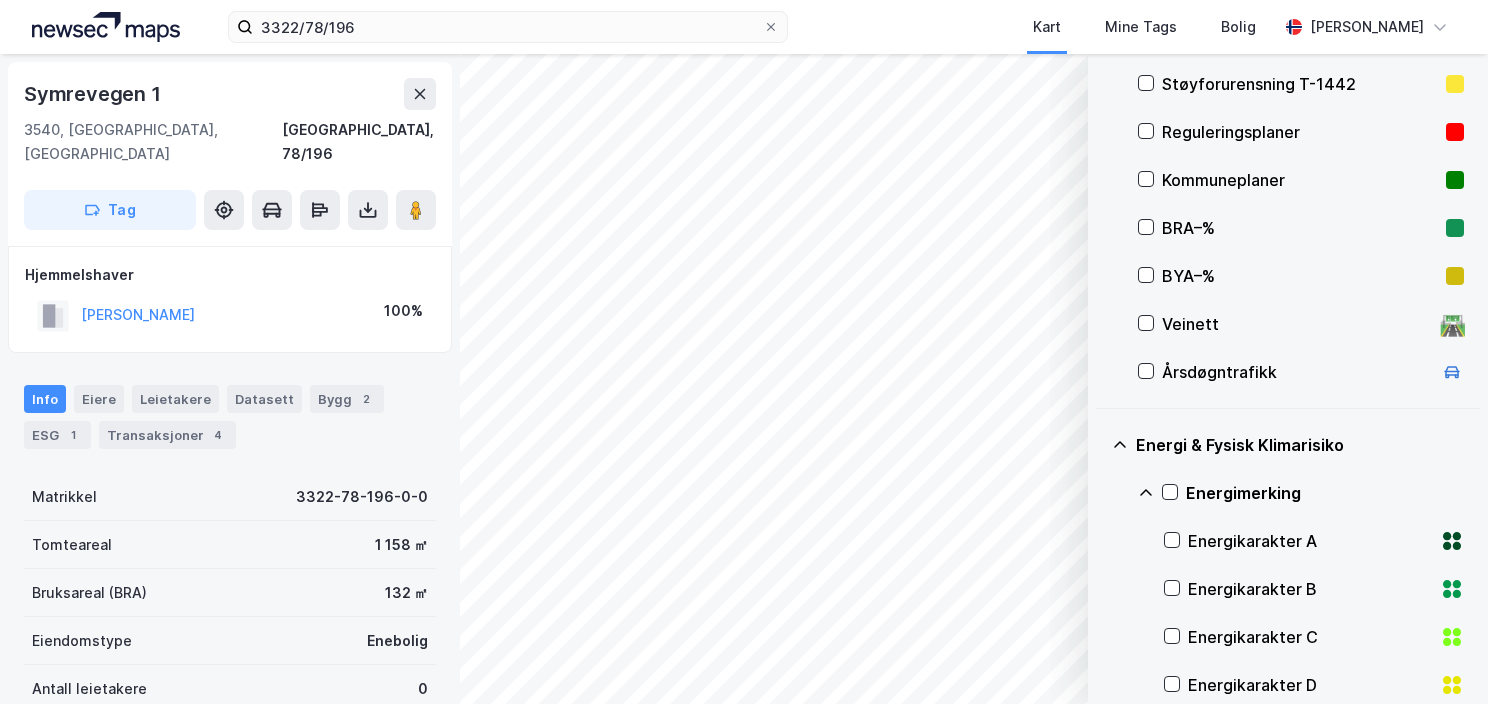 scroll, scrollTop: 500, scrollLeft: 0, axis: vertical 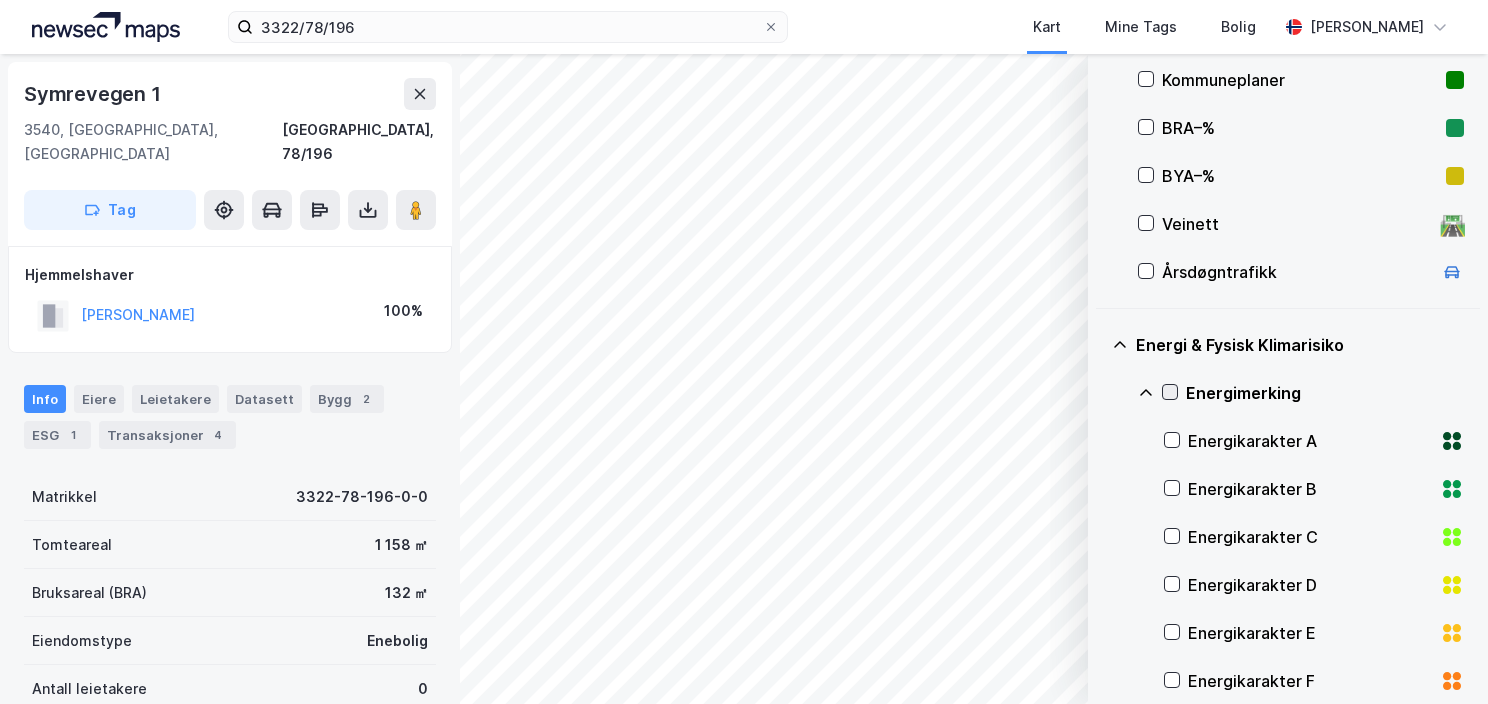 click 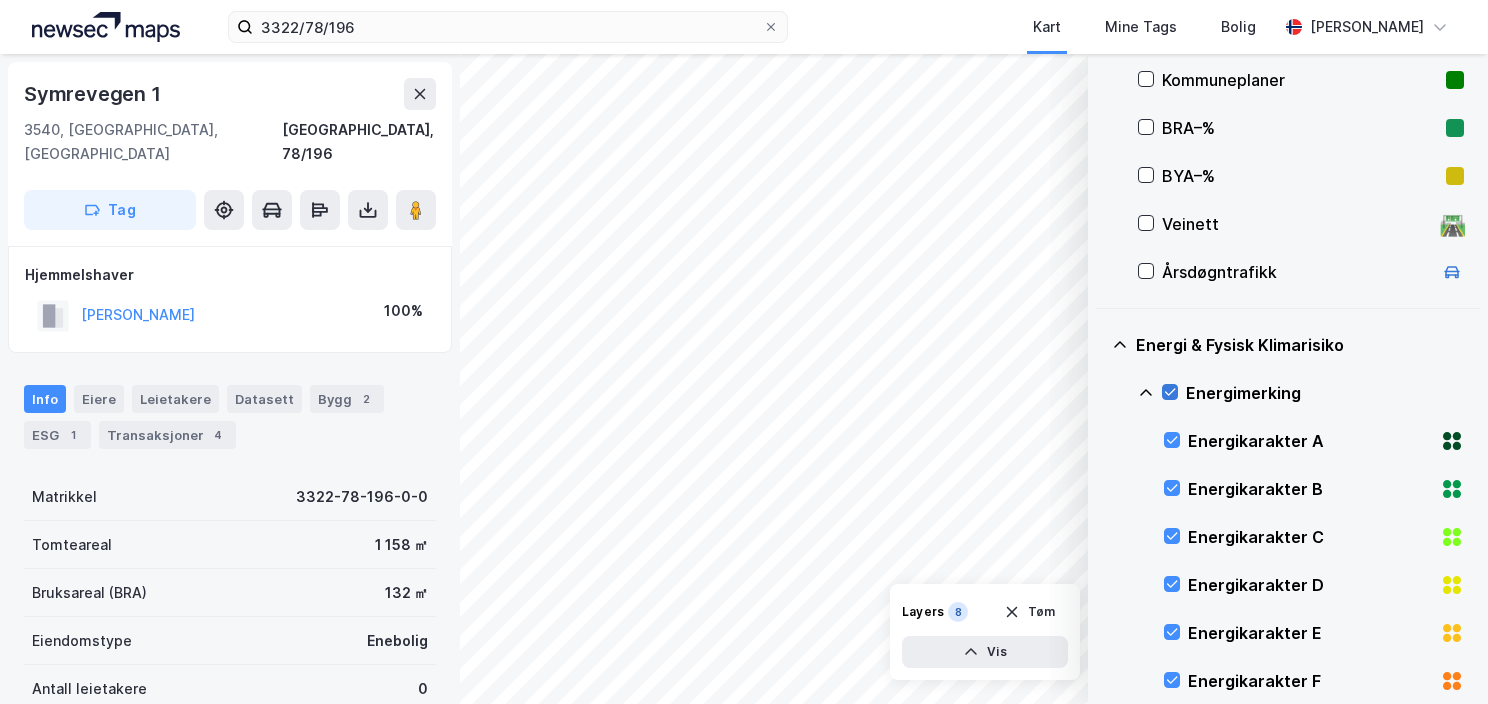 click 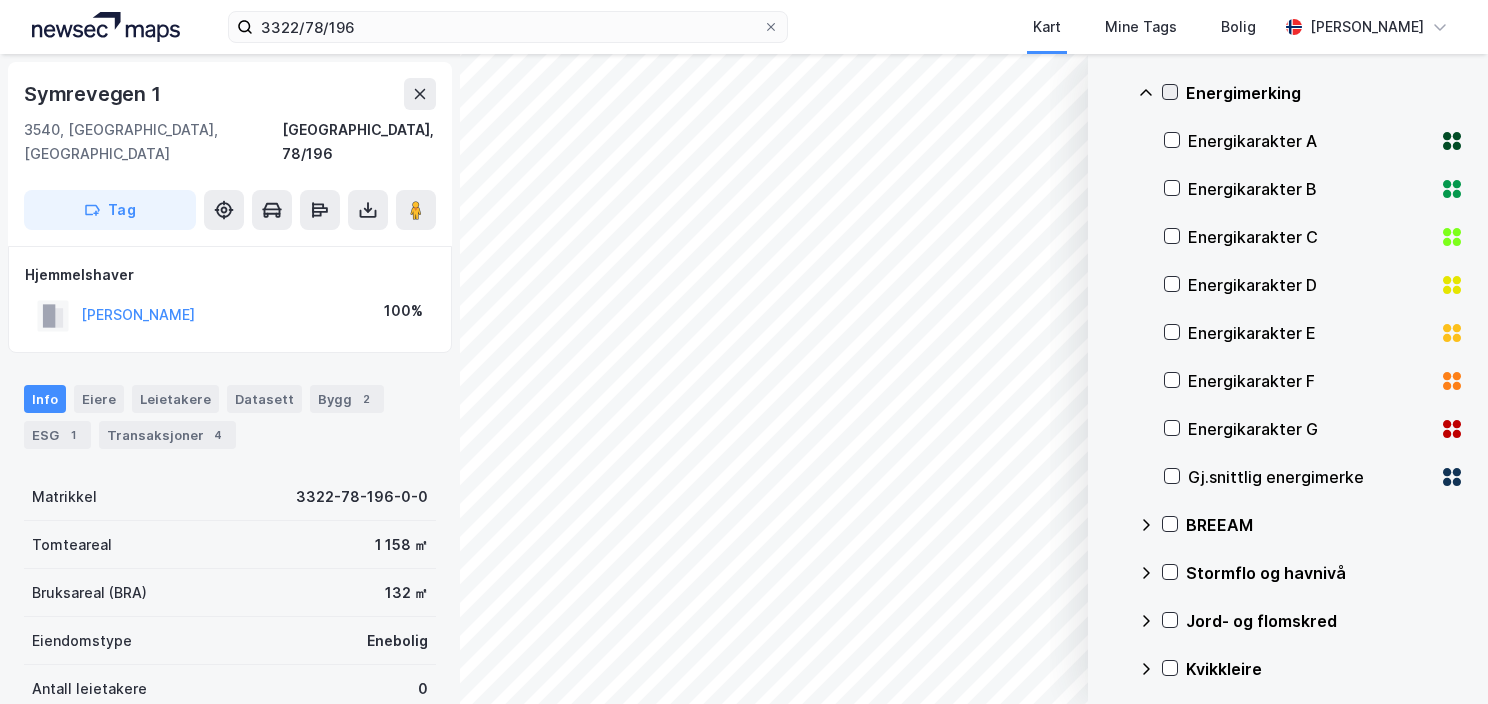 scroll, scrollTop: 900, scrollLeft: 0, axis: vertical 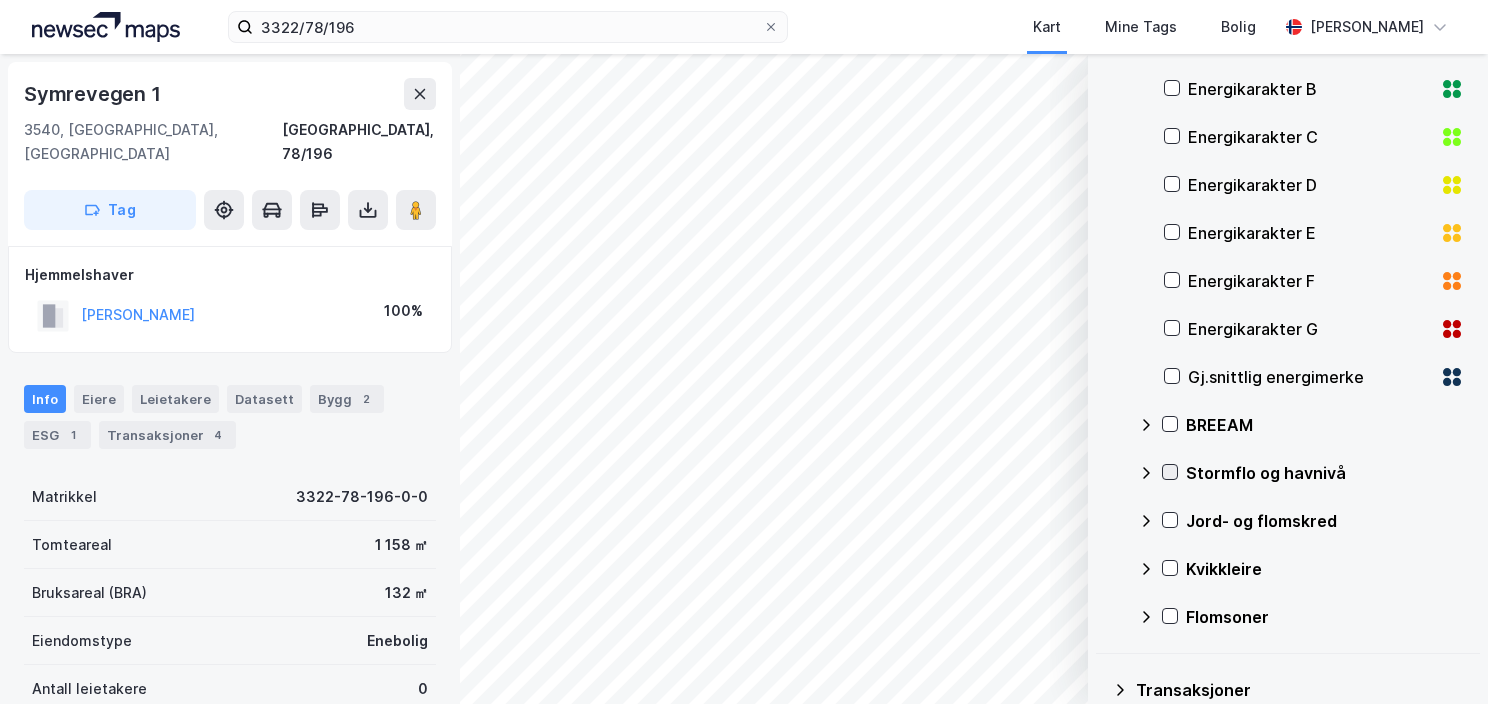 click 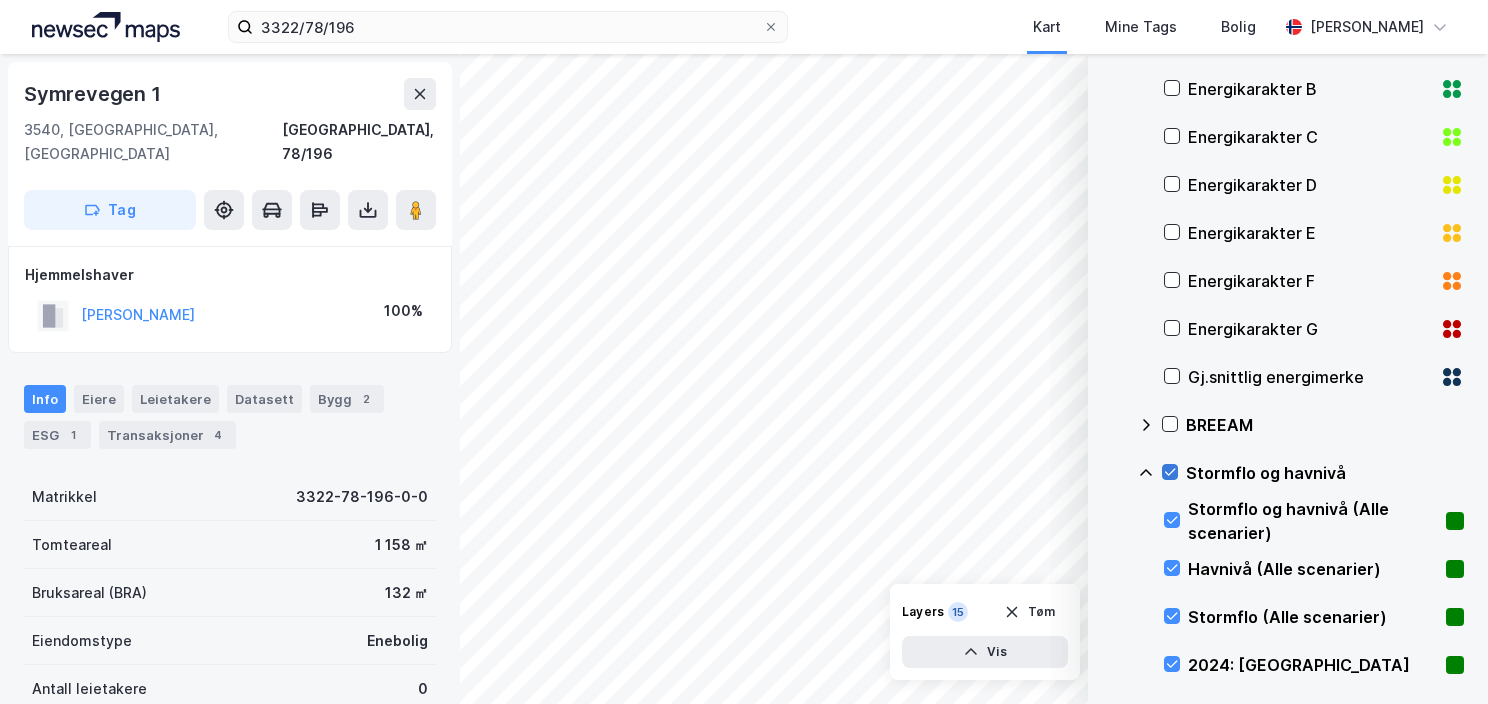 click 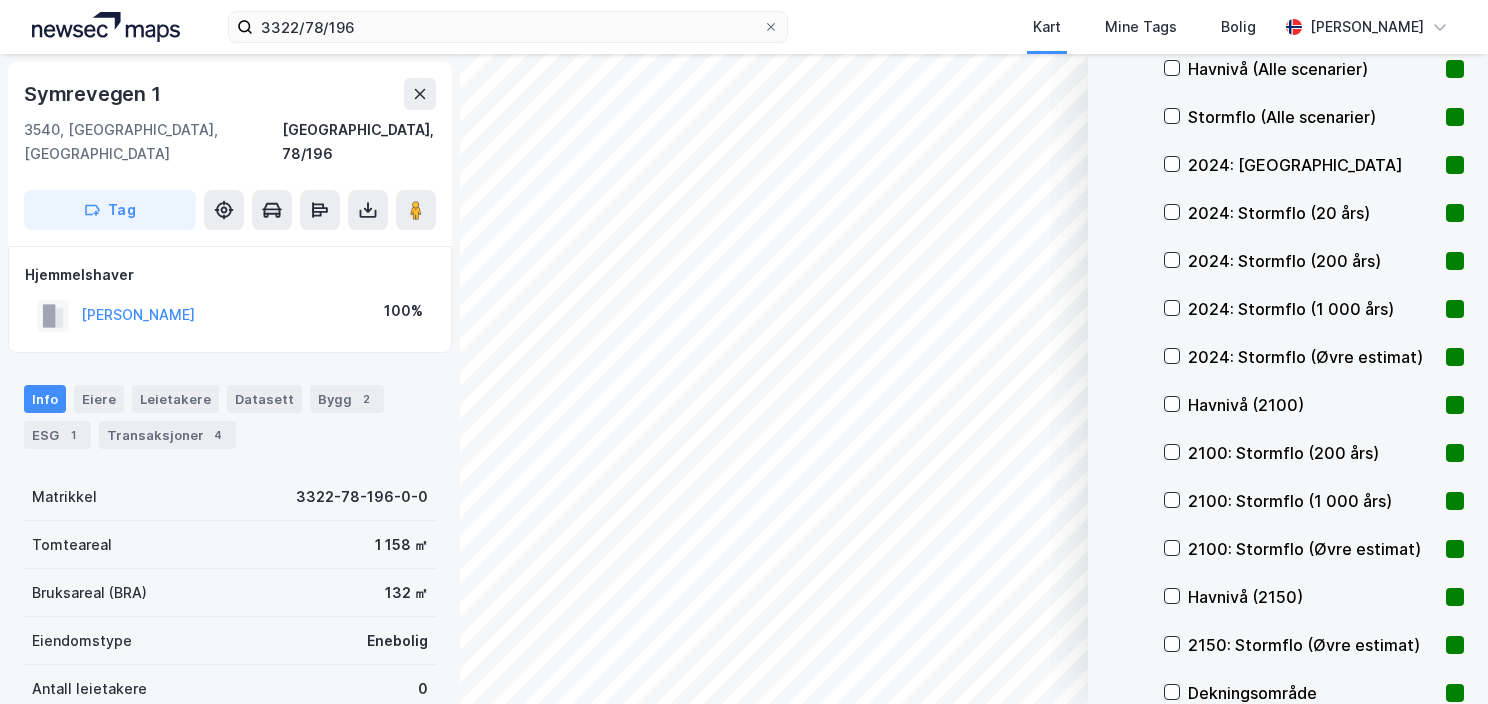 scroll, scrollTop: 1600, scrollLeft: 0, axis: vertical 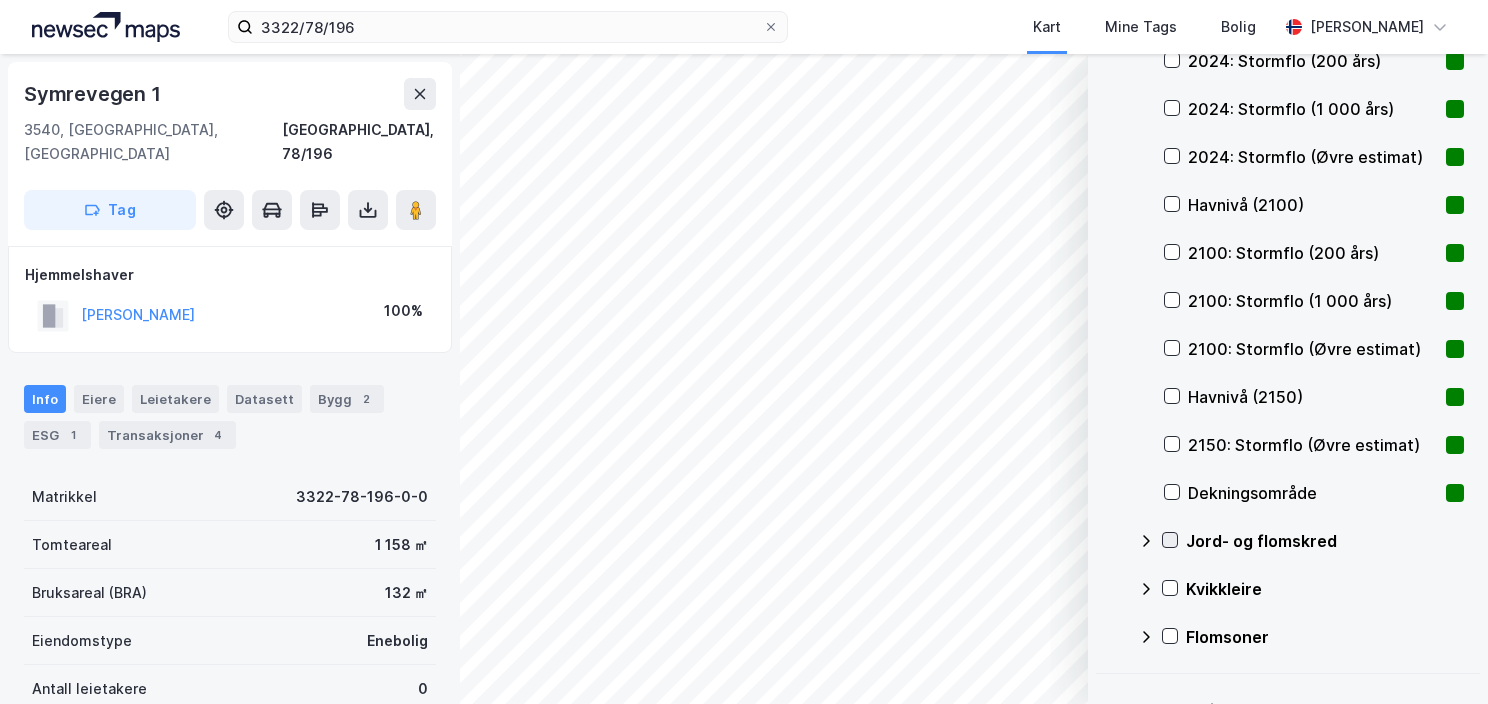 click 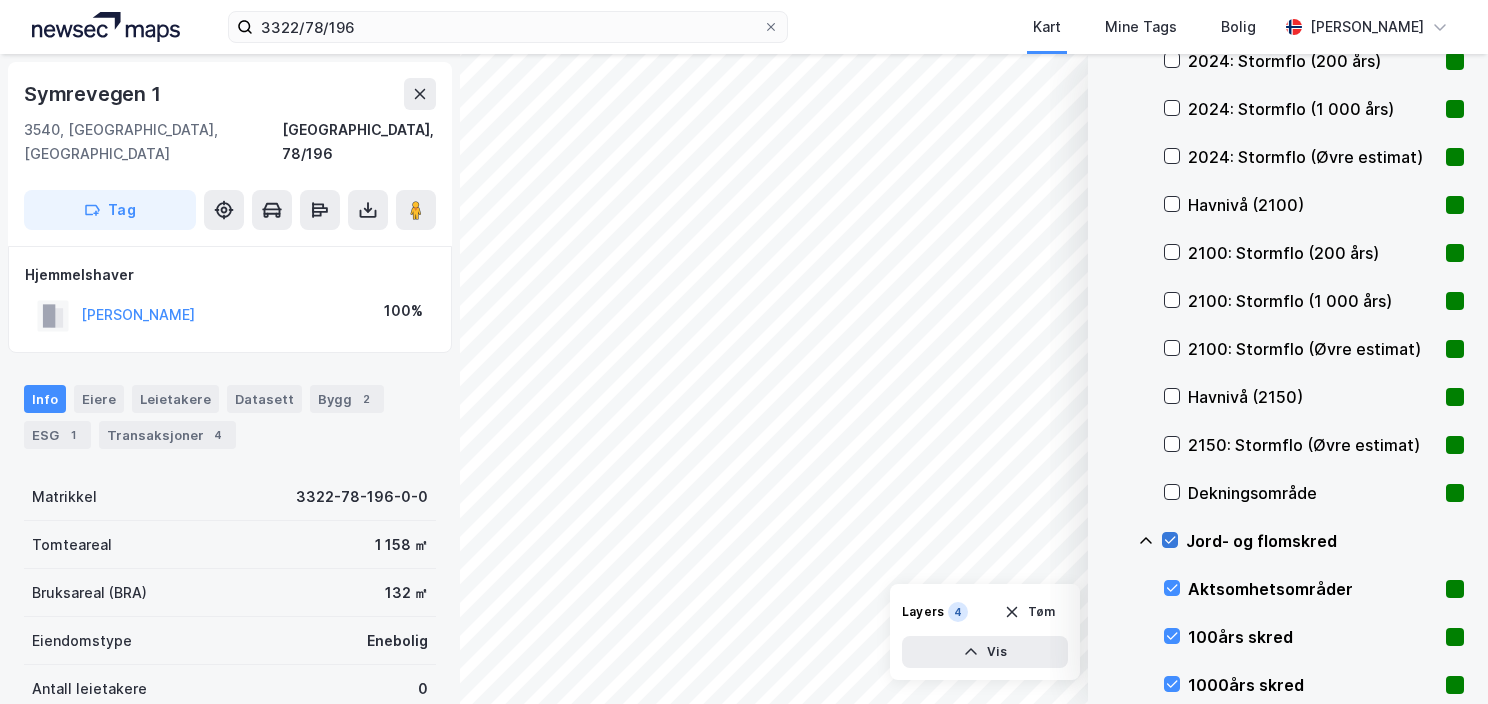 click 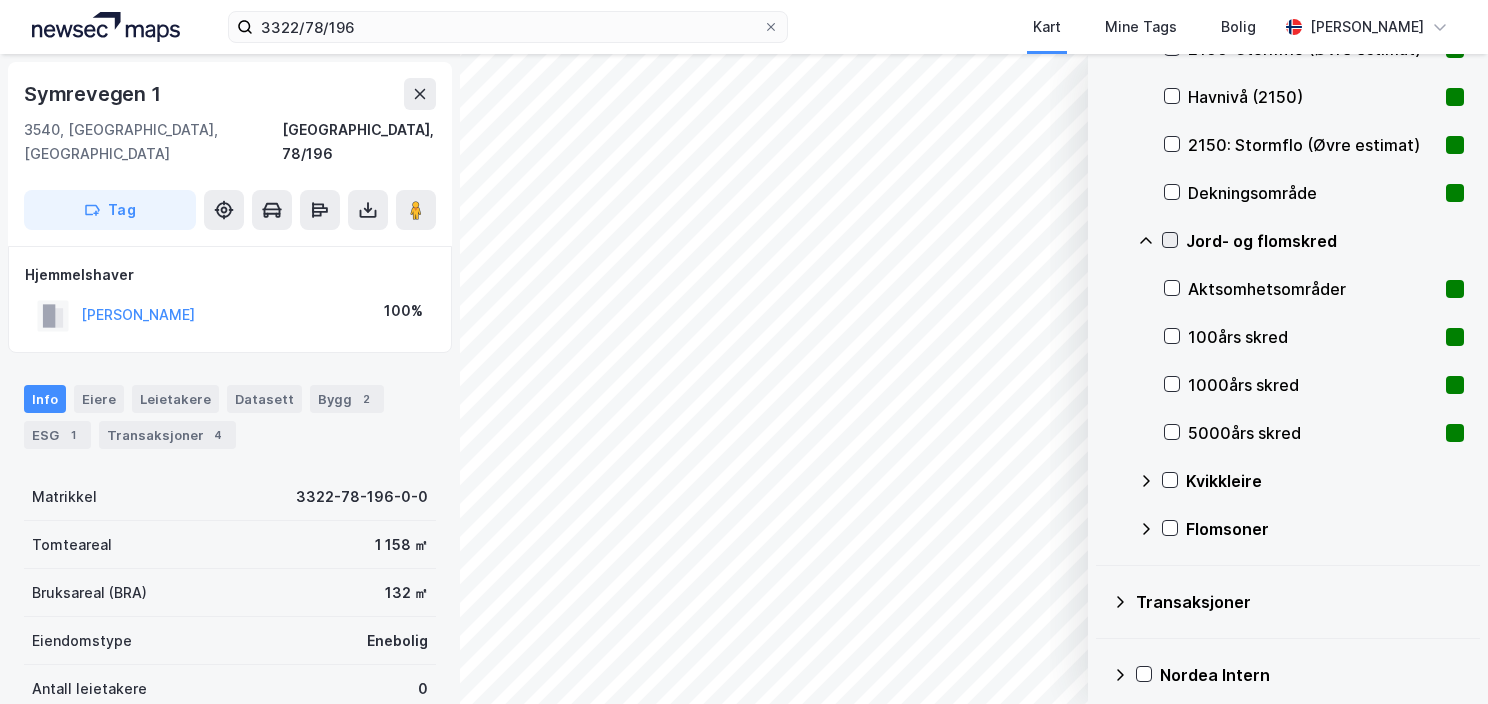 scroll, scrollTop: 1987, scrollLeft: 0, axis: vertical 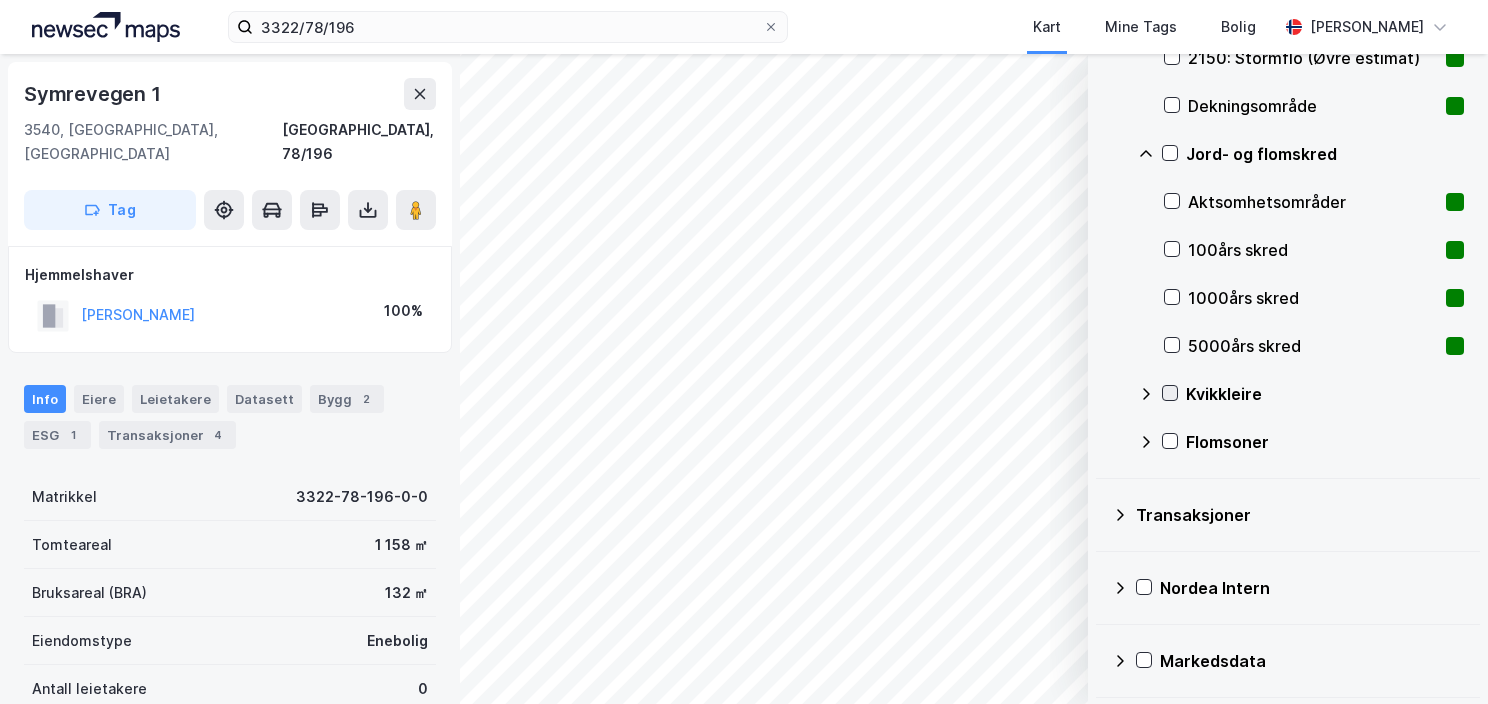 click 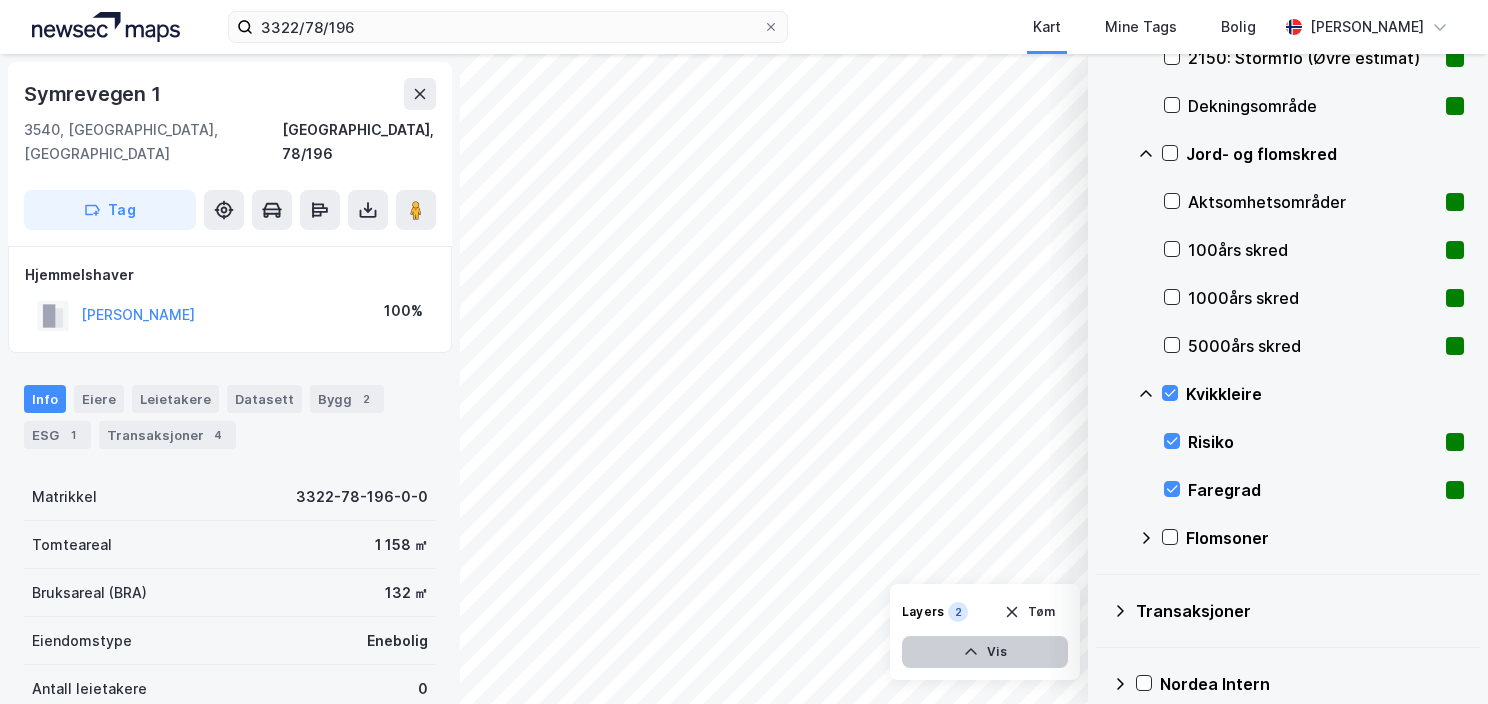 click on "Vis" at bounding box center [985, 652] 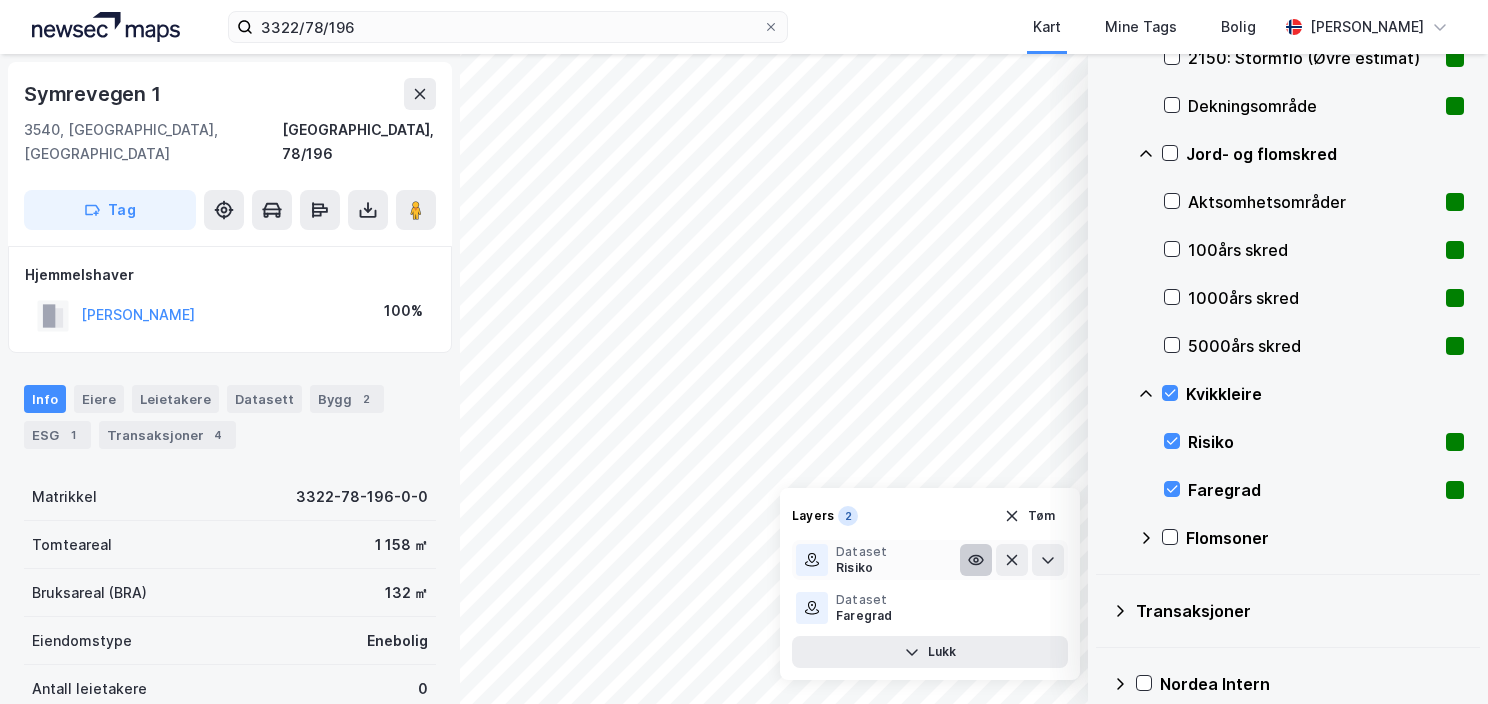 click 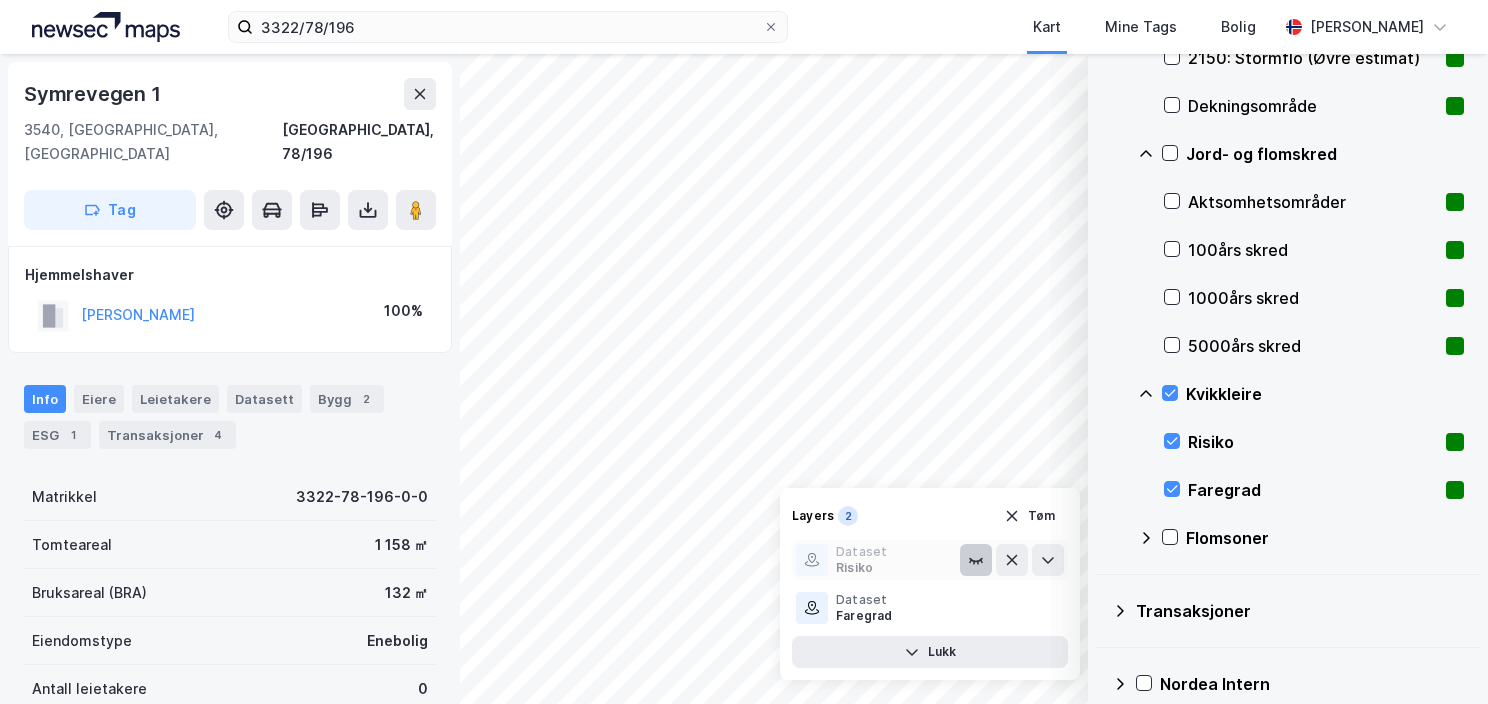 click 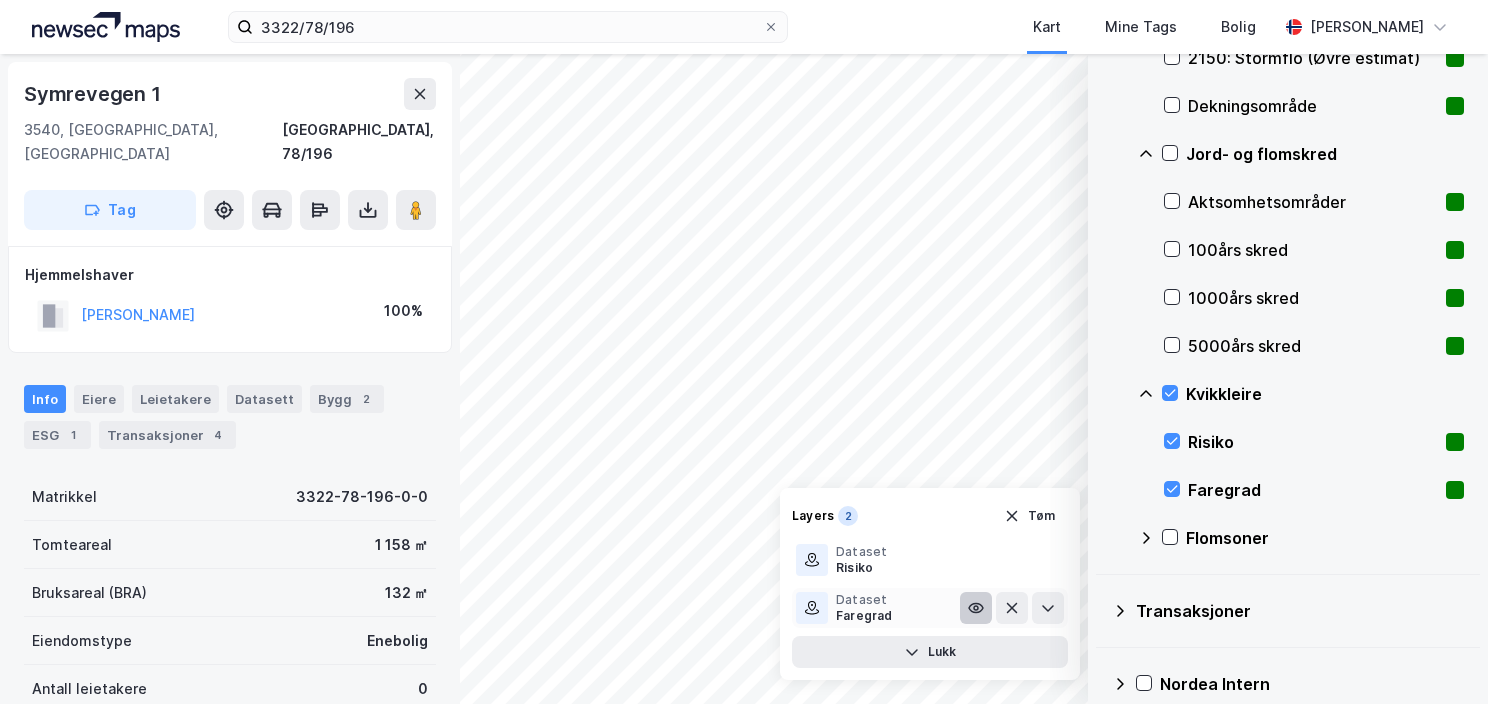 click 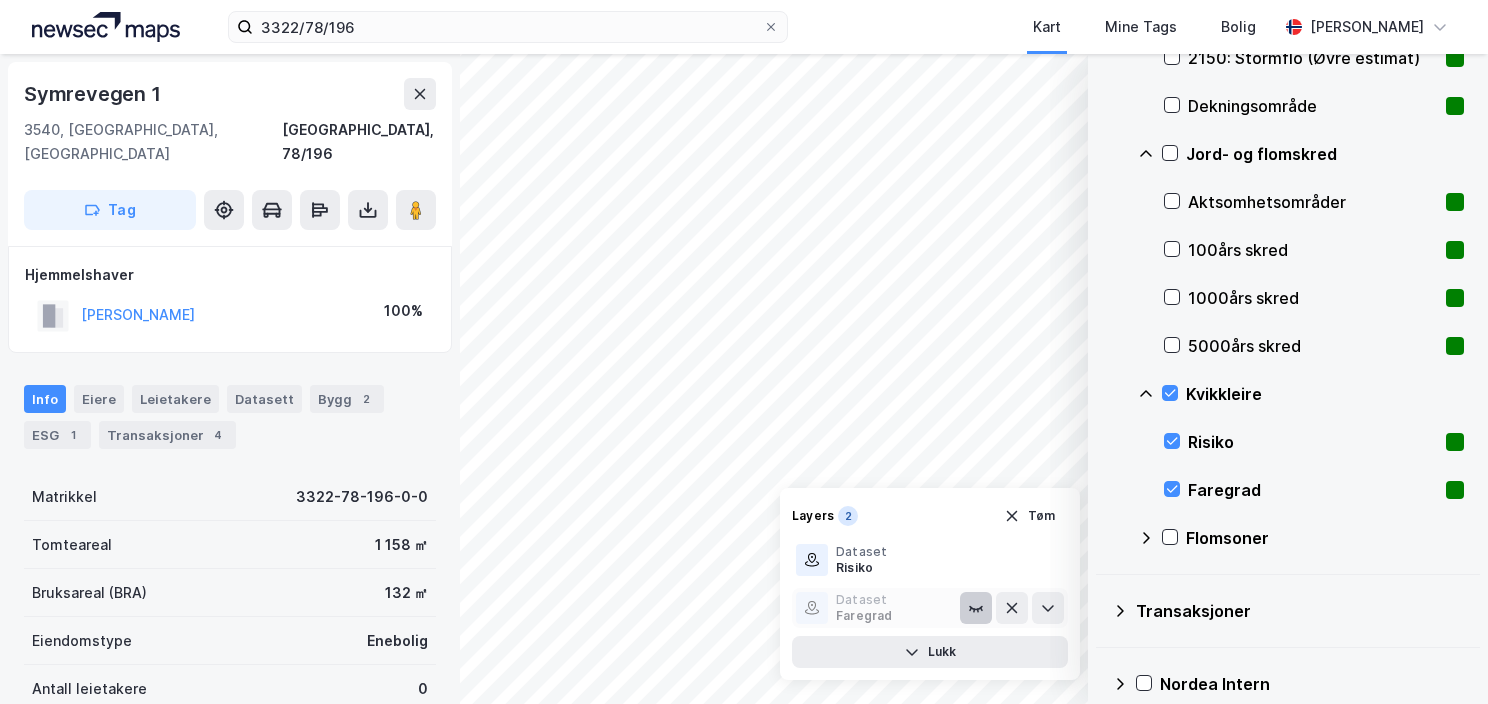 click 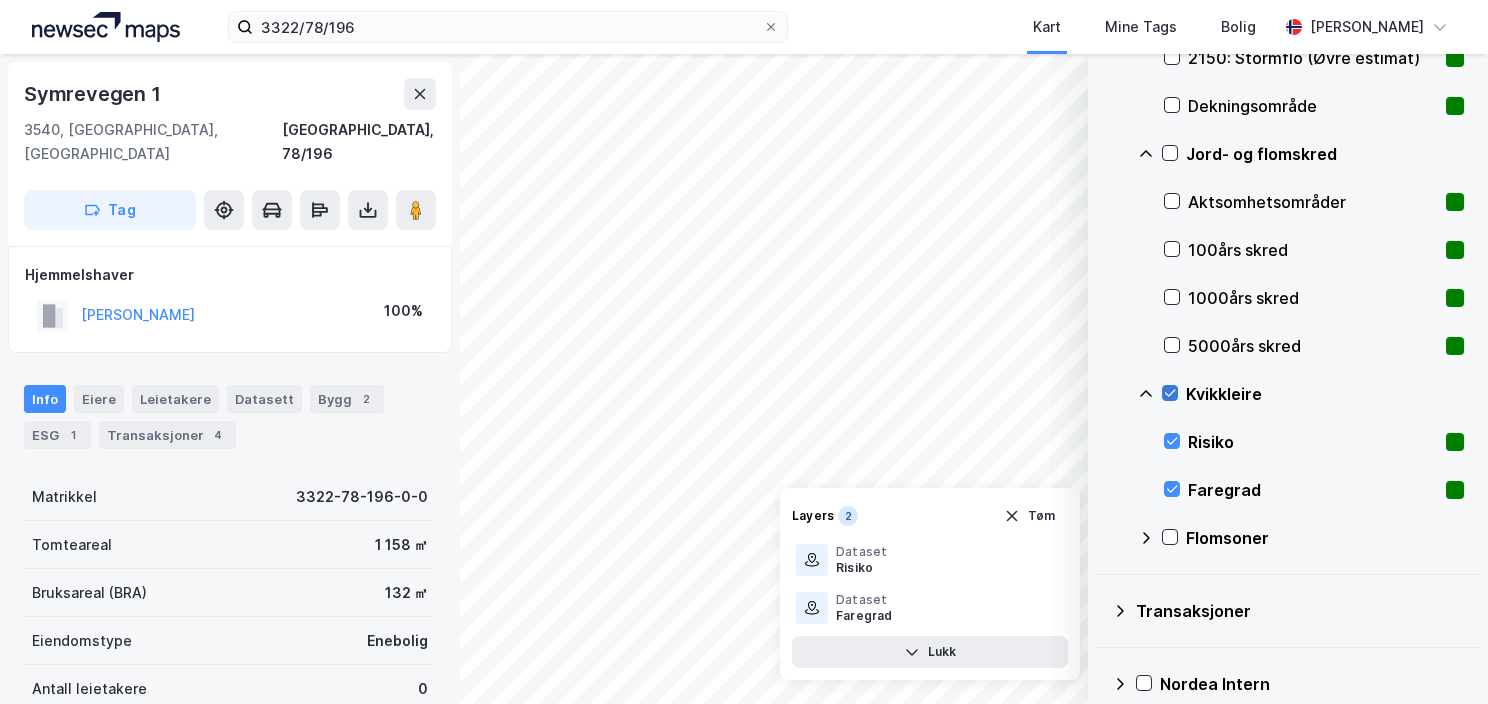 click 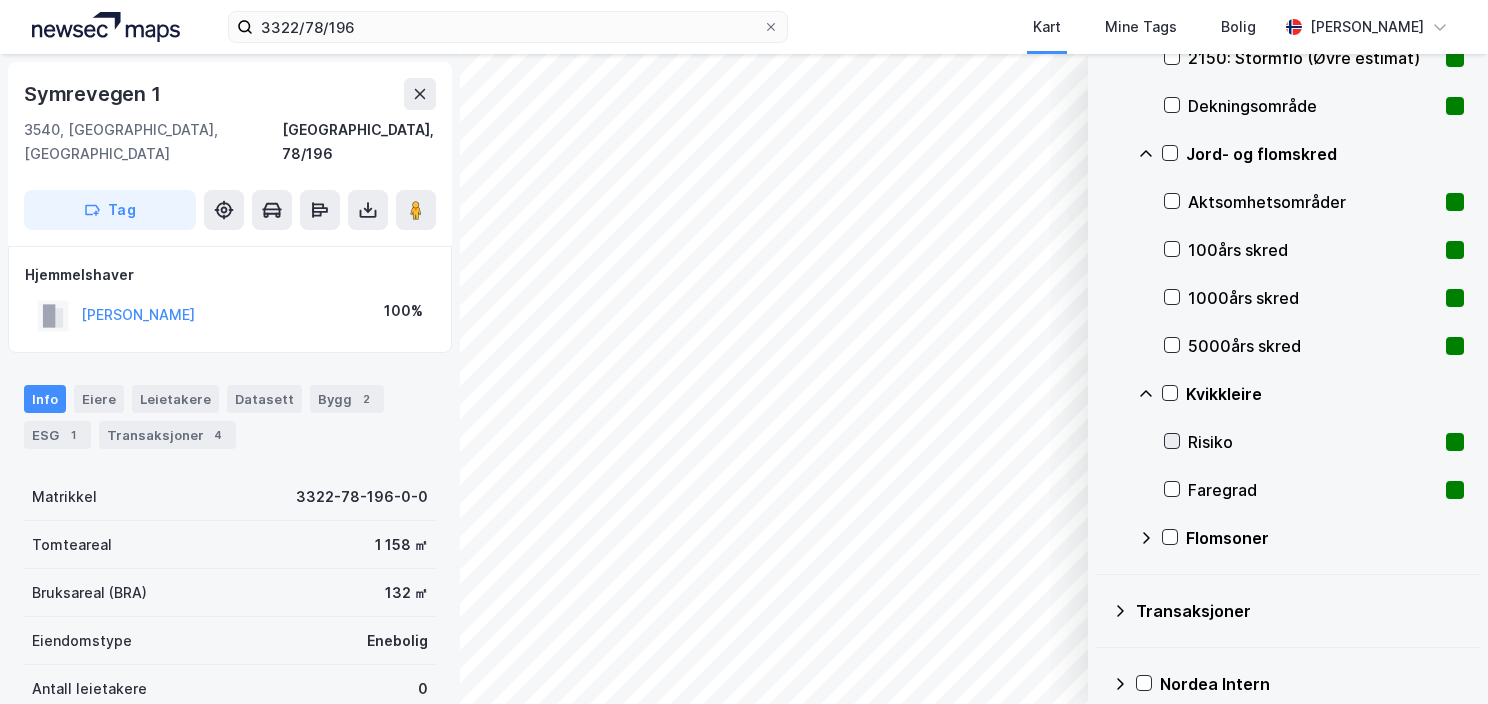 click 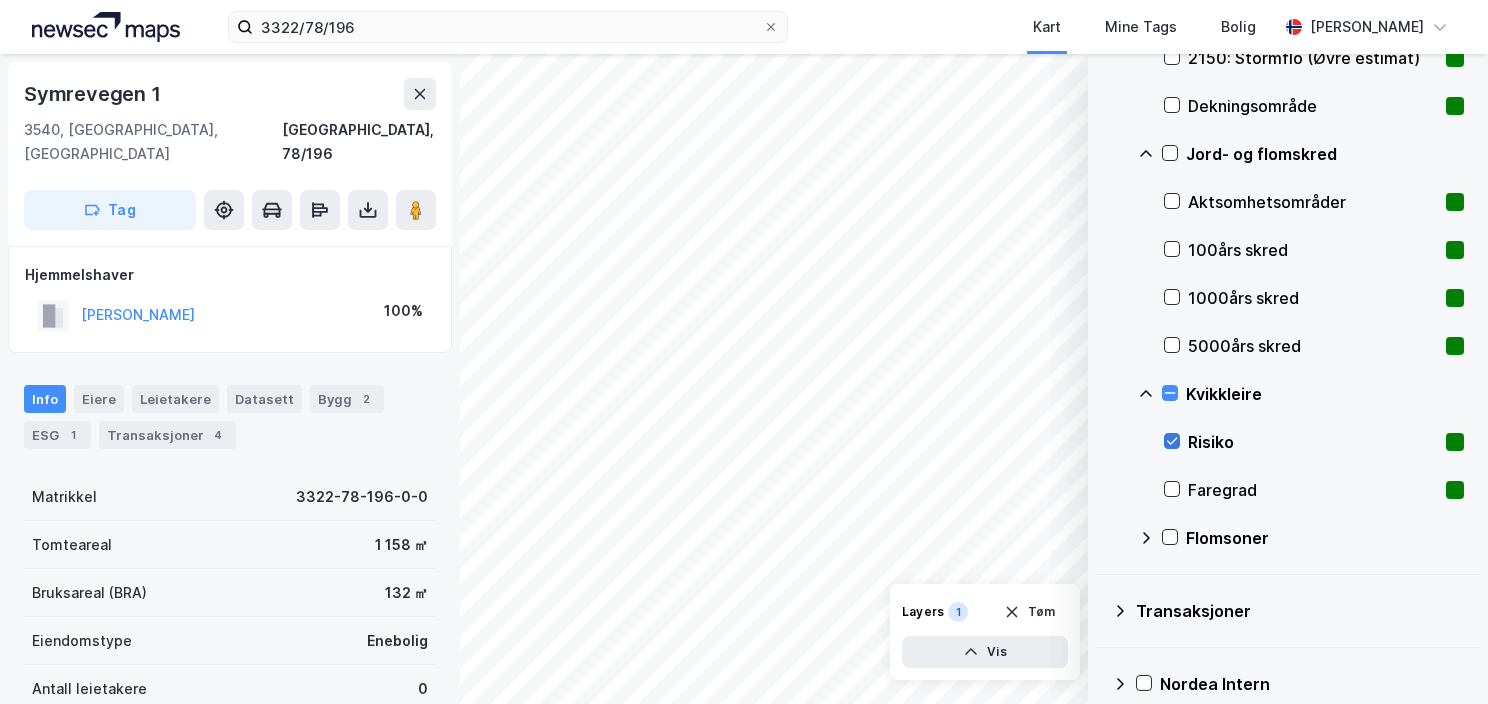 click 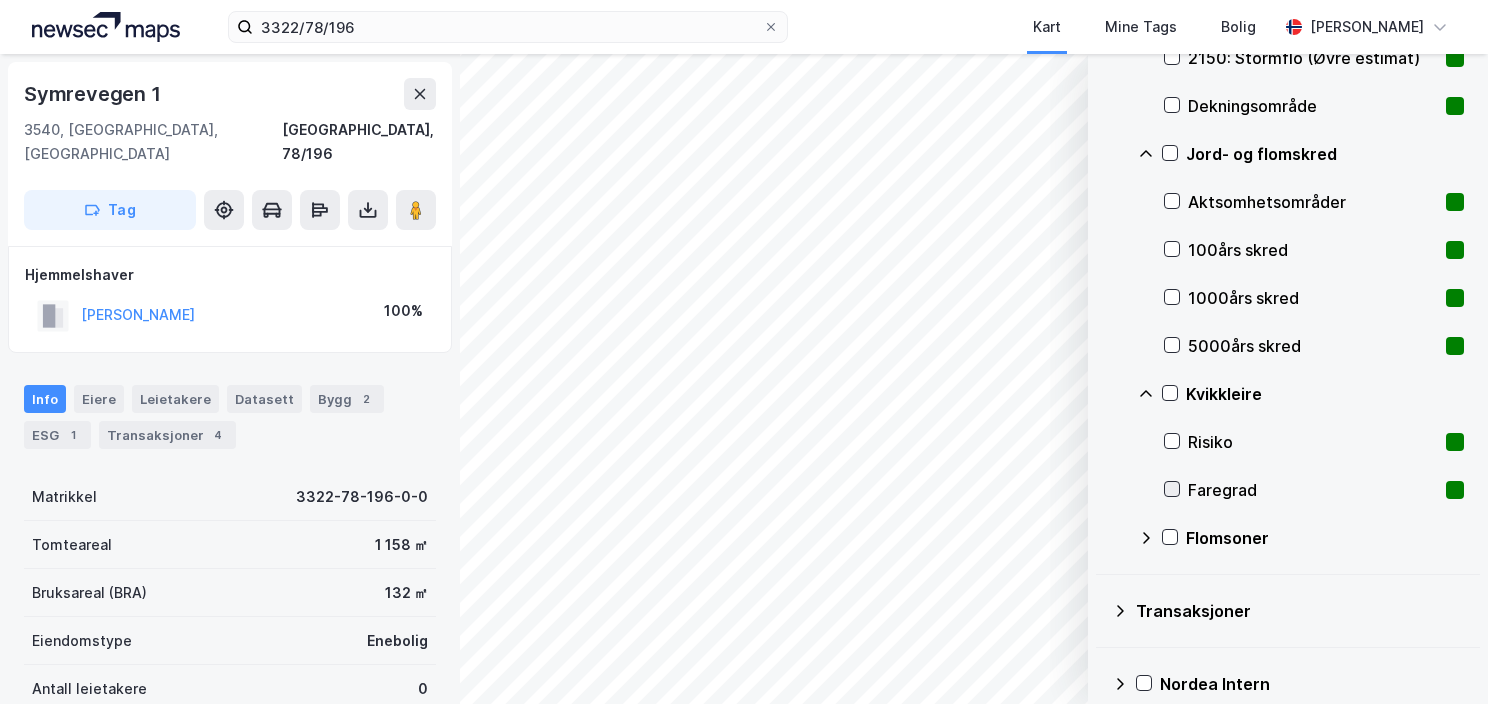 click 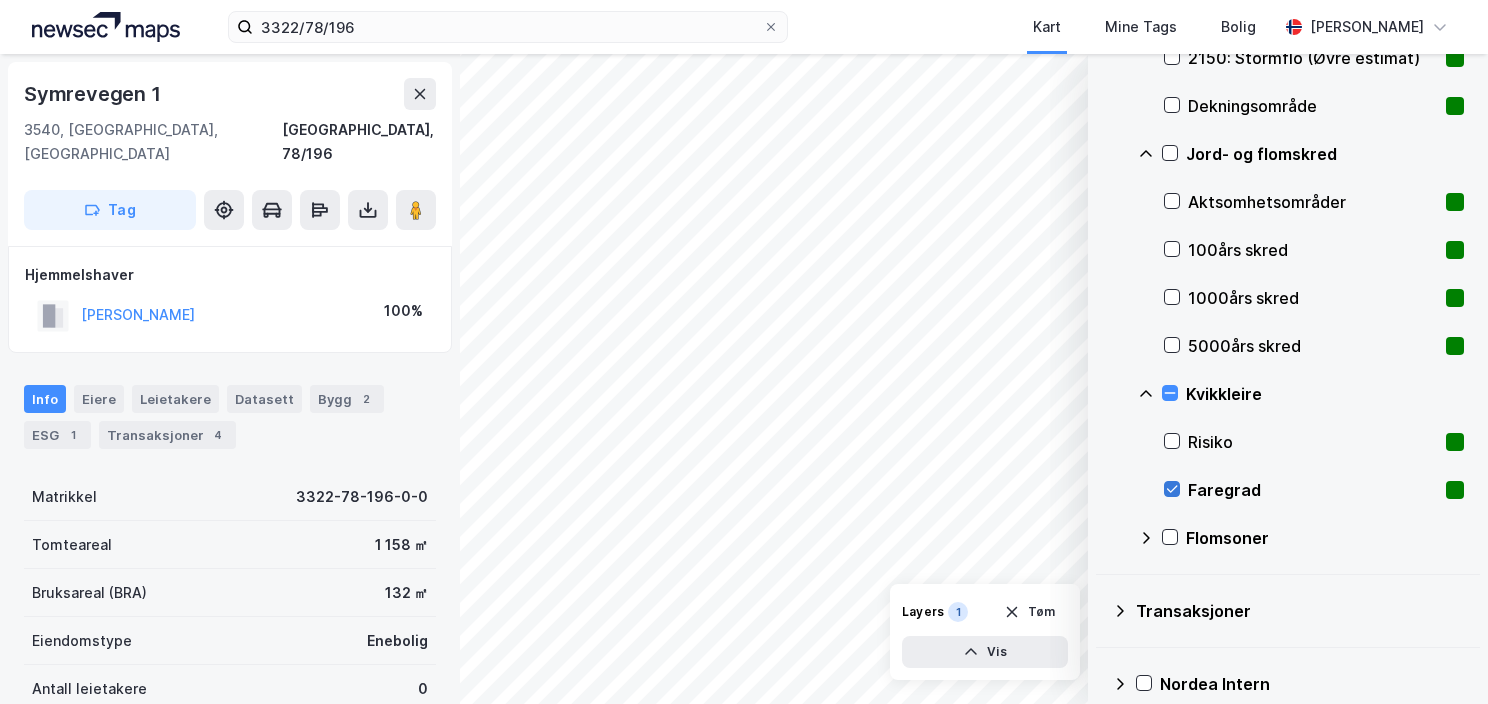 click 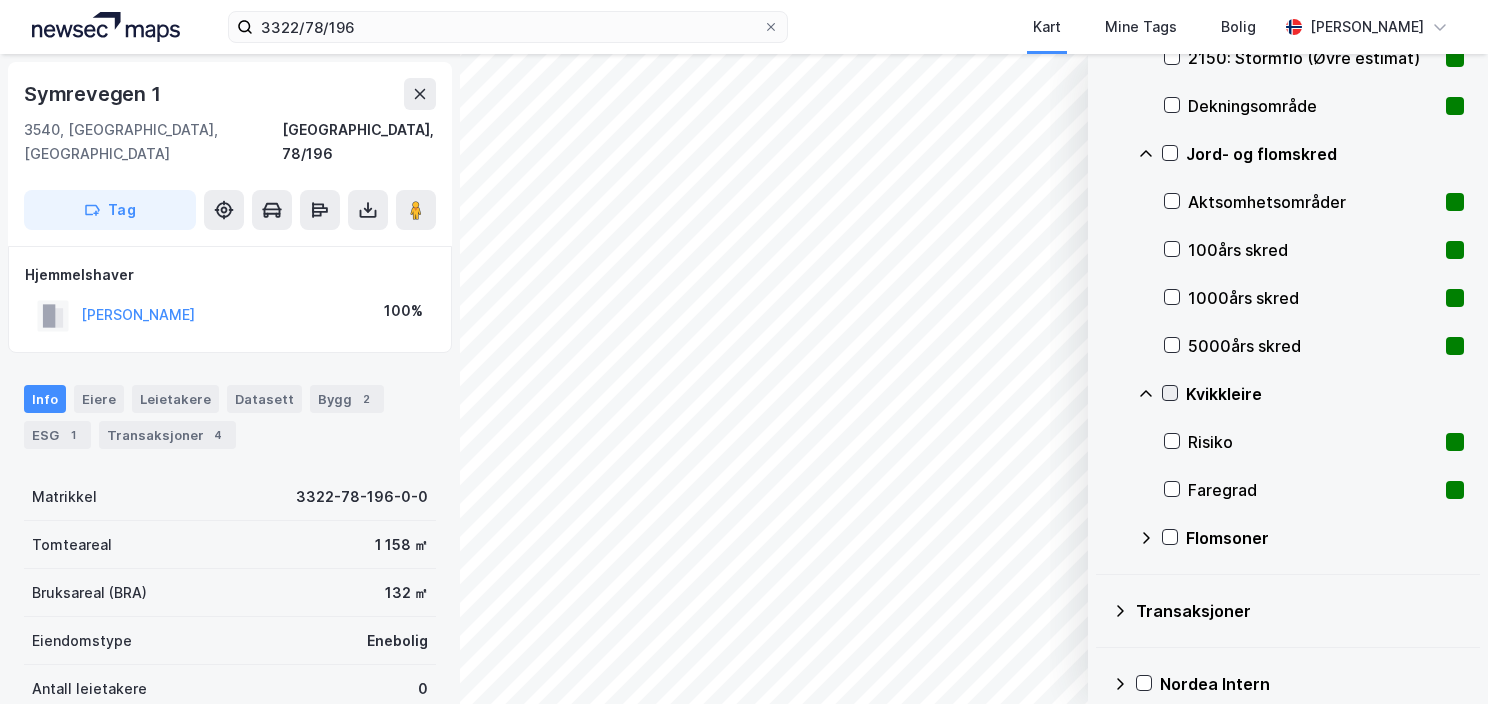 click 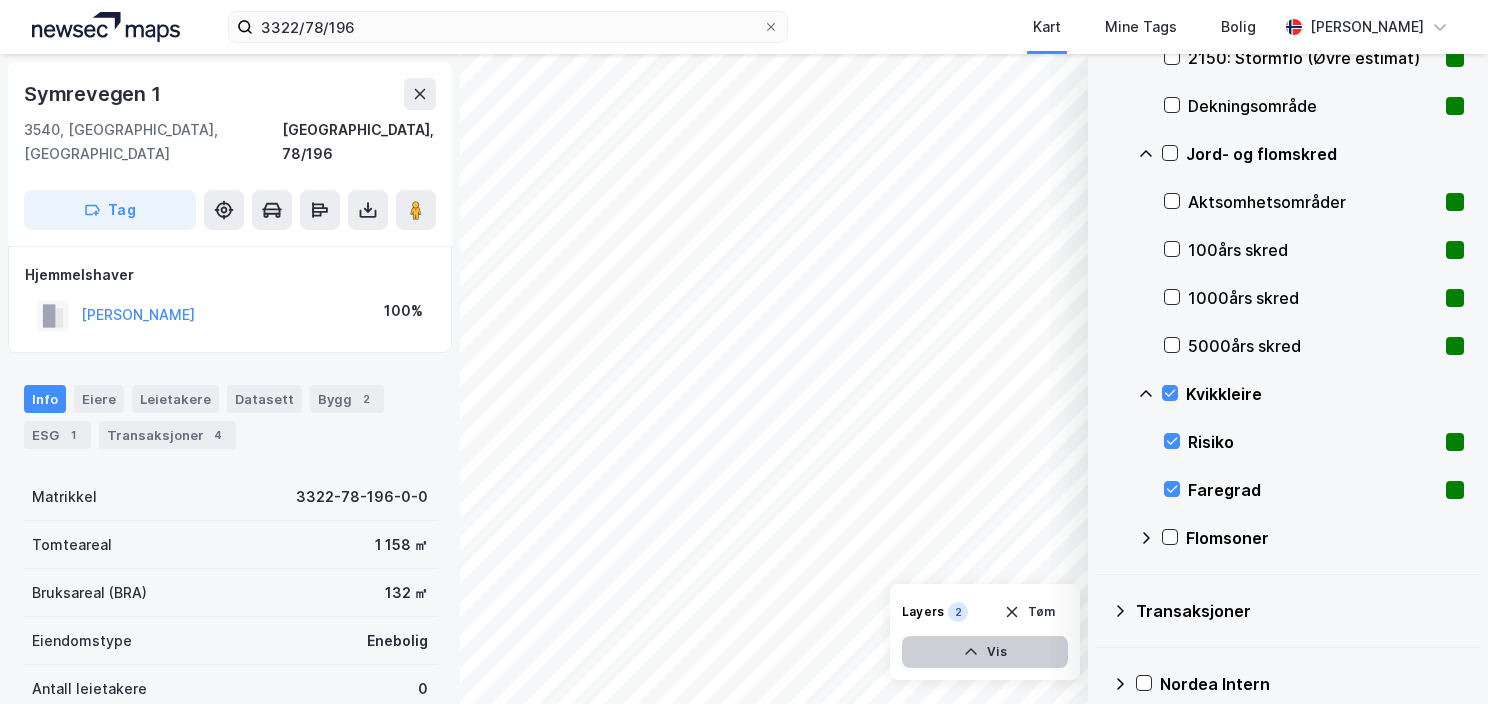 click on "Vis" at bounding box center [985, 652] 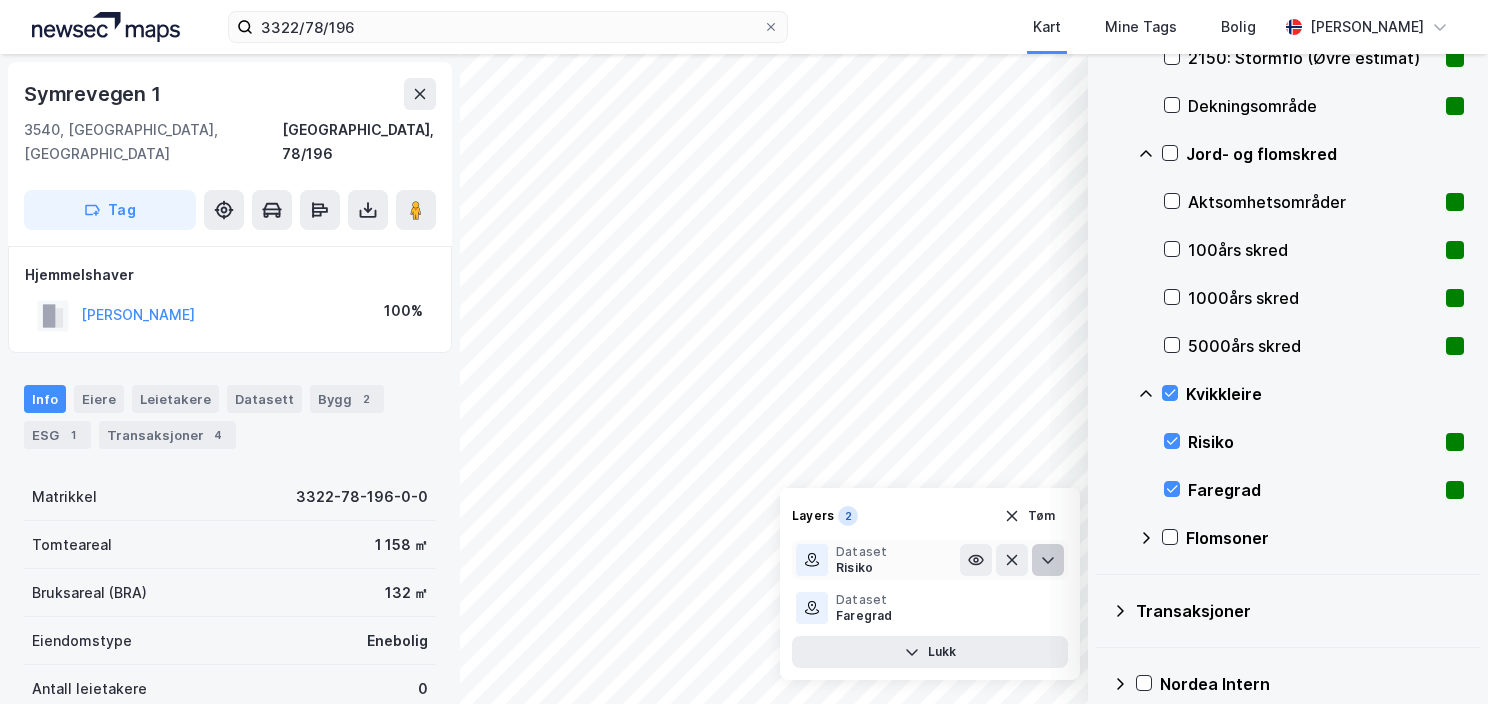 click 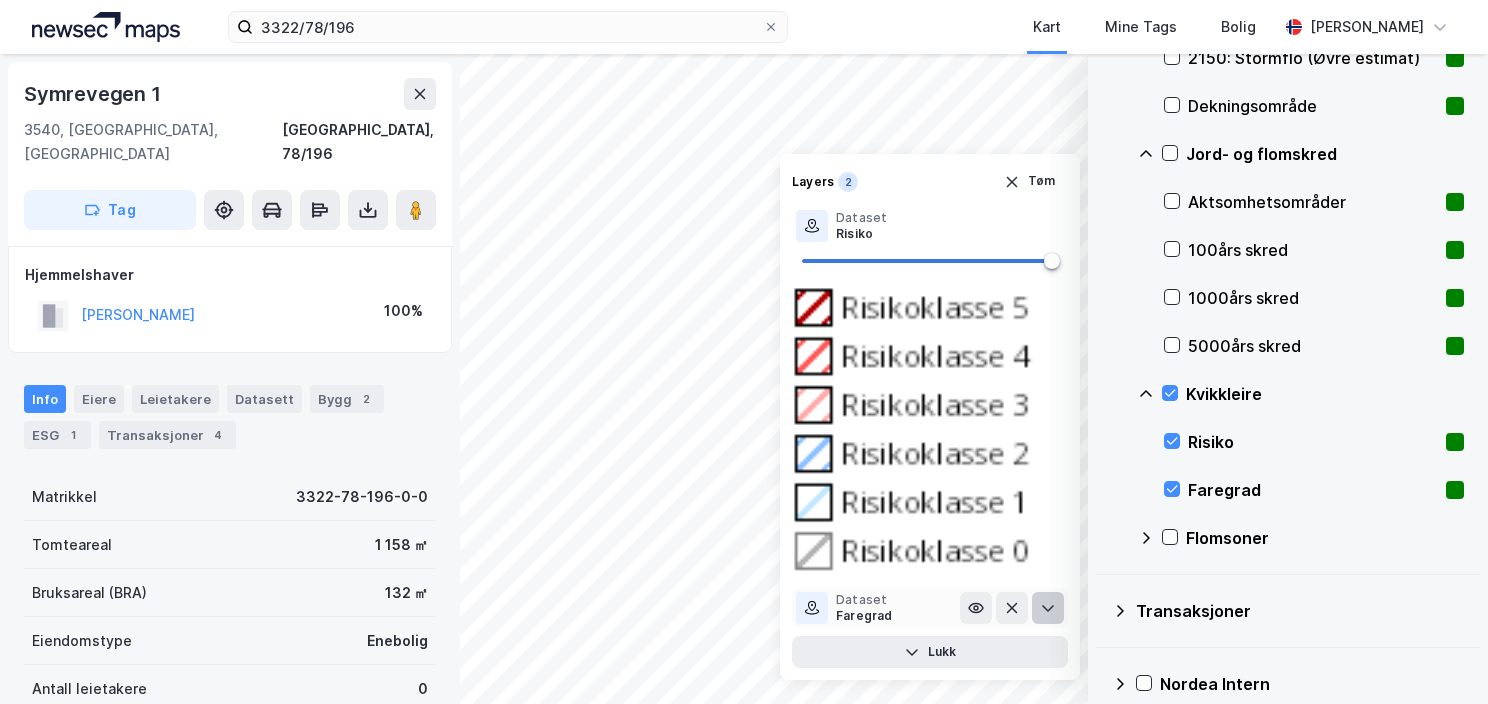 click 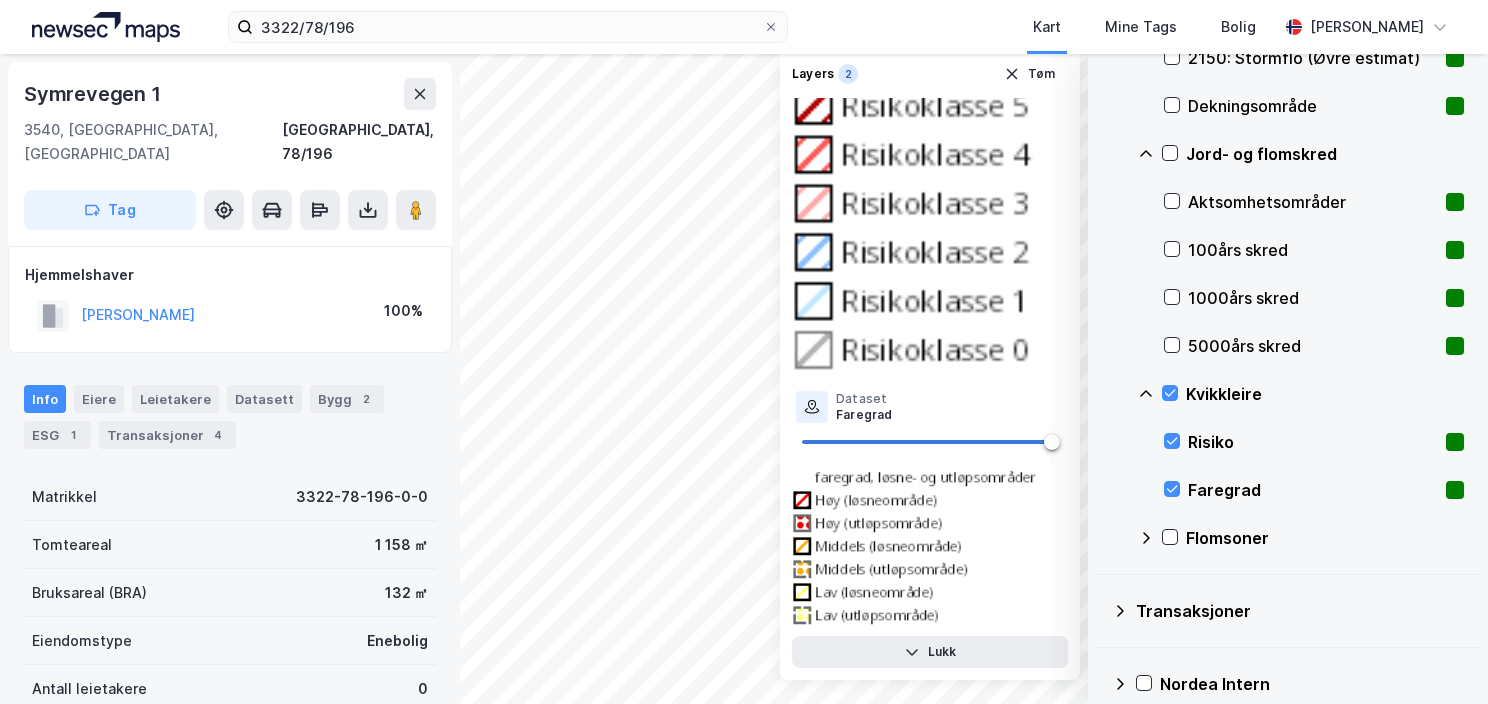 scroll, scrollTop: 0, scrollLeft: 0, axis: both 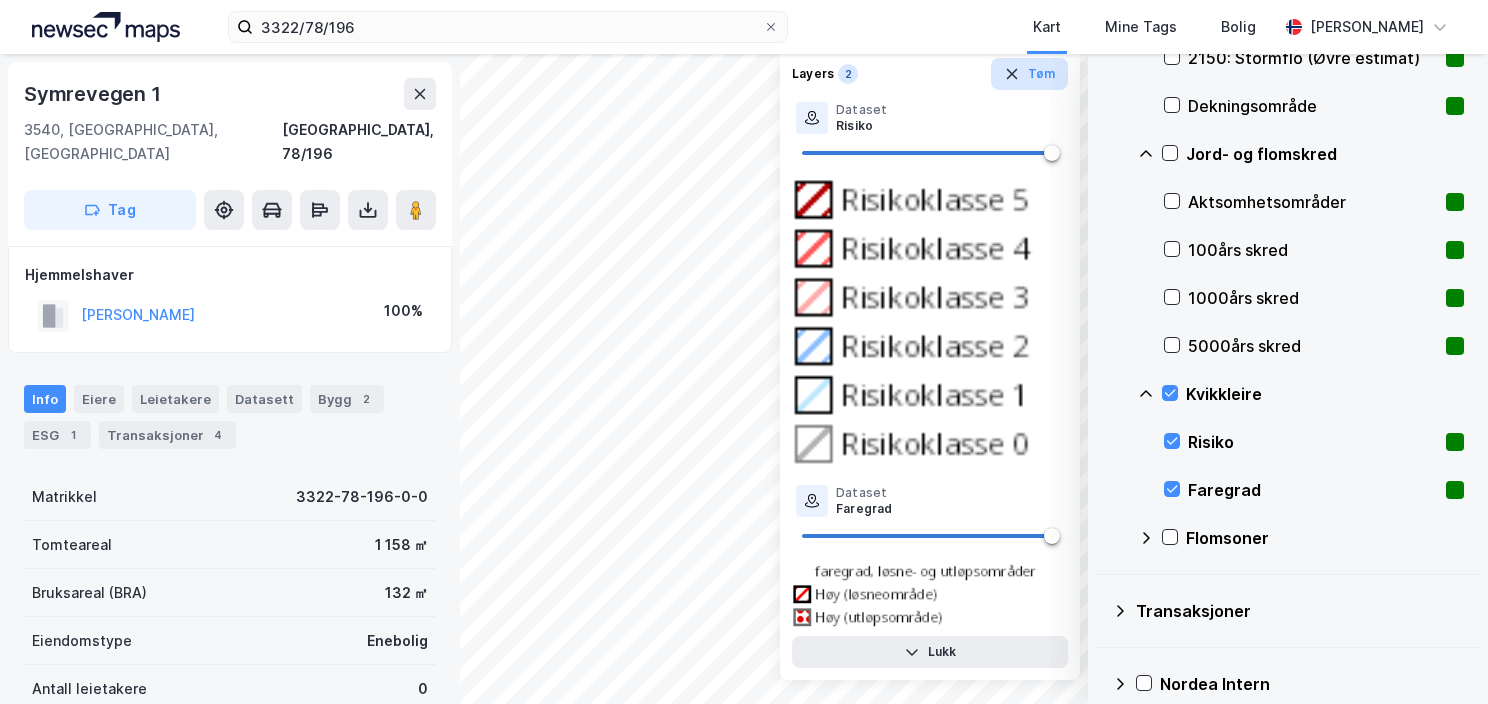 click on "Tøm" at bounding box center (1029, 74) 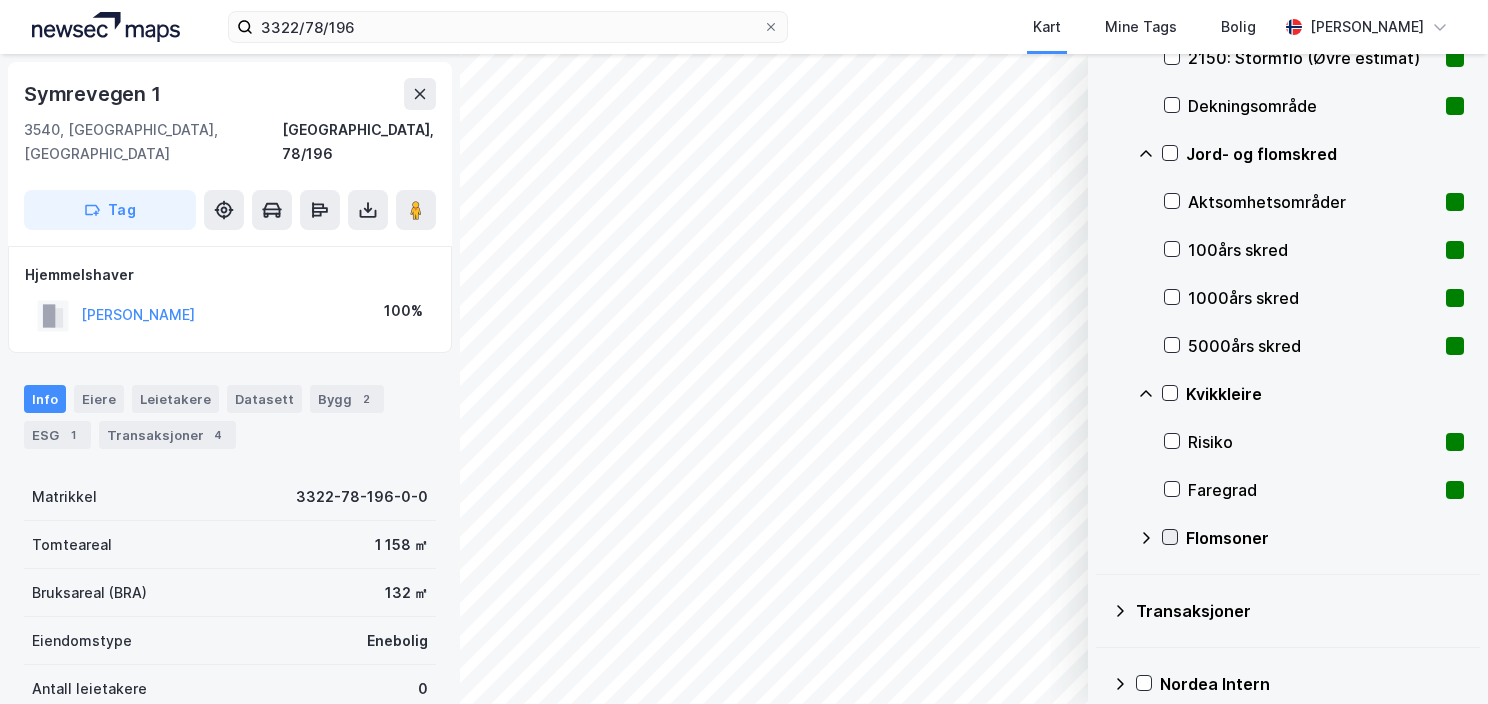 click 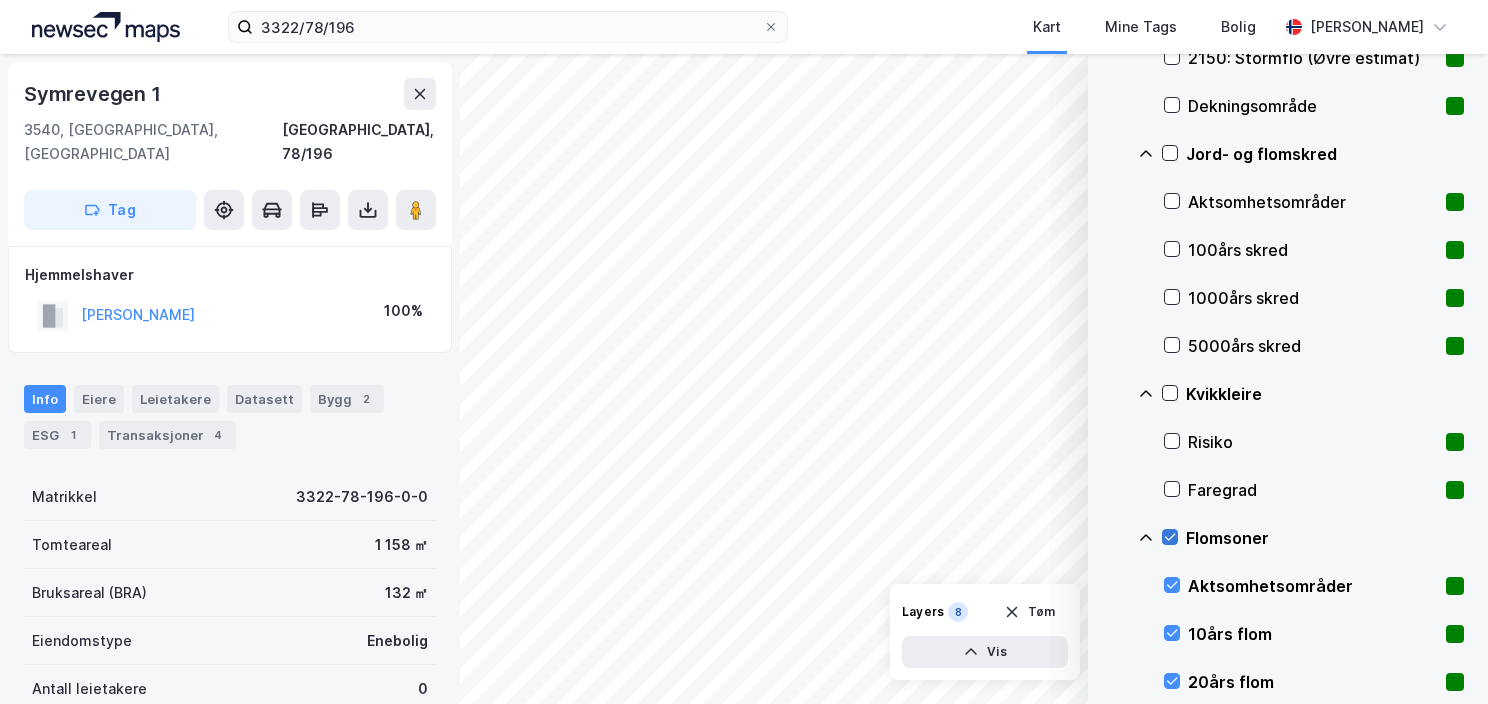 click 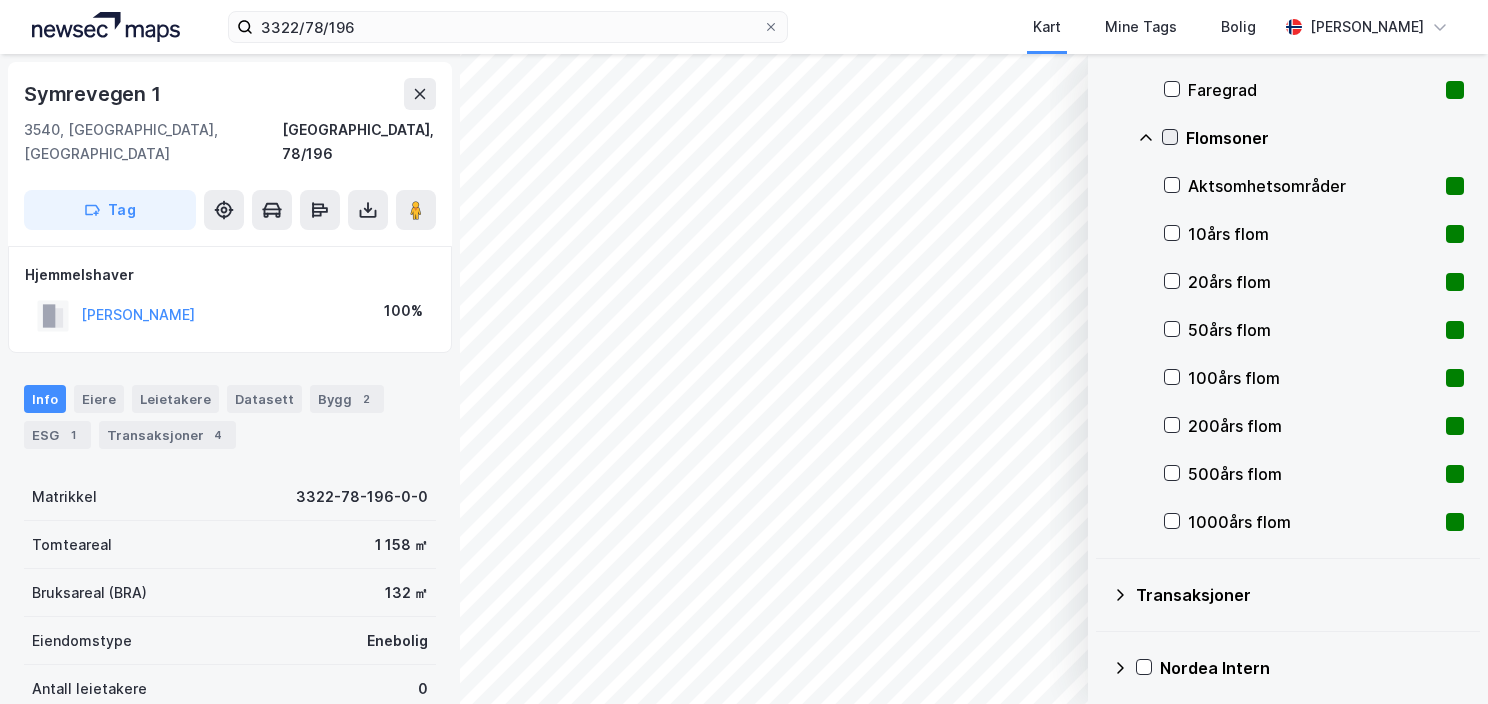 scroll, scrollTop: 2467, scrollLeft: 0, axis: vertical 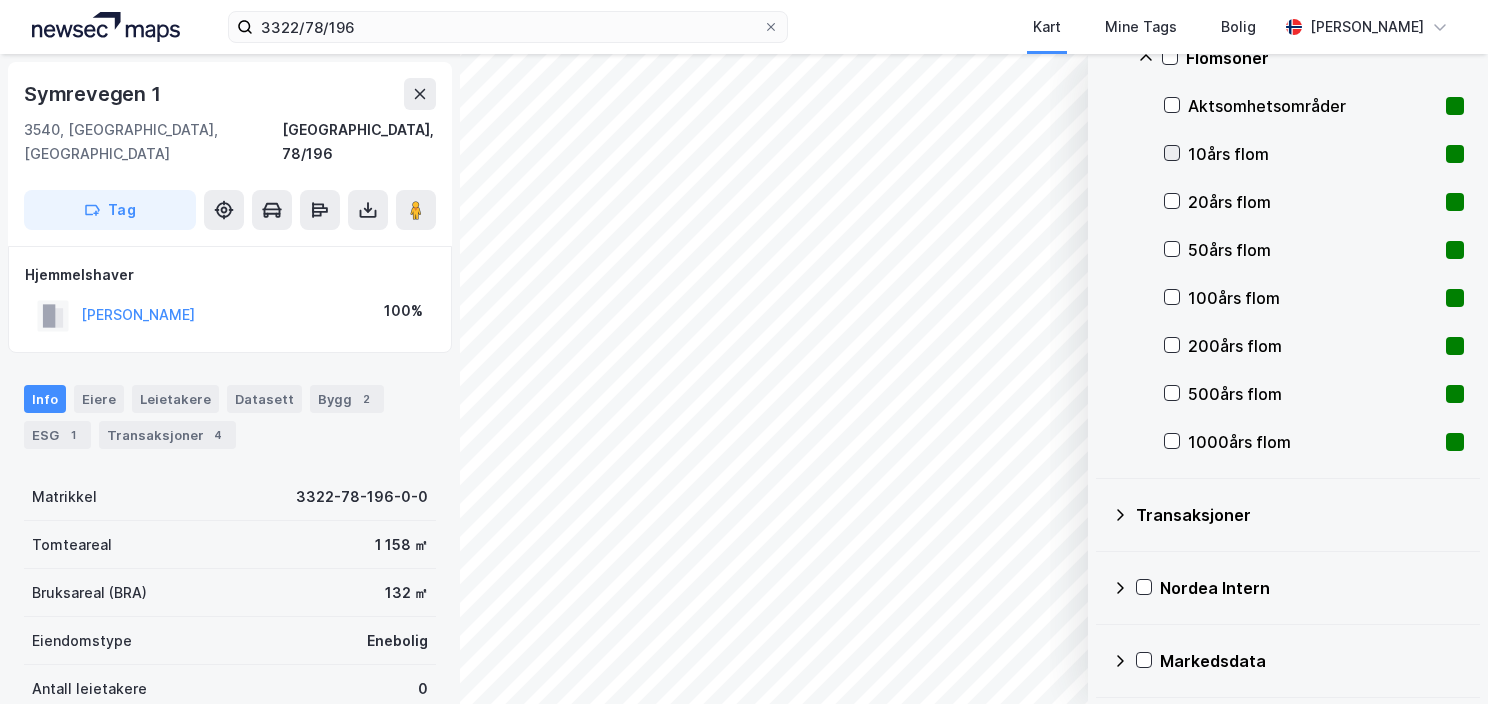 click 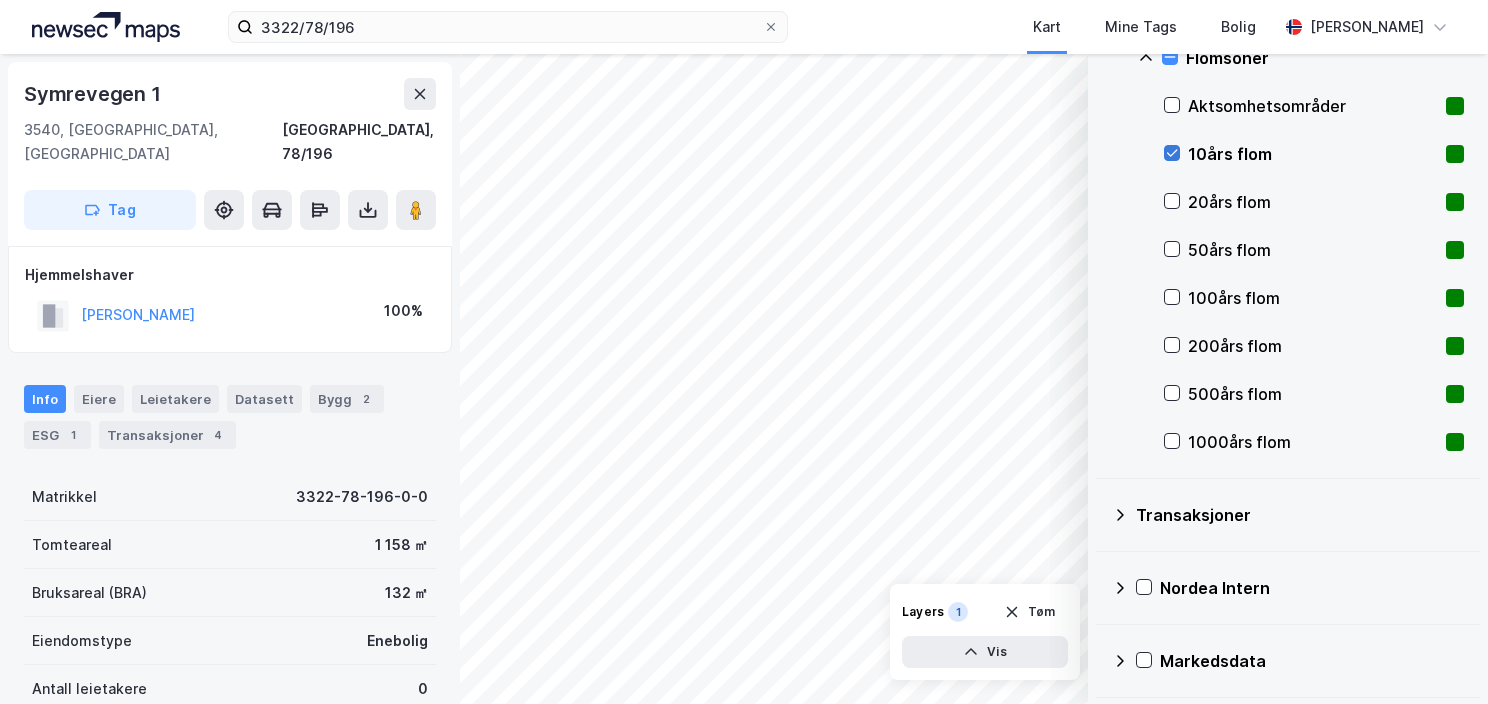 click 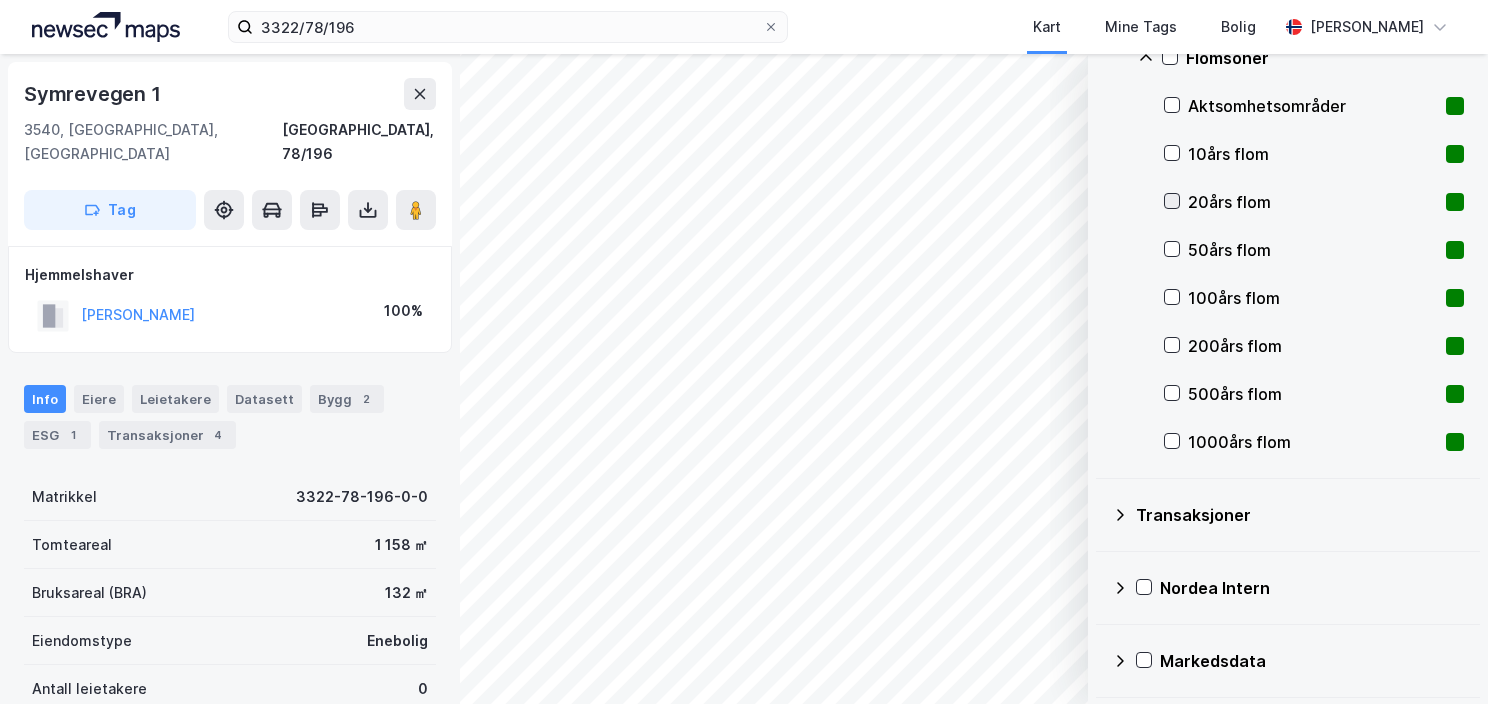 click 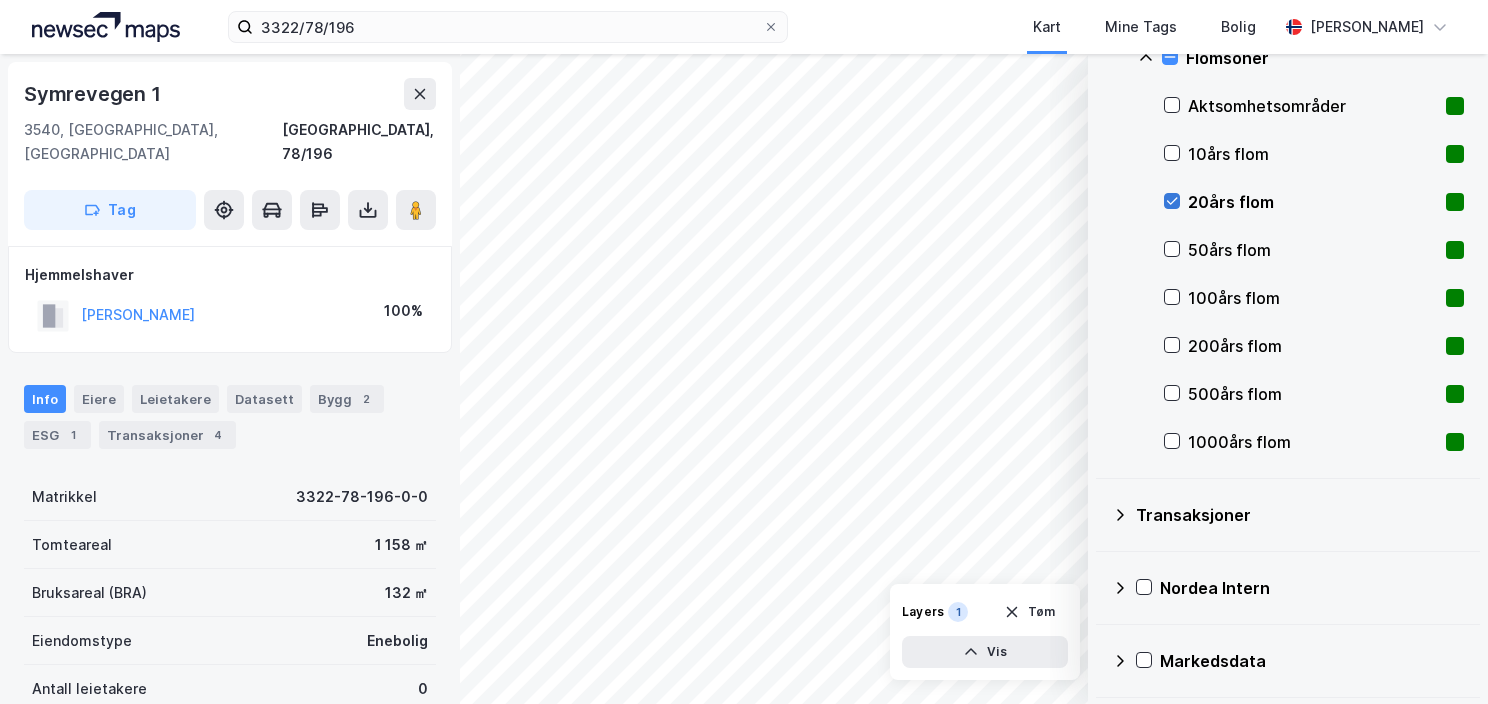click 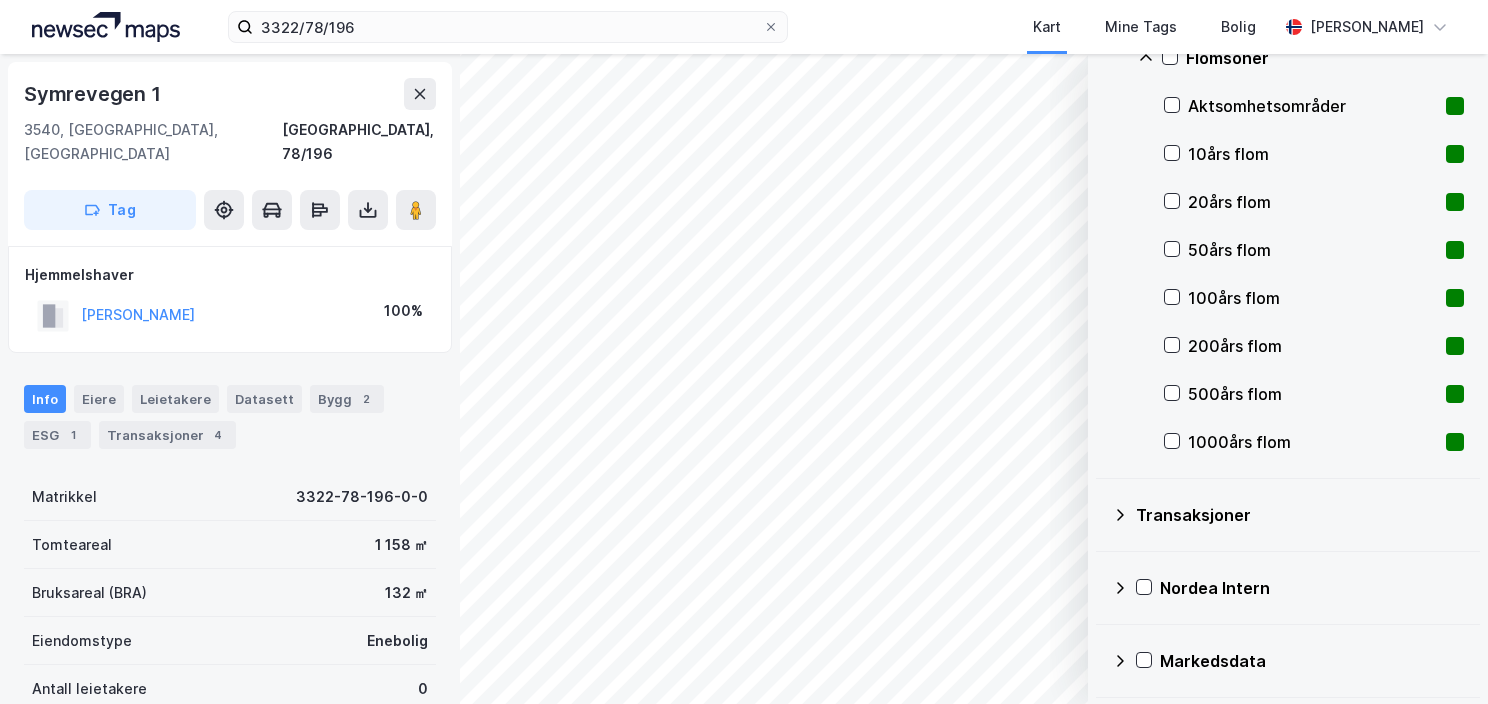 click on "50års flom" at bounding box center [1314, 250] 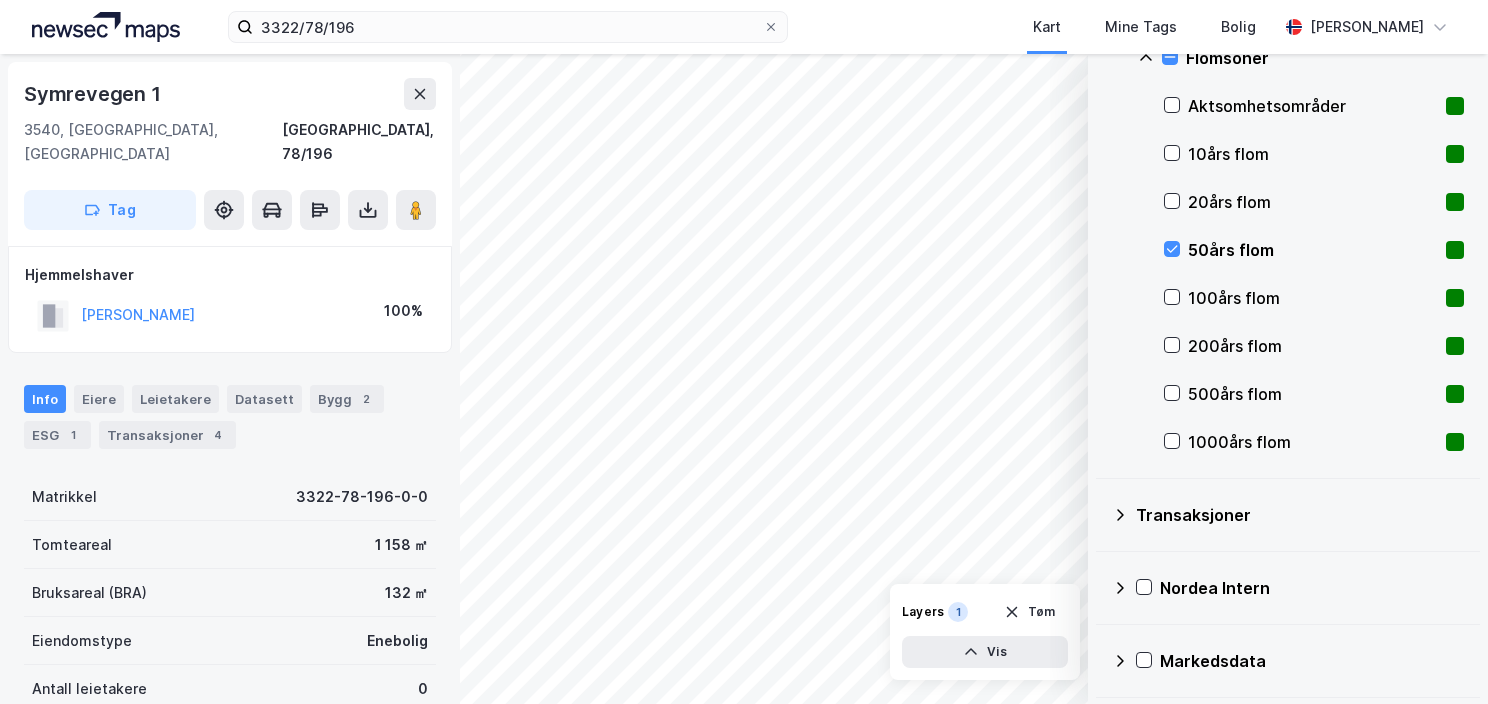 click on "50års flom" at bounding box center [1314, 250] 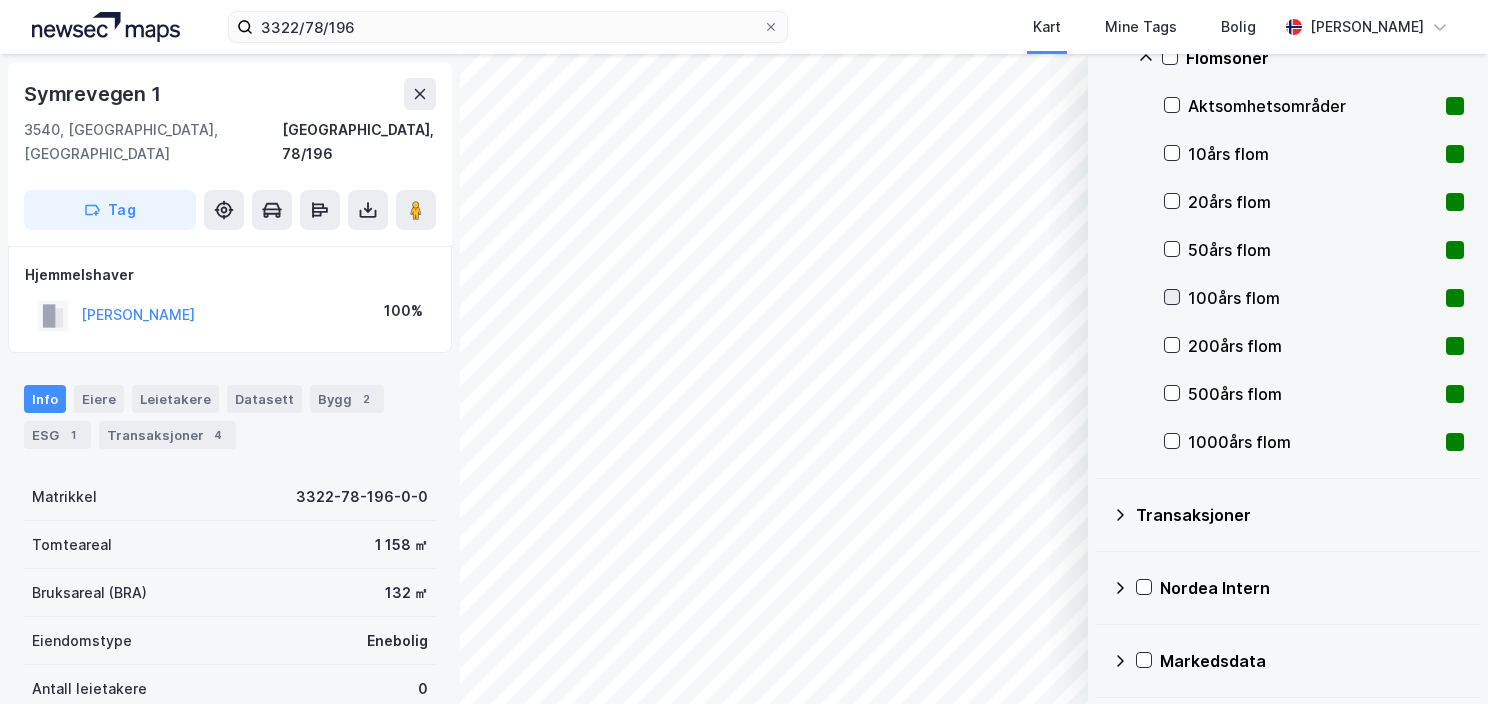 click 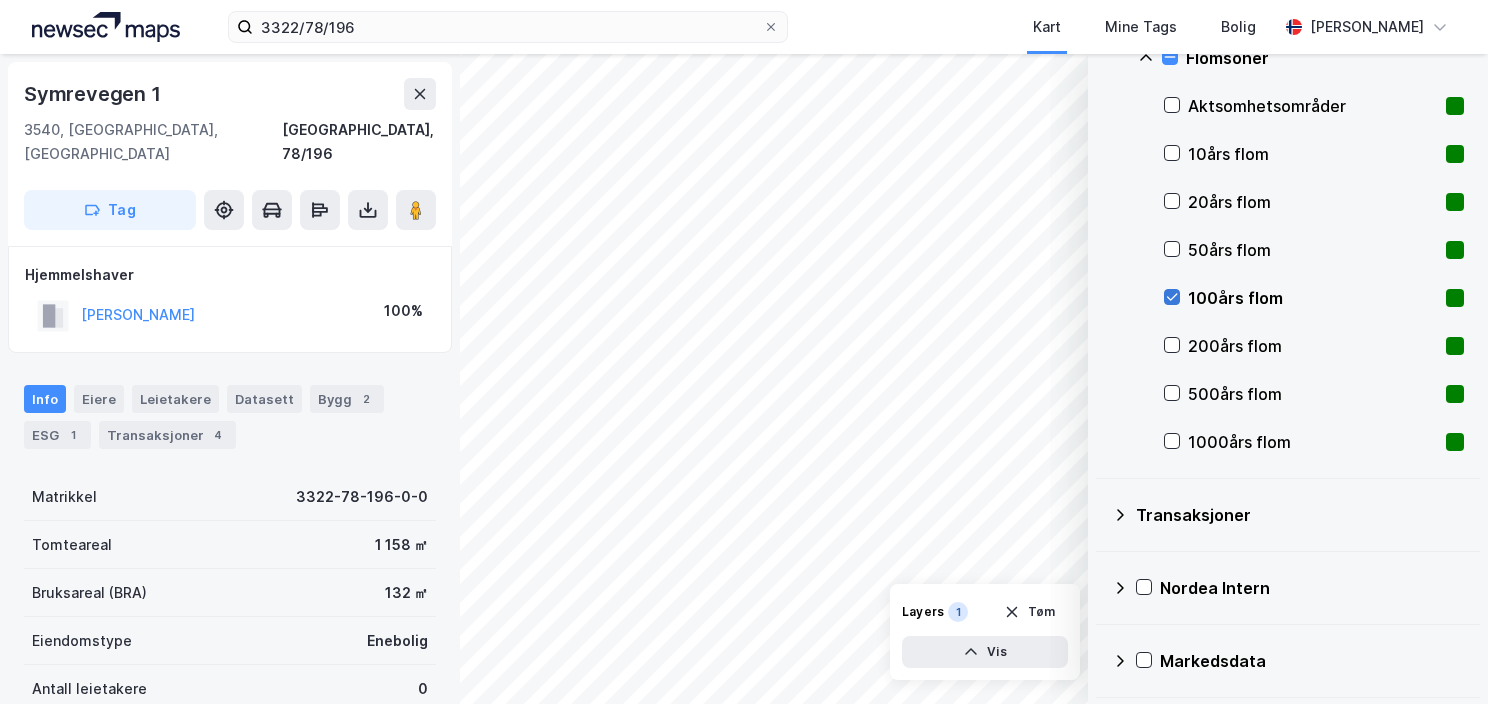click 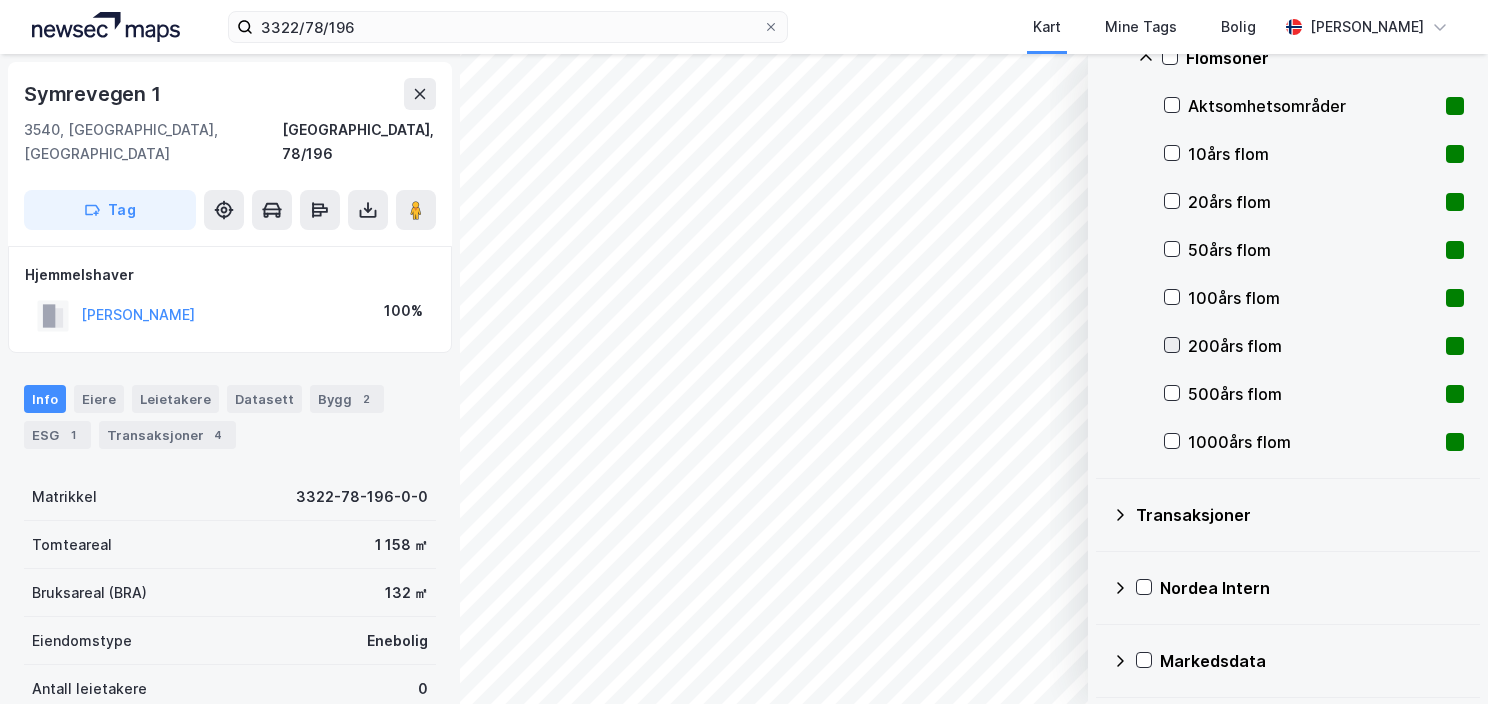 click 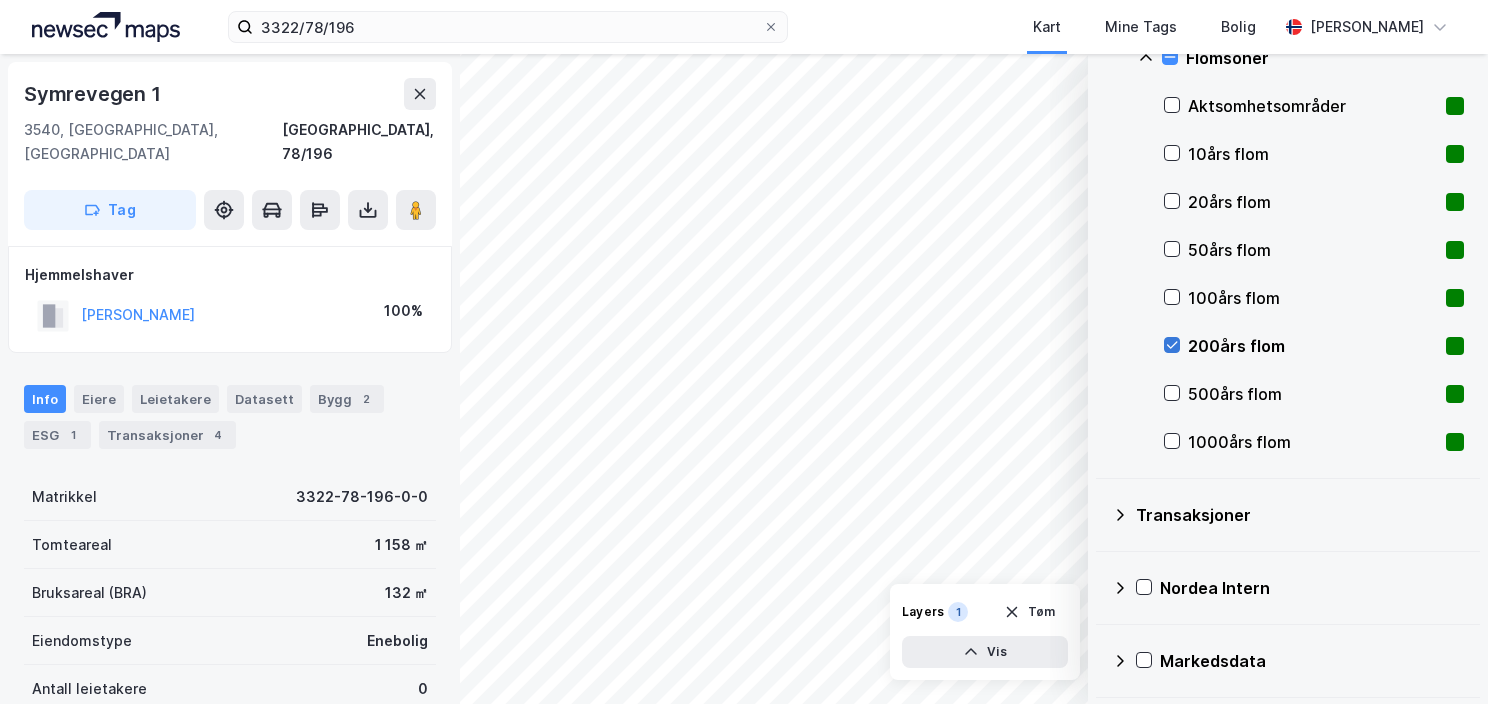 click 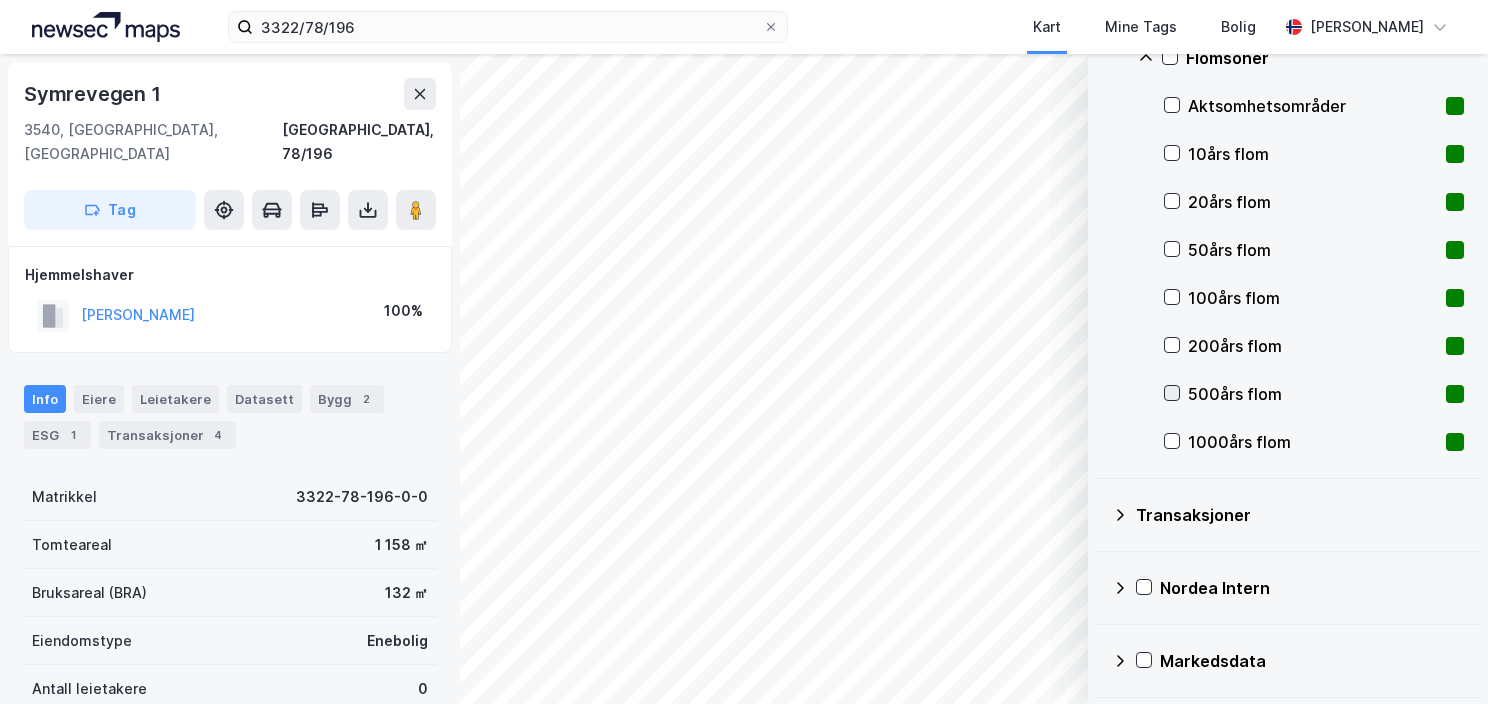 click 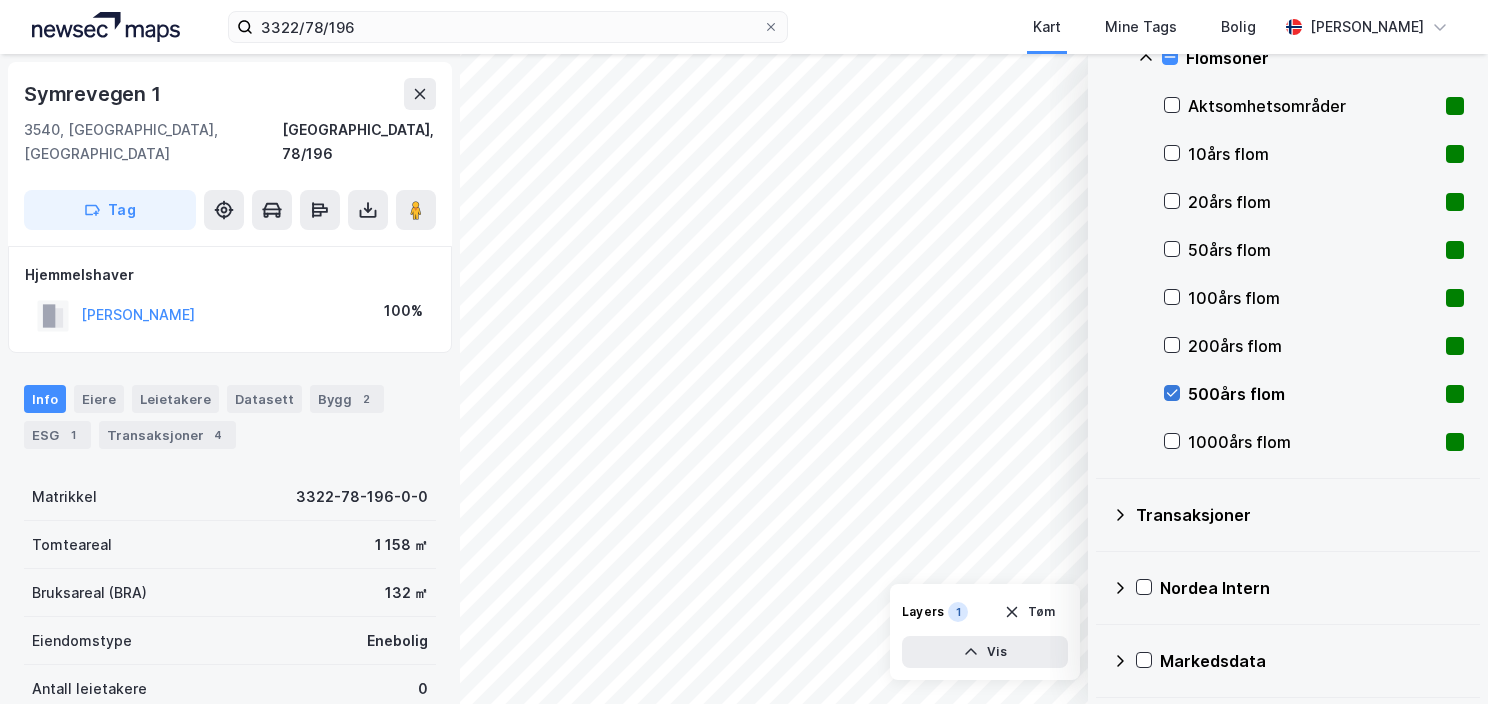 click 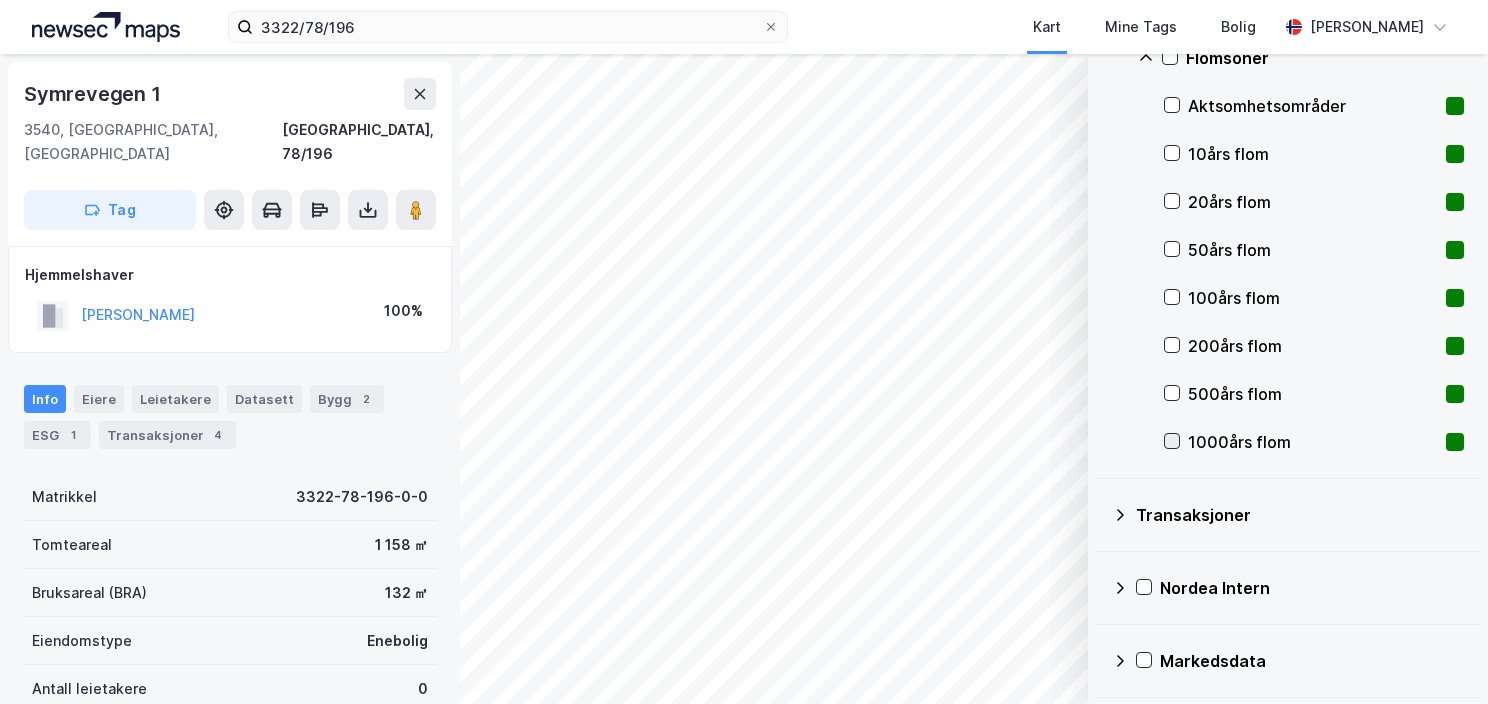 click 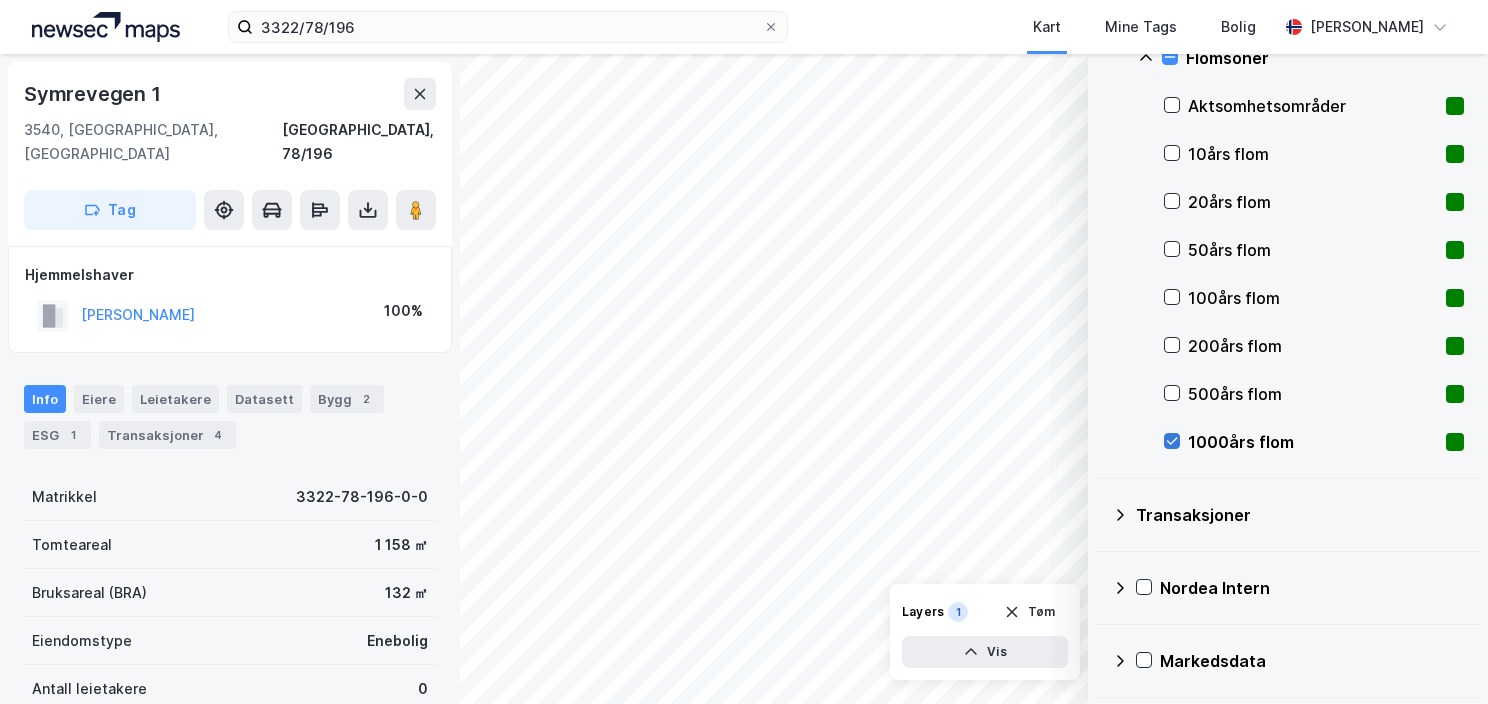 click 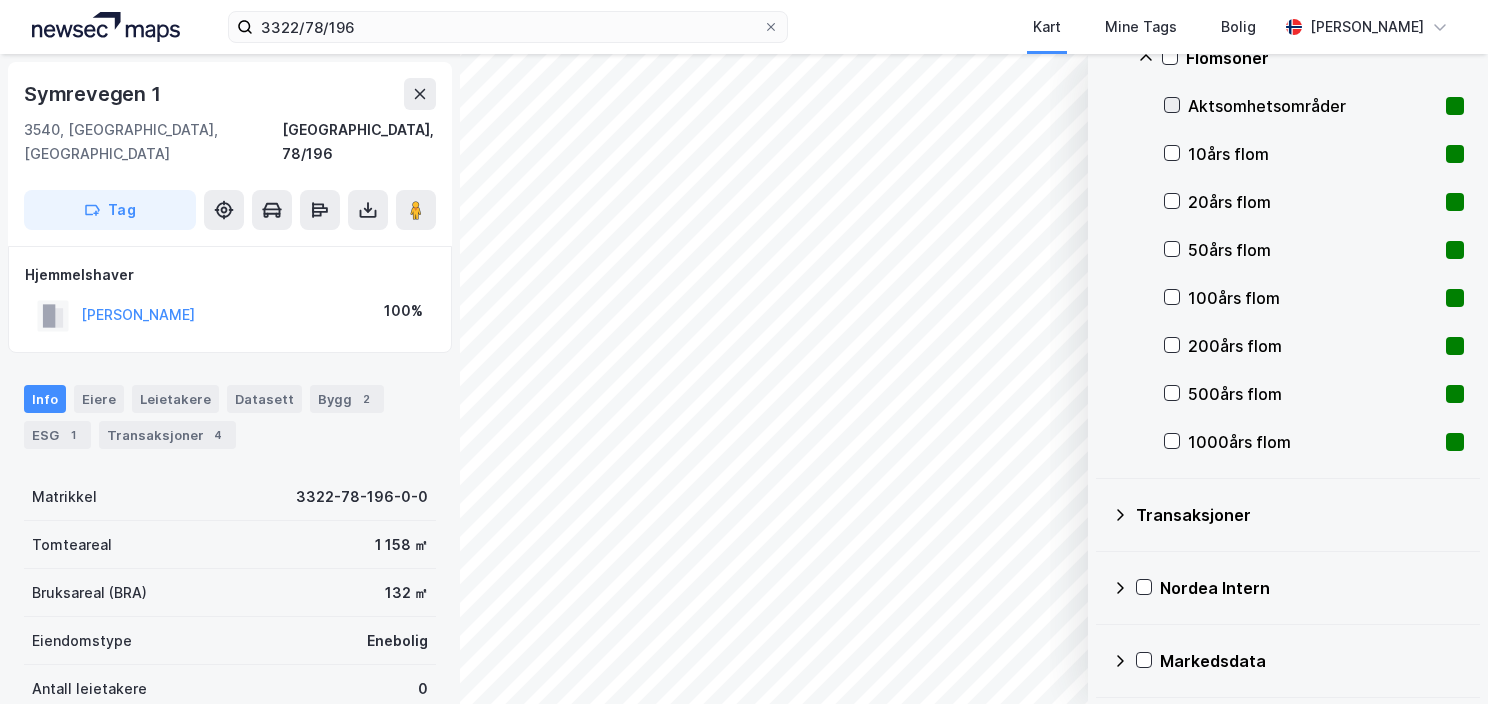 click 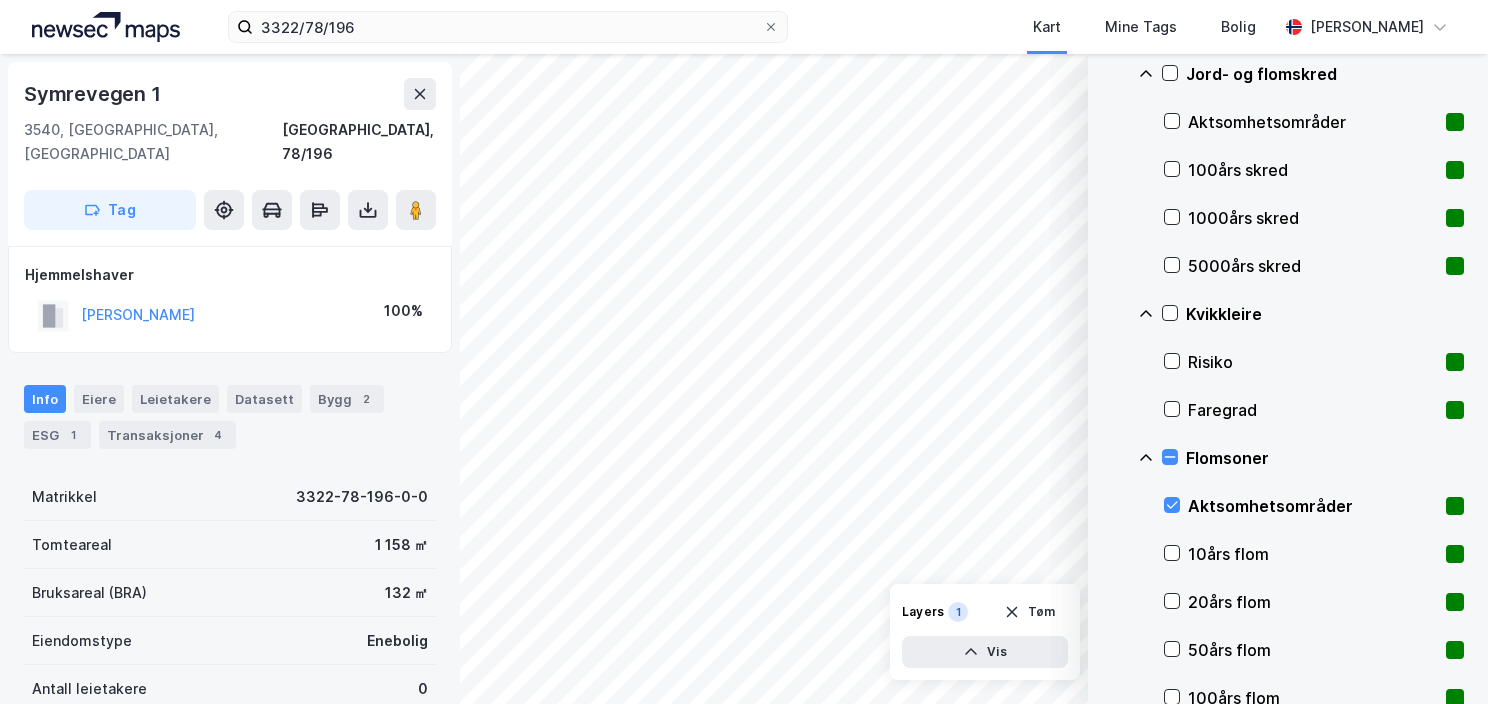 scroll, scrollTop: 1967, scrollLeft: 0, axis: vertical 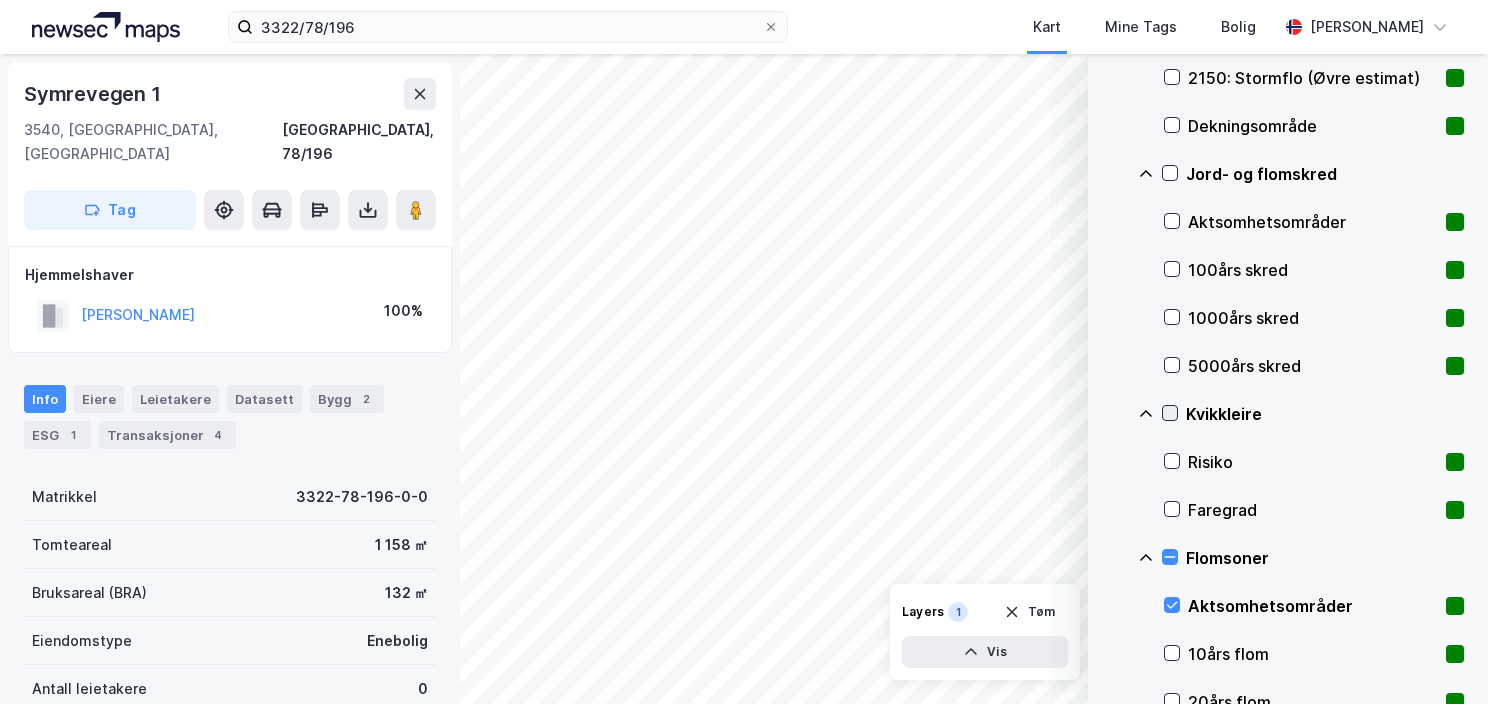 click 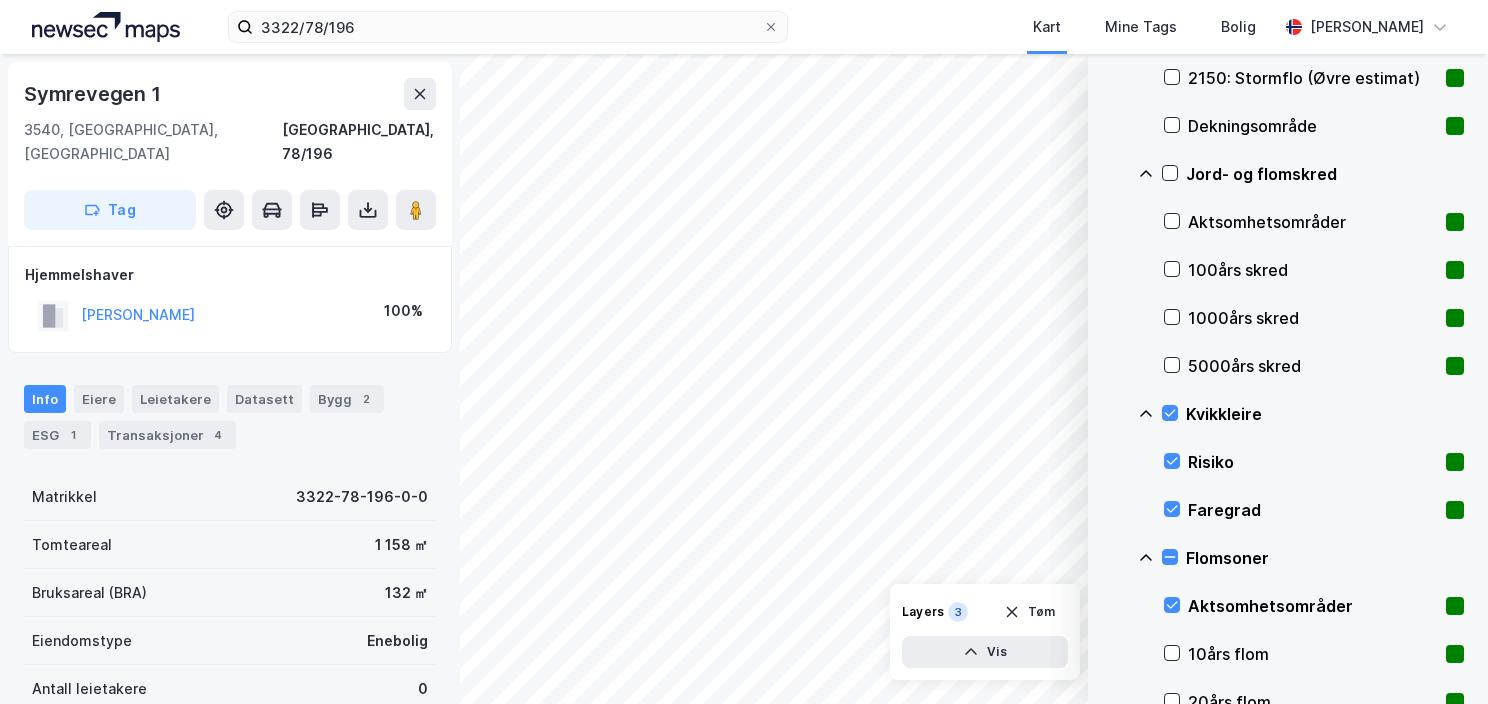 click 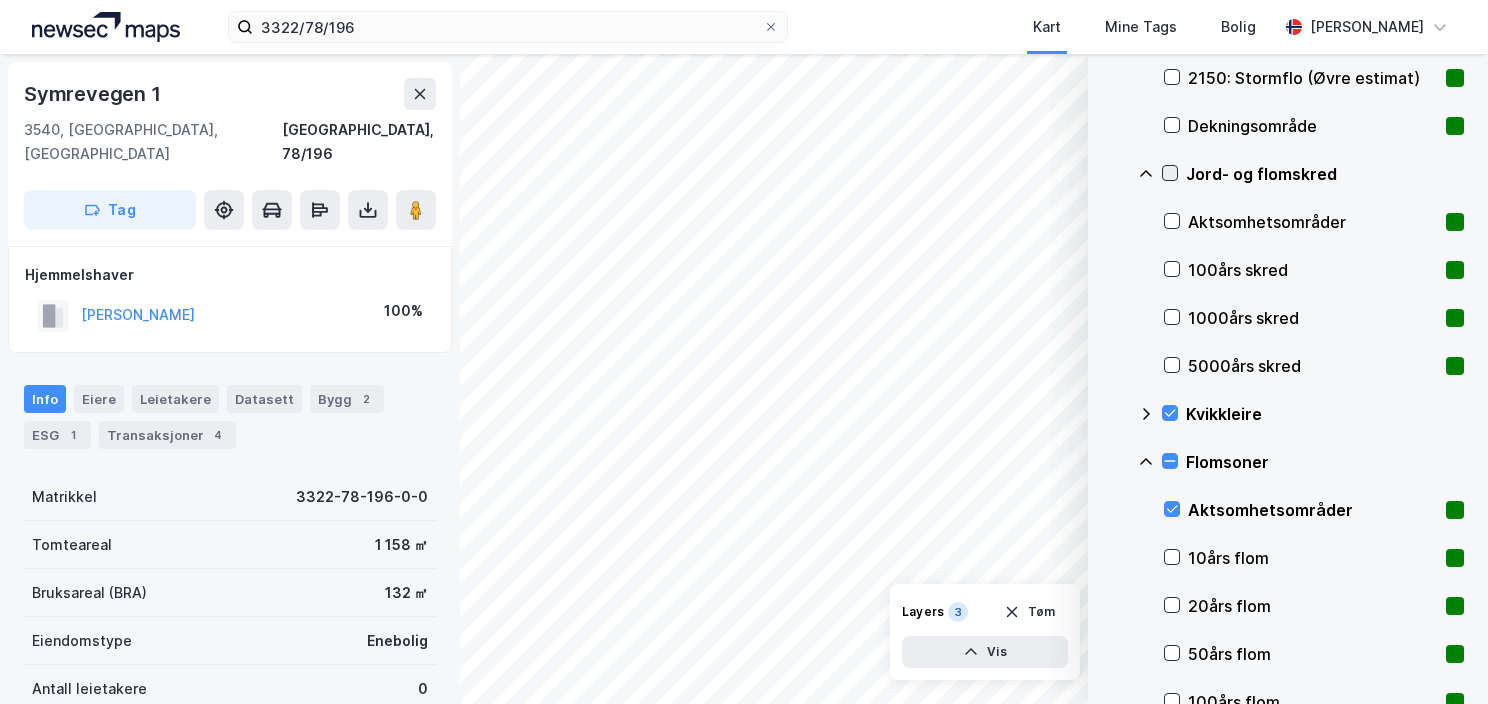 click 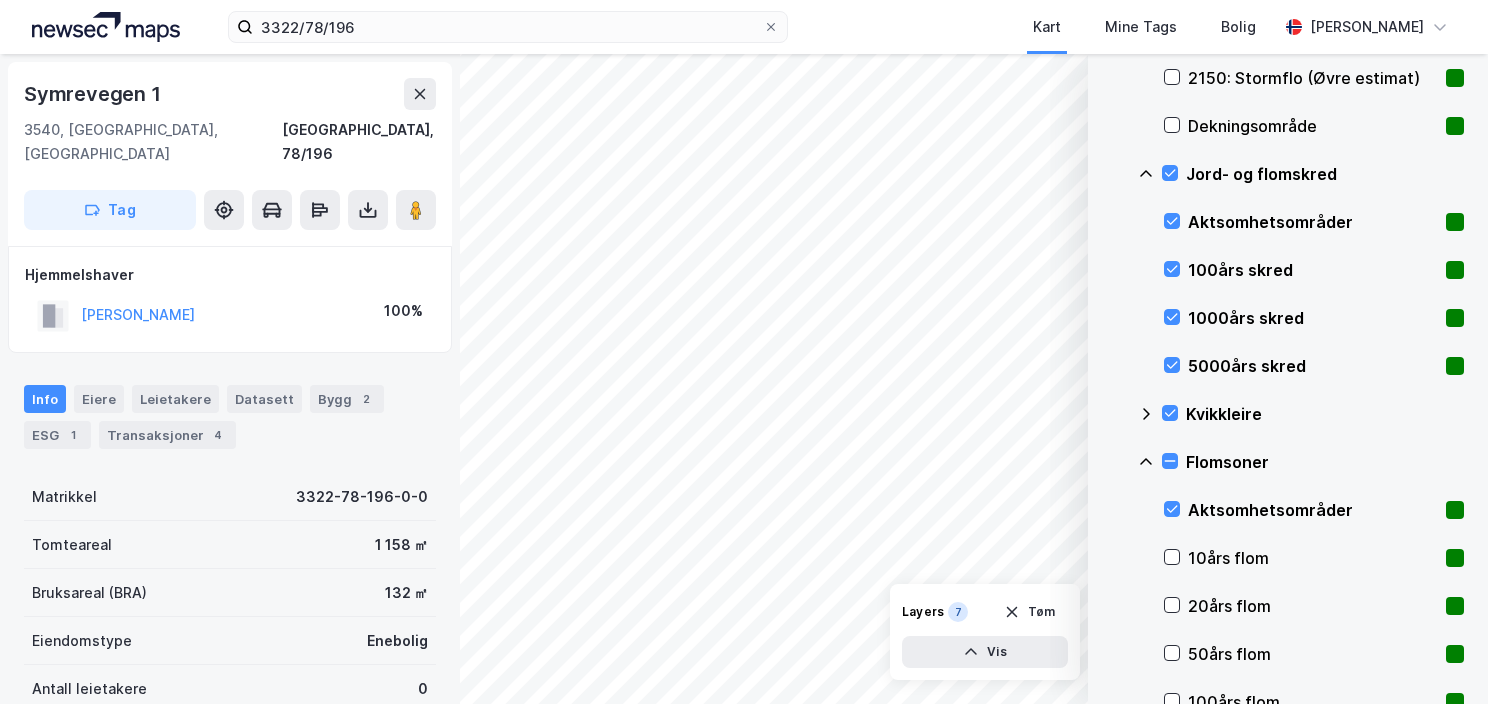 click 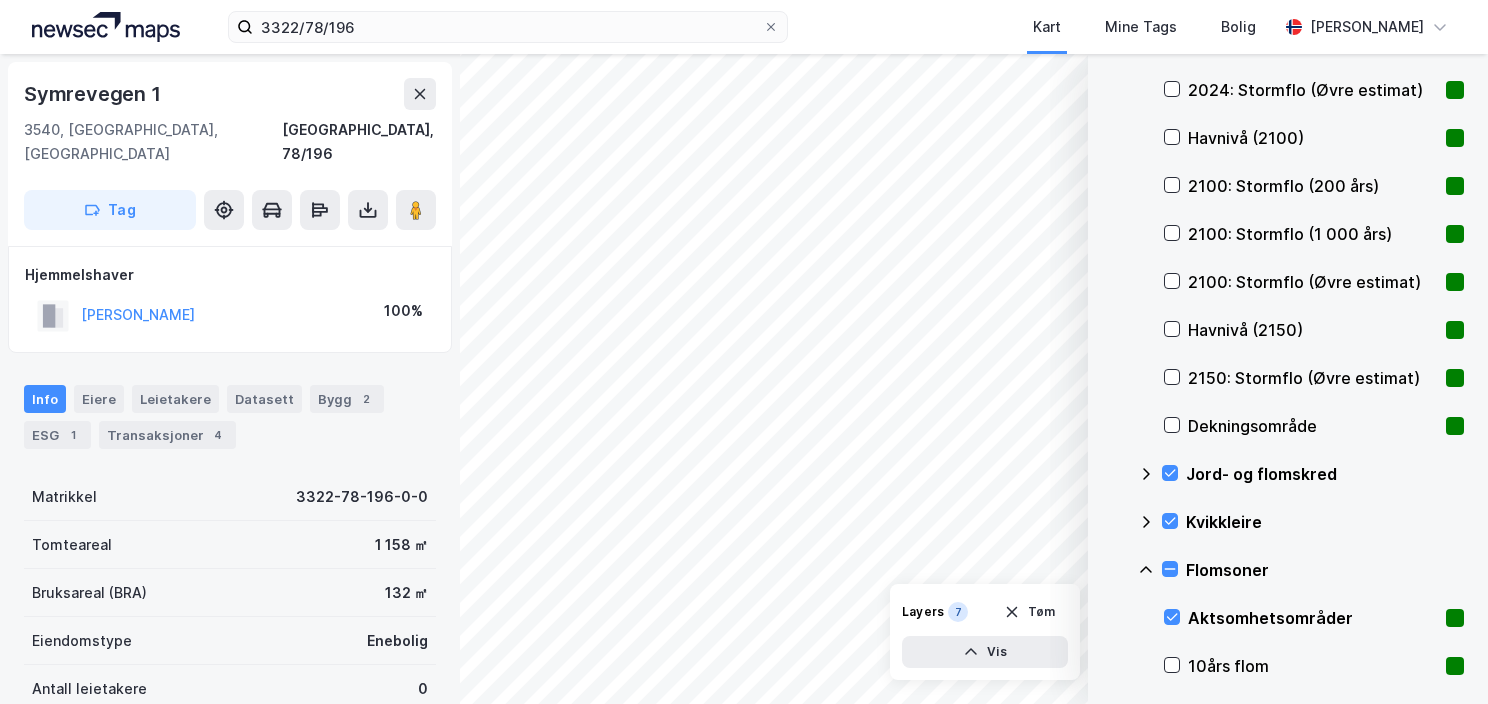 scroll, scrollTop: 1267, scrollLeft: 0, axis: vertical 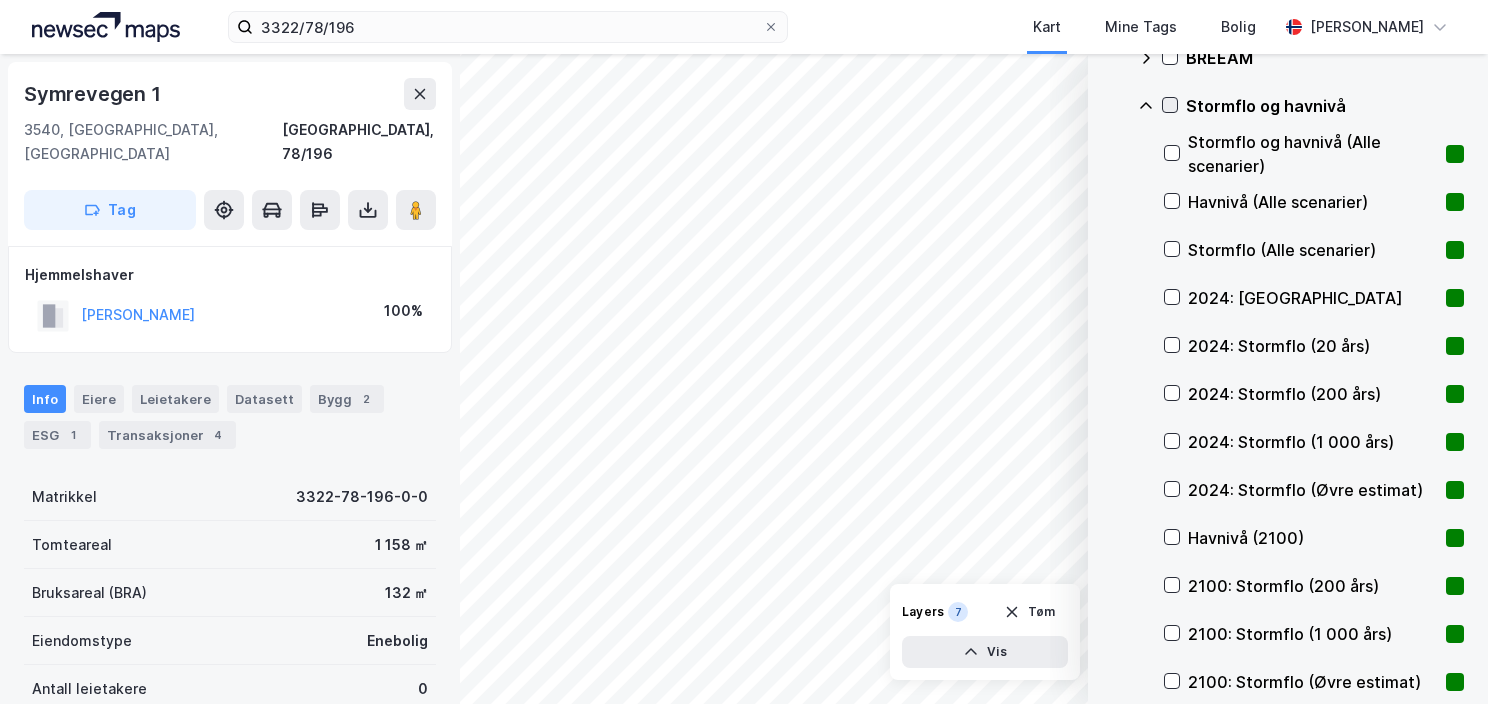 click 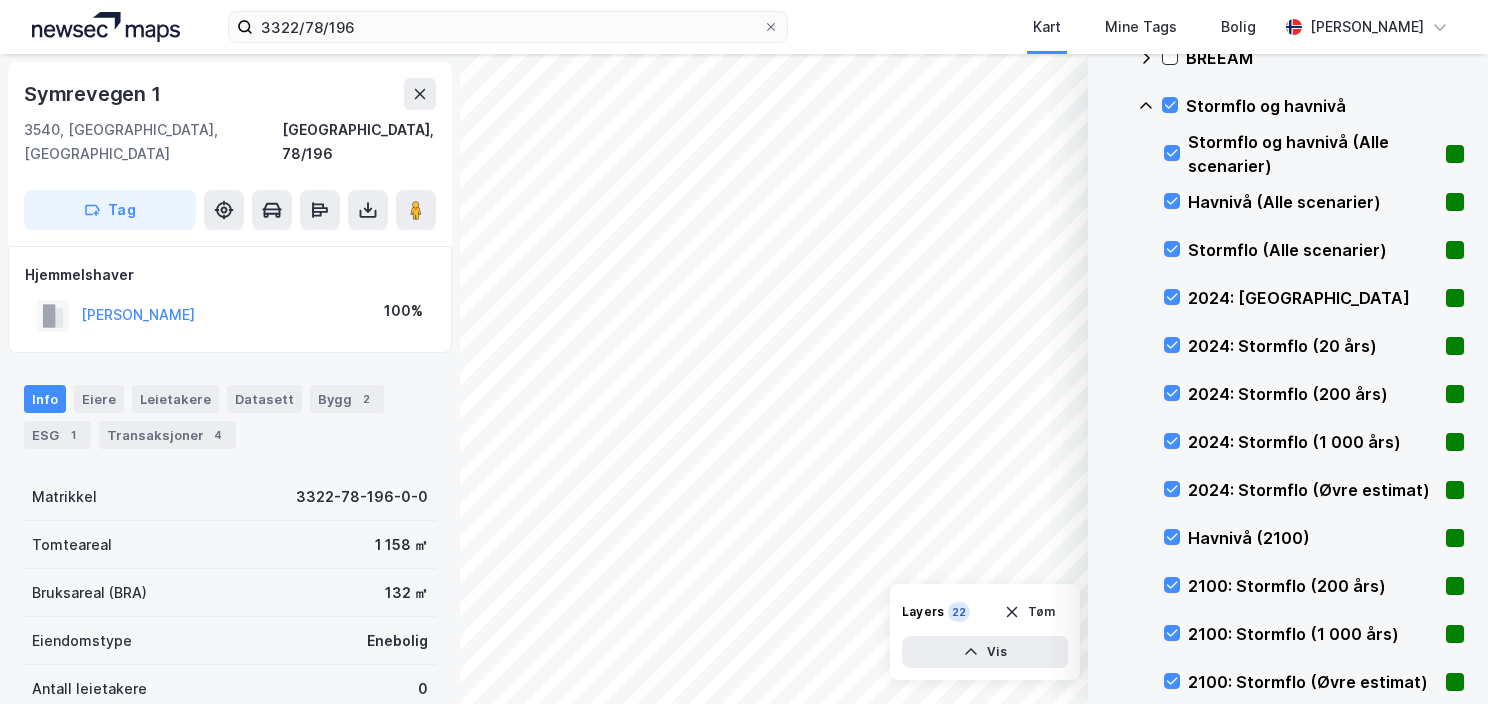 click 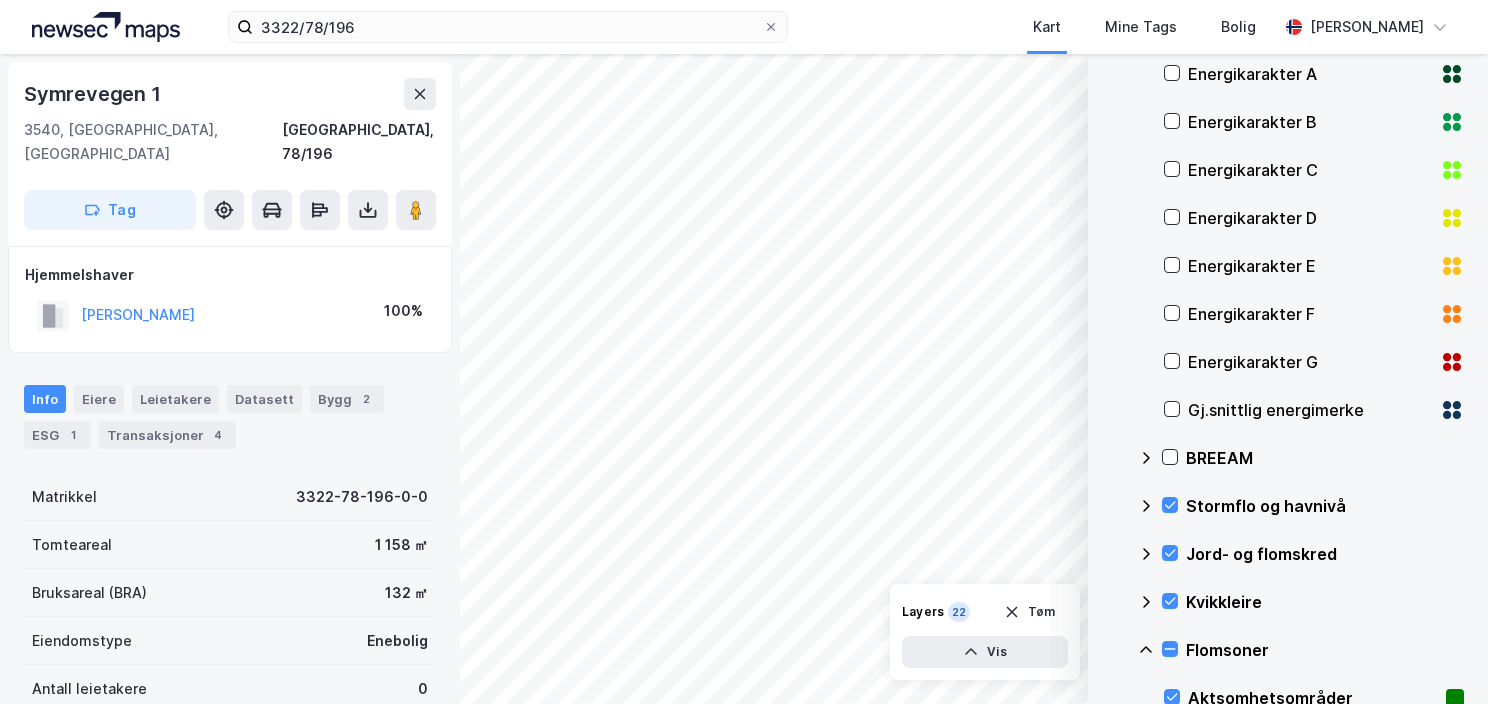 scroll, scrollTop: 767, scrollLeft: 0, axis: vertical 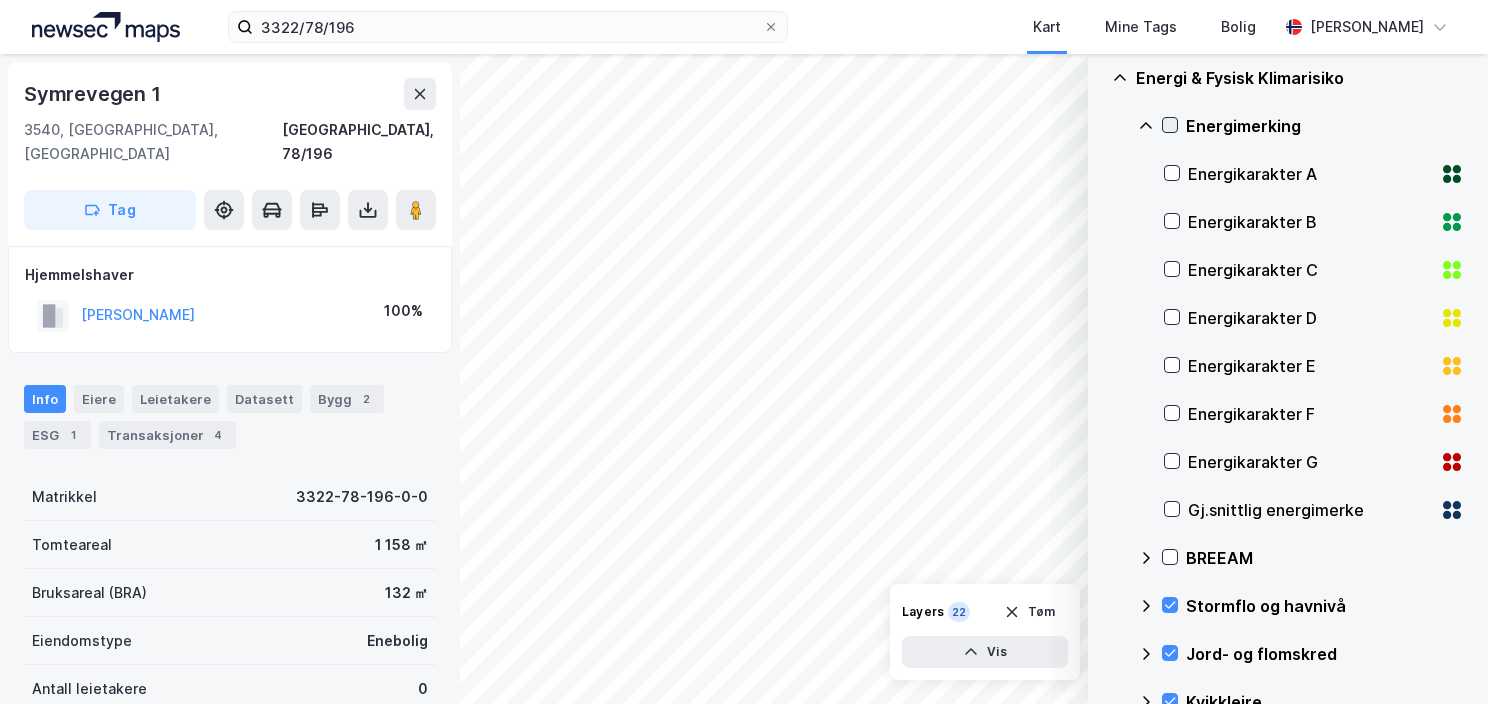 click 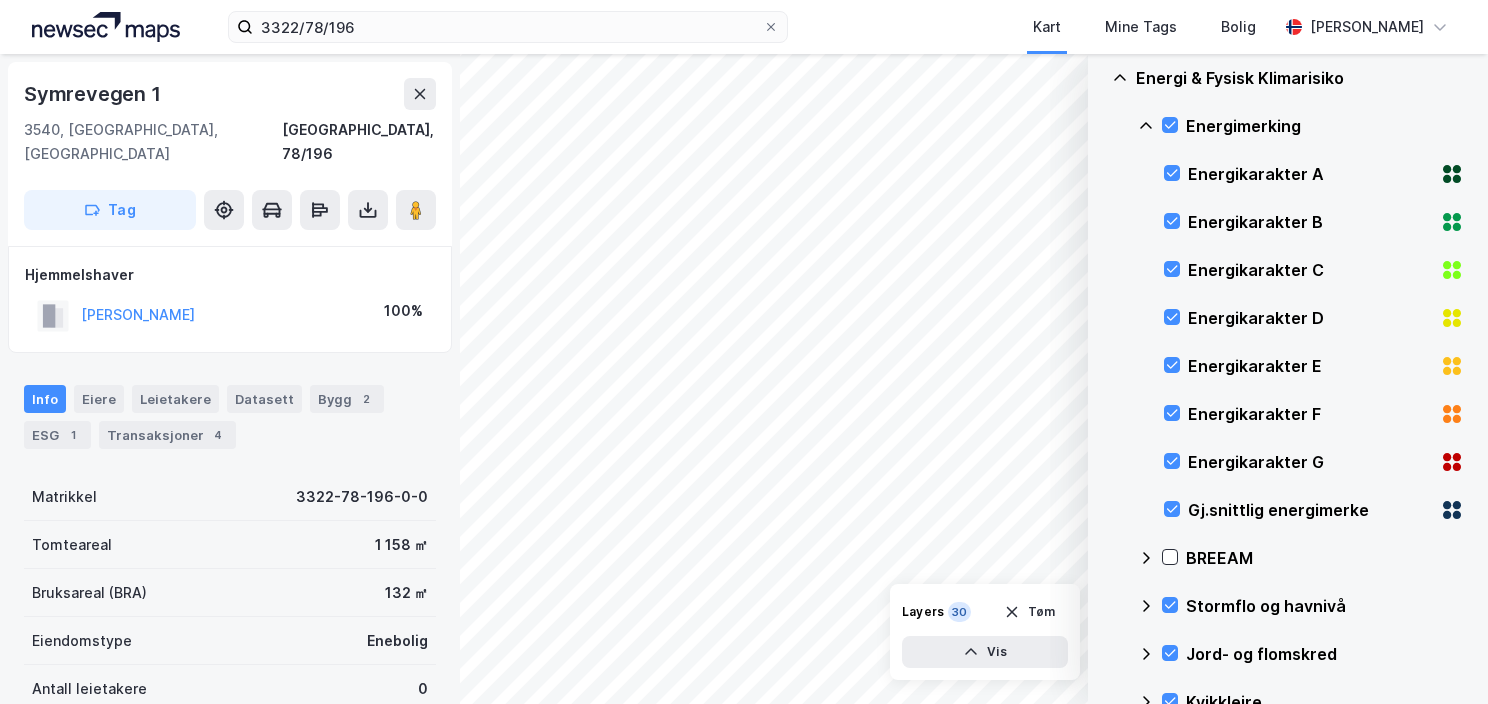 click 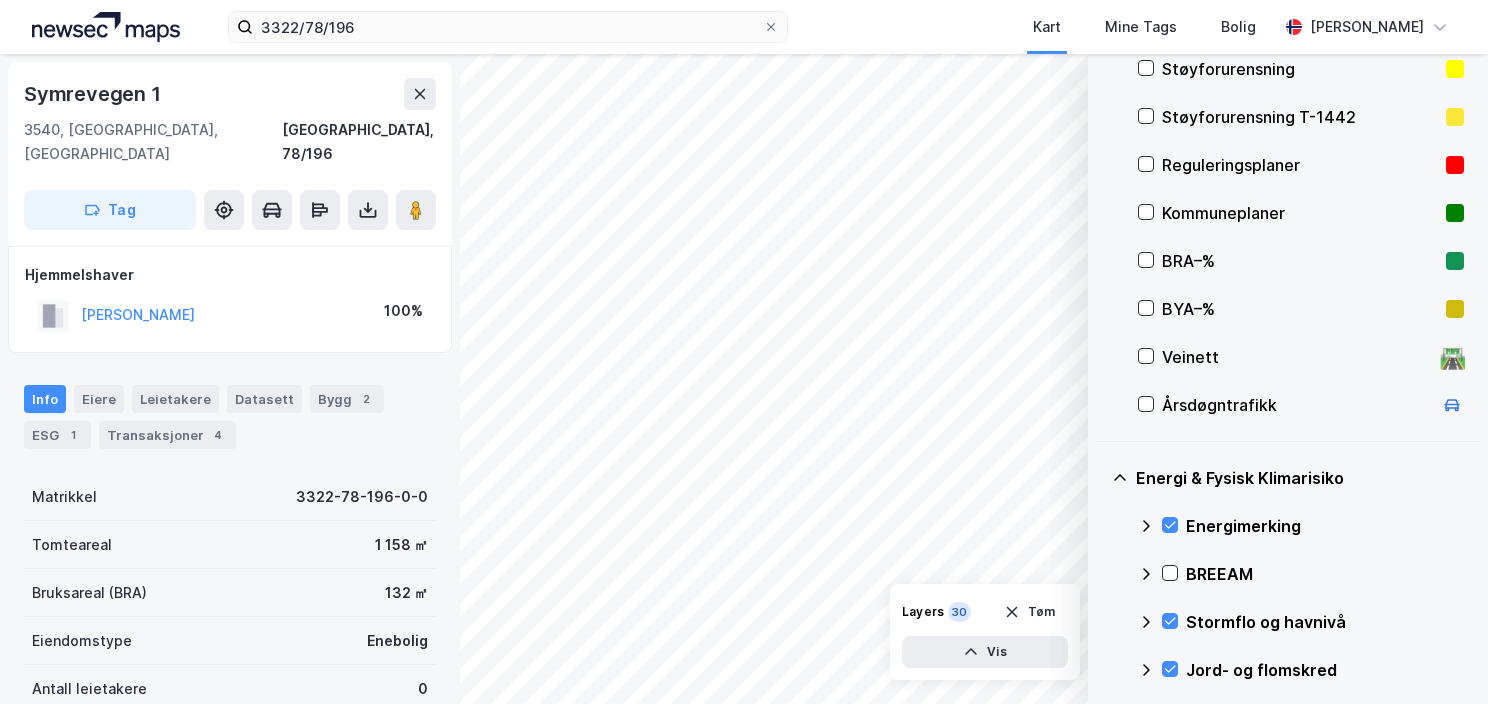 scroll, scrollTop: 0, scrollLeft: 0, axis: both 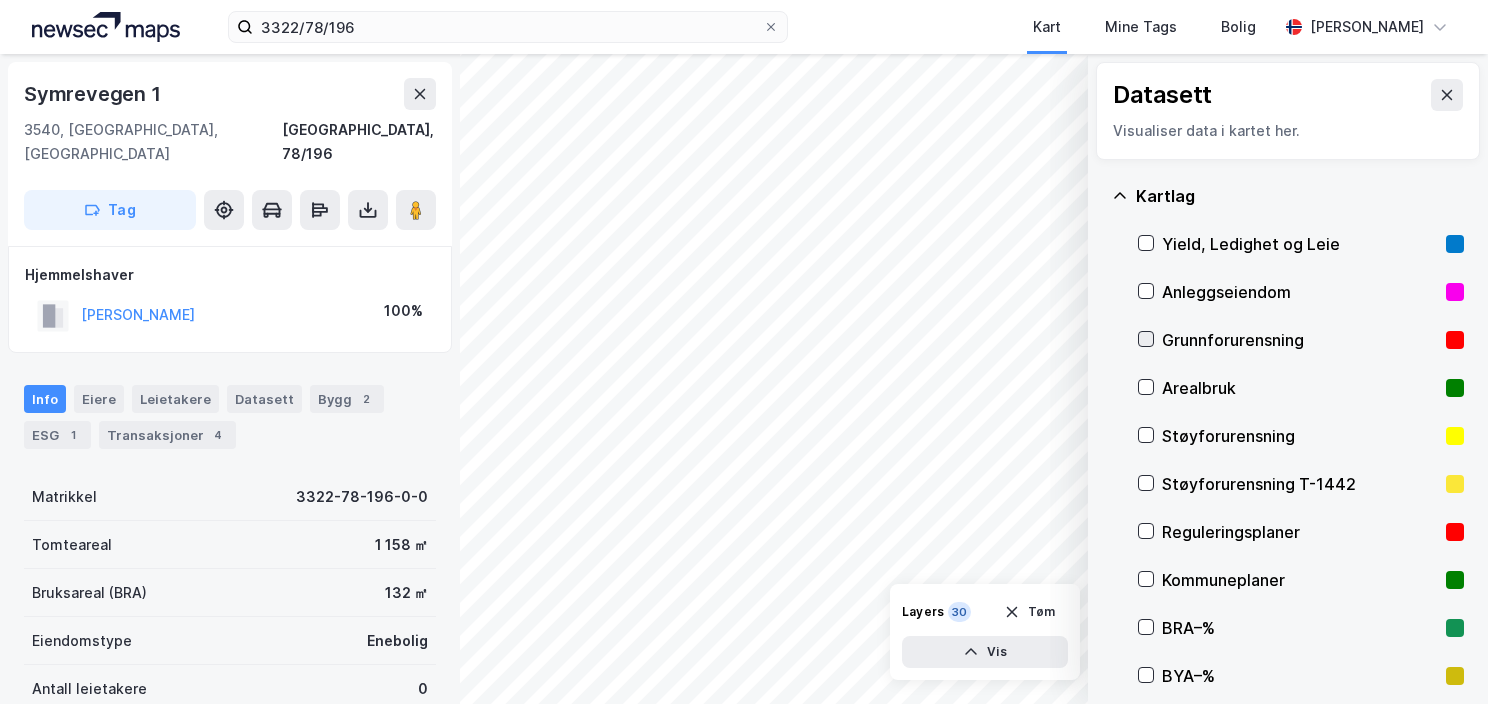 click 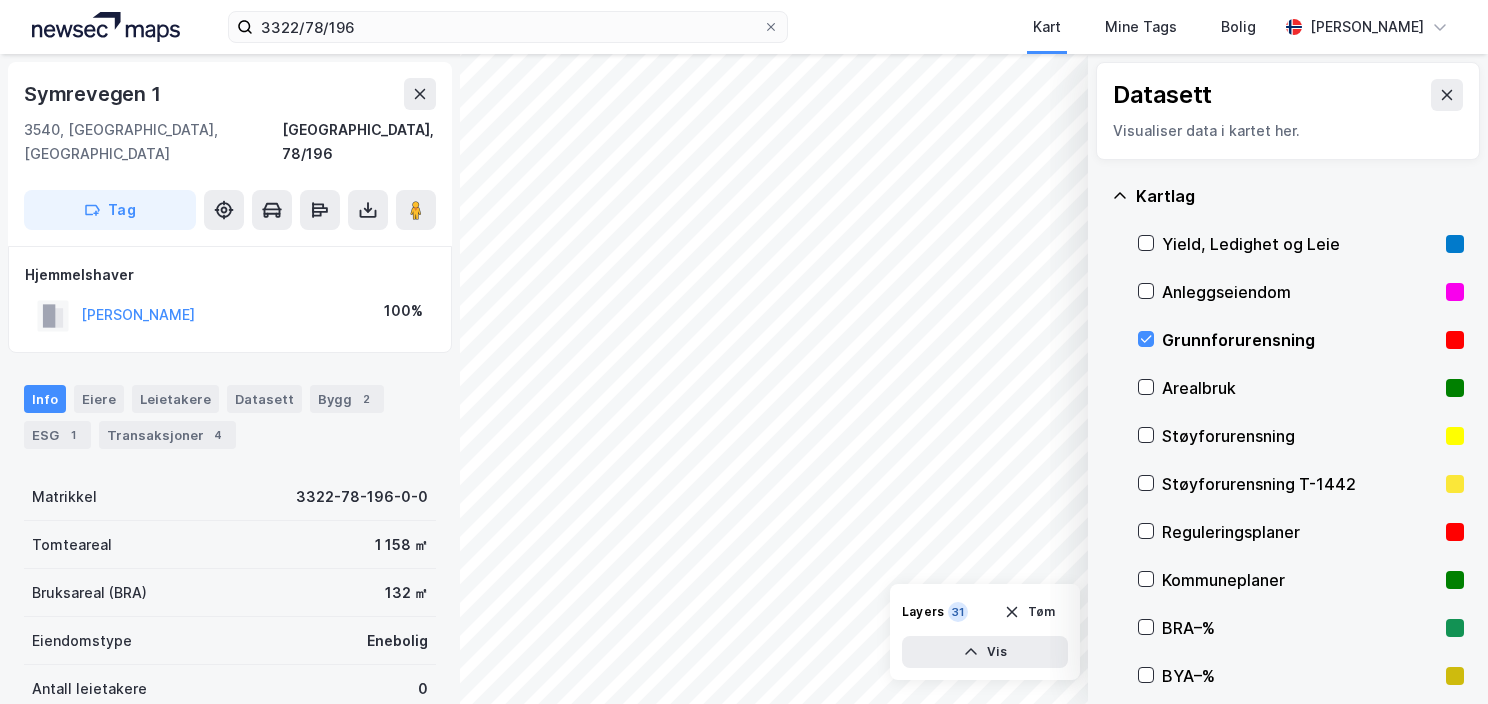 click 